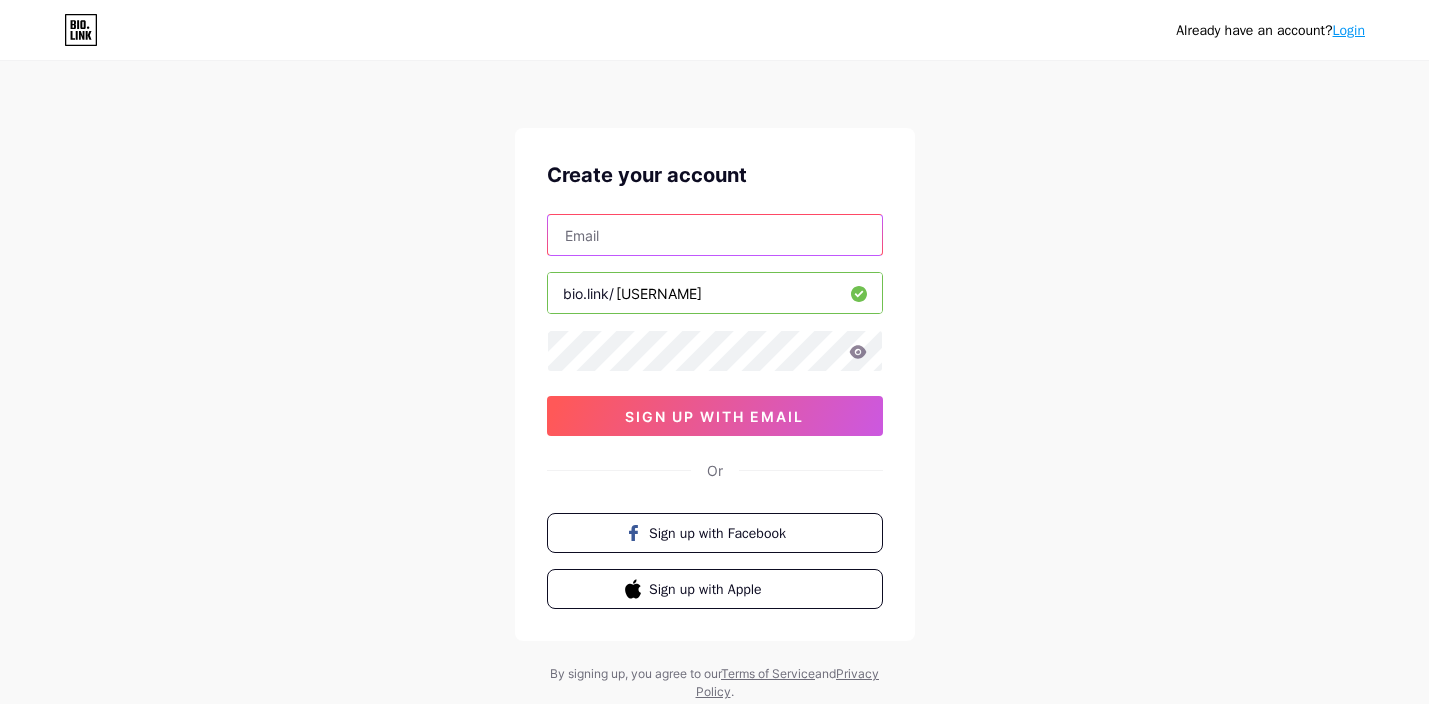 click at bounding box center (715, 235) 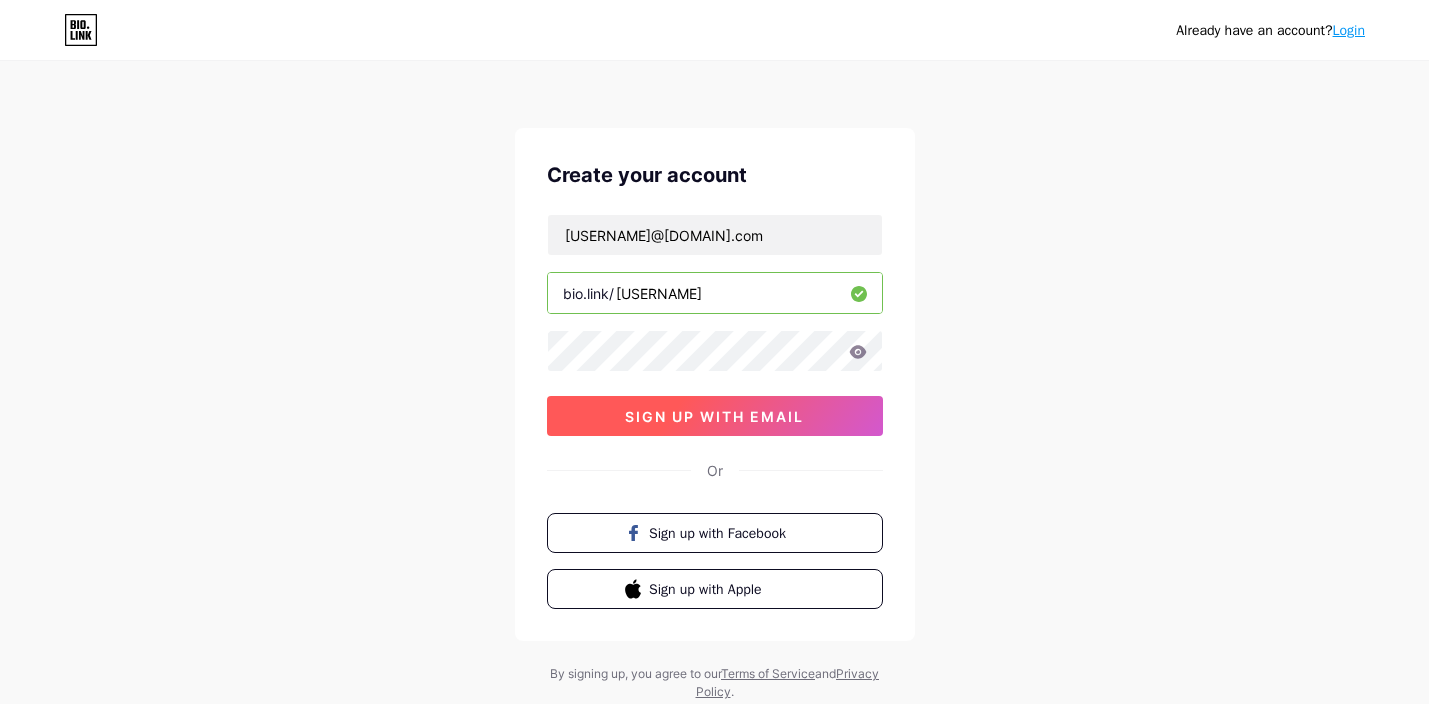 click on "sign up with email" at bounding box center [714, 416] 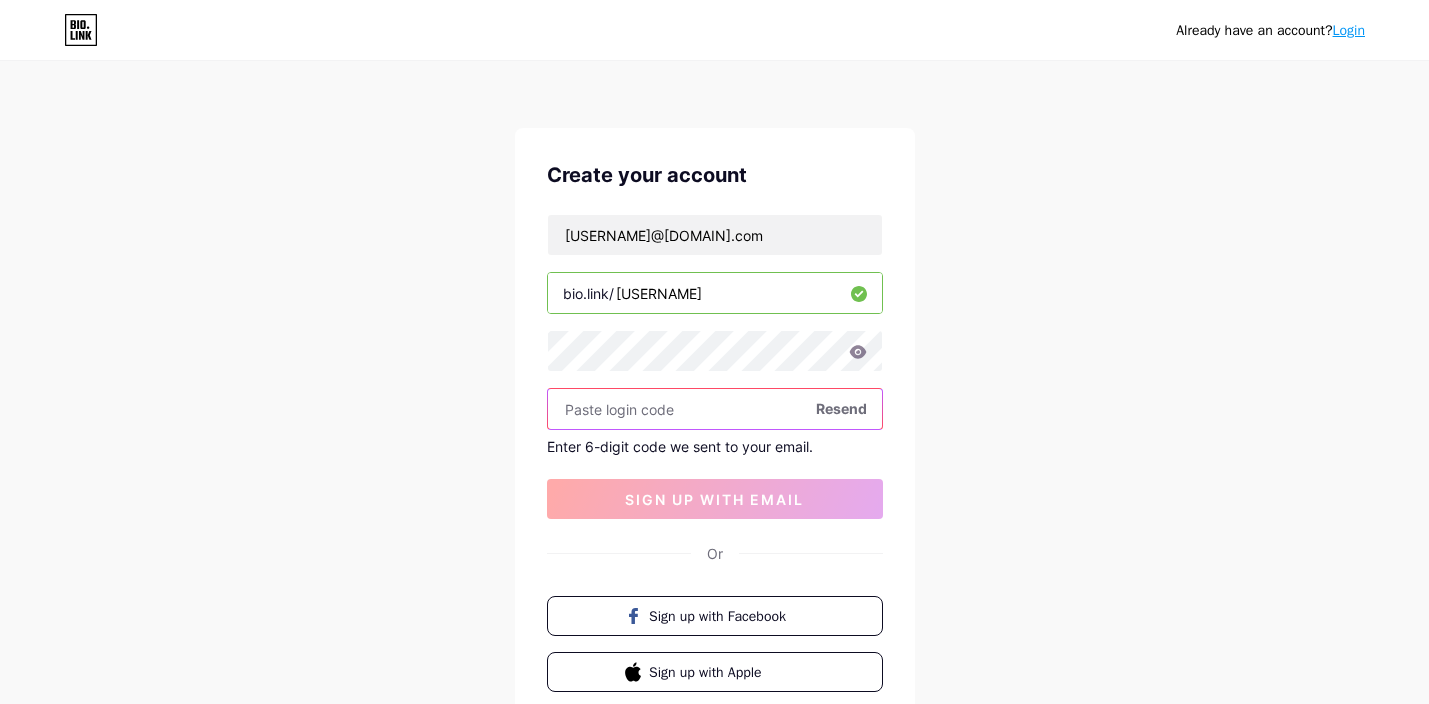 paste on "342209" 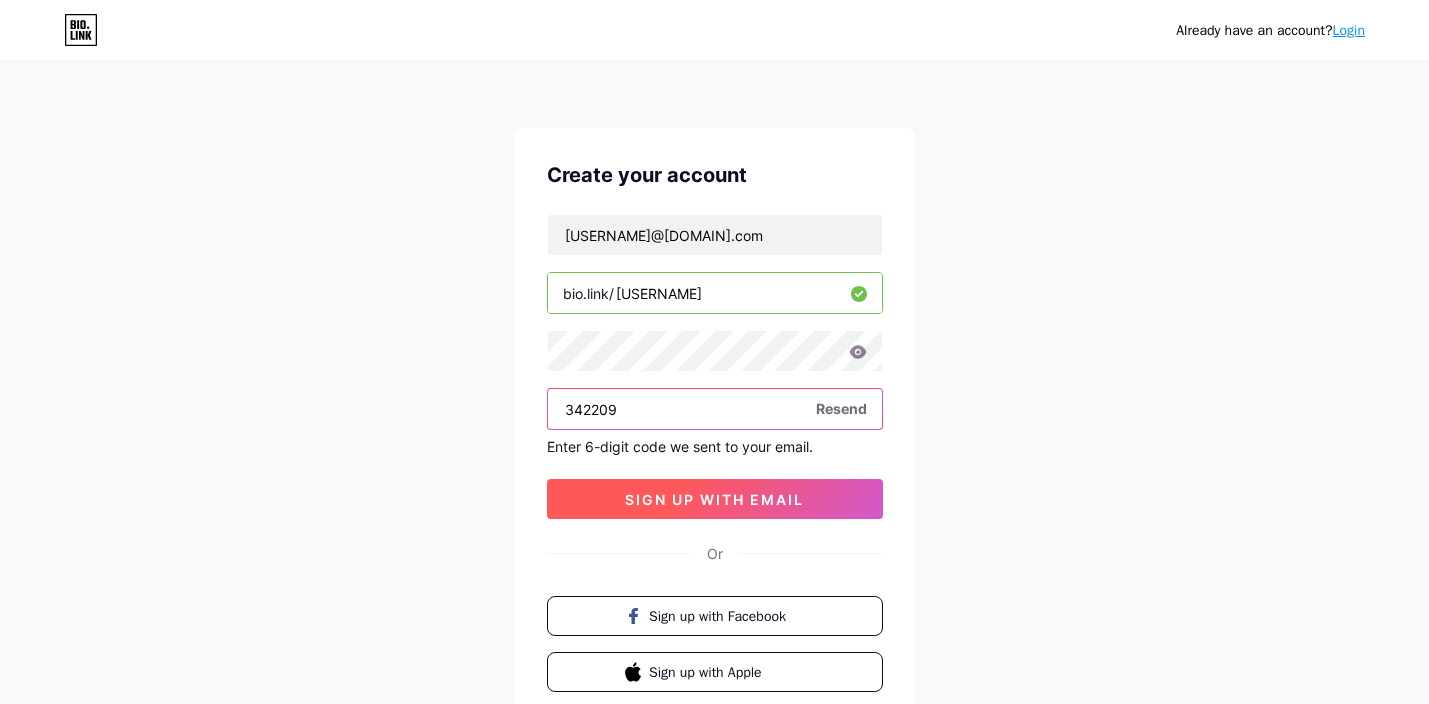 type on "342209" 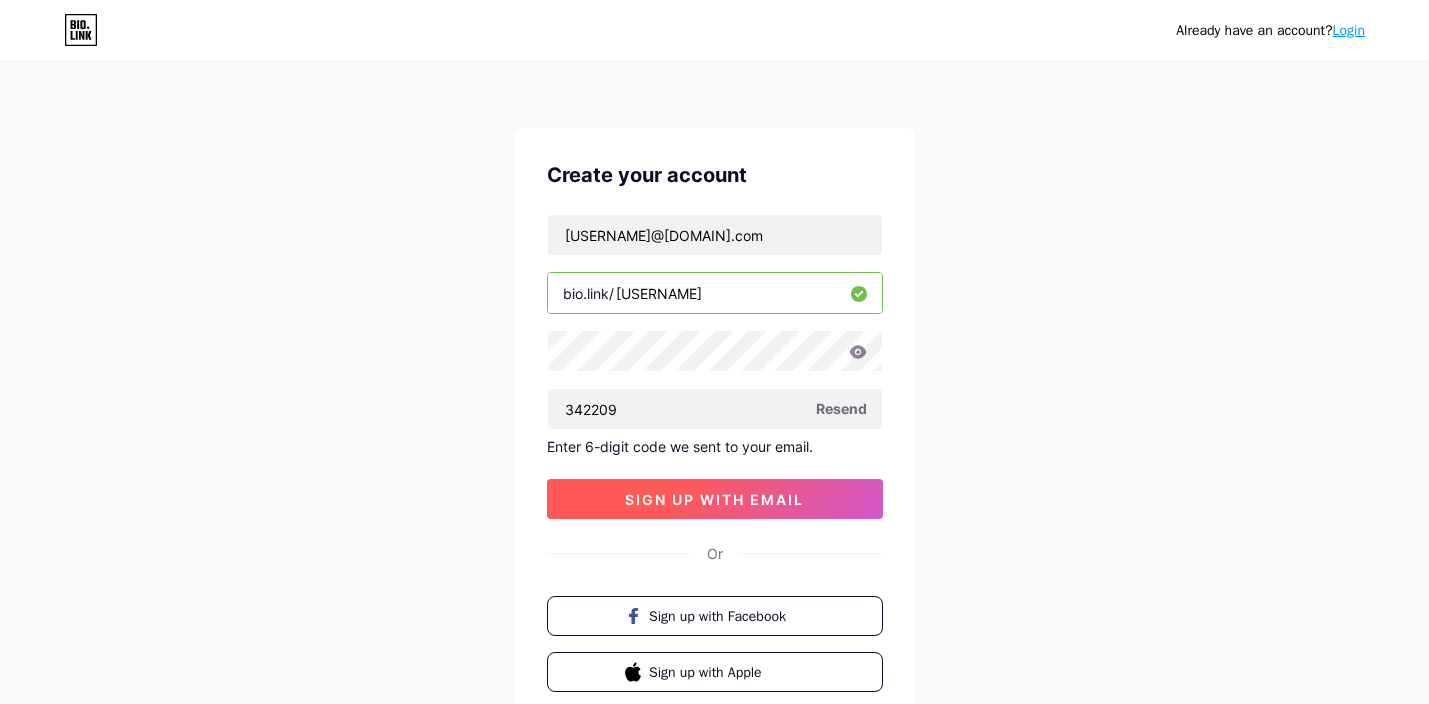 click on "sign up with email" at bounding box center [714, 499] 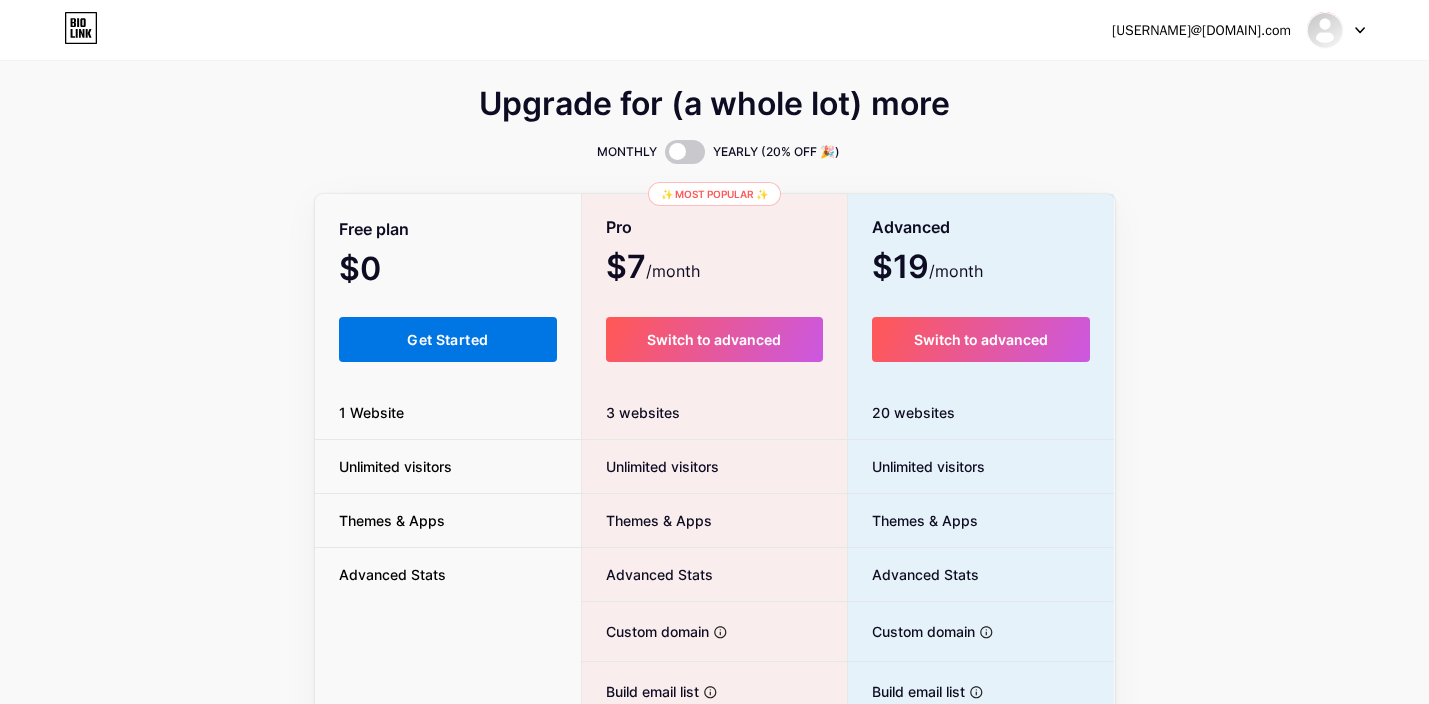 click on "Get Started" at bounding box center (447, 339) 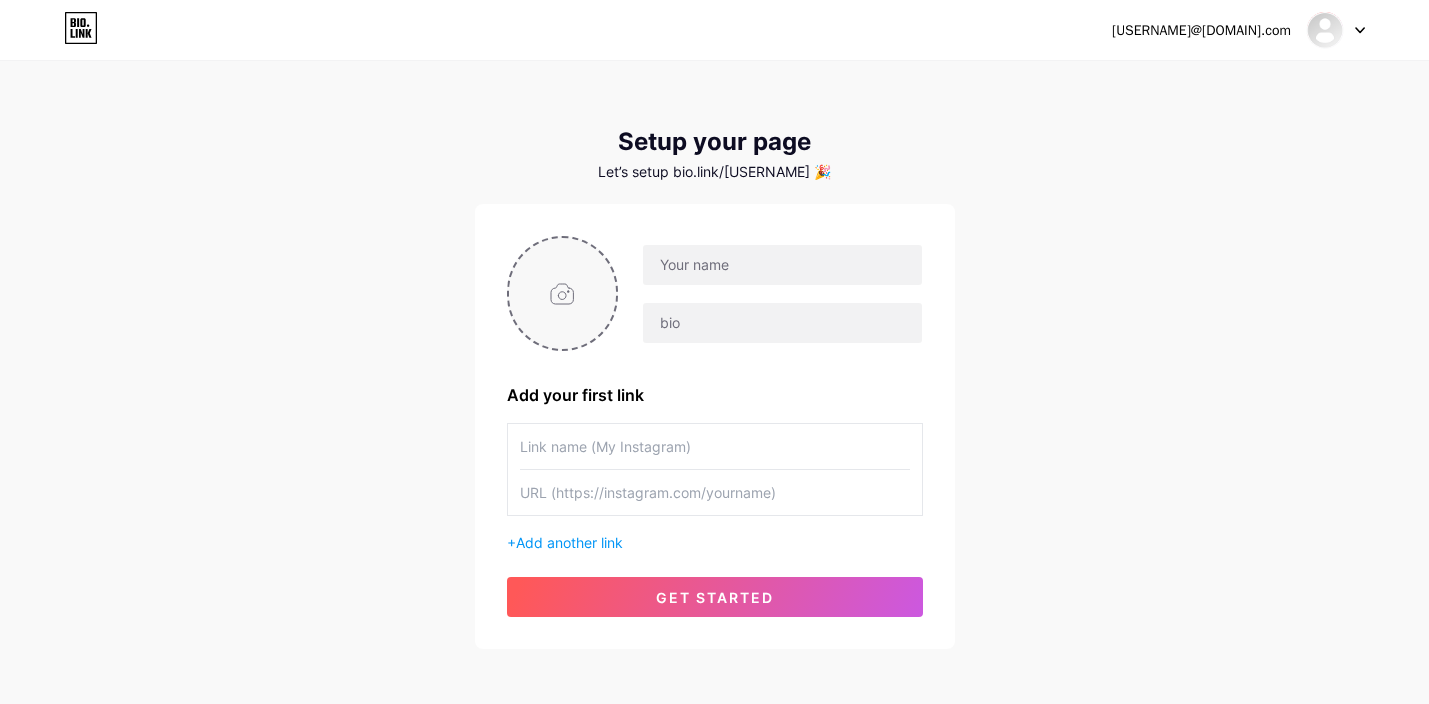 click at bounding box center (563, 293) 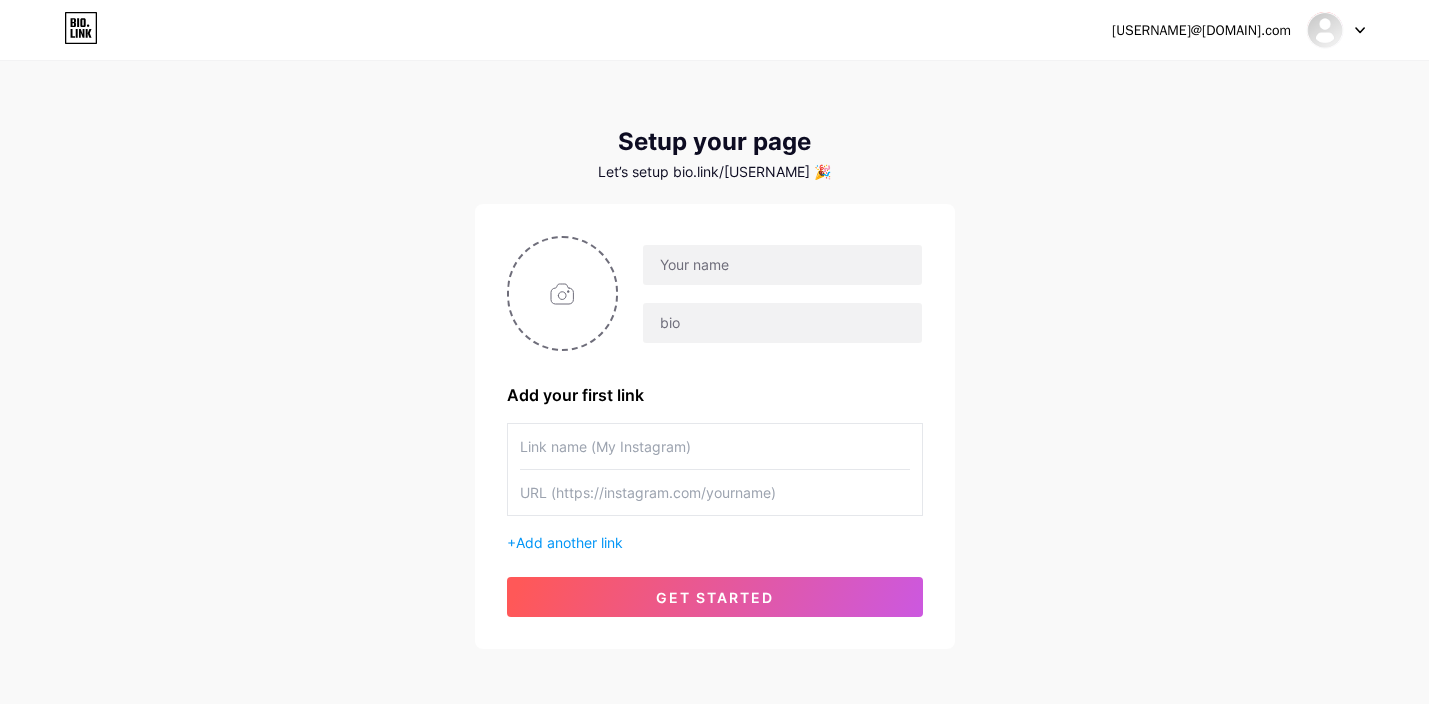 type on "C:\fakepath\Chcialbym.png" 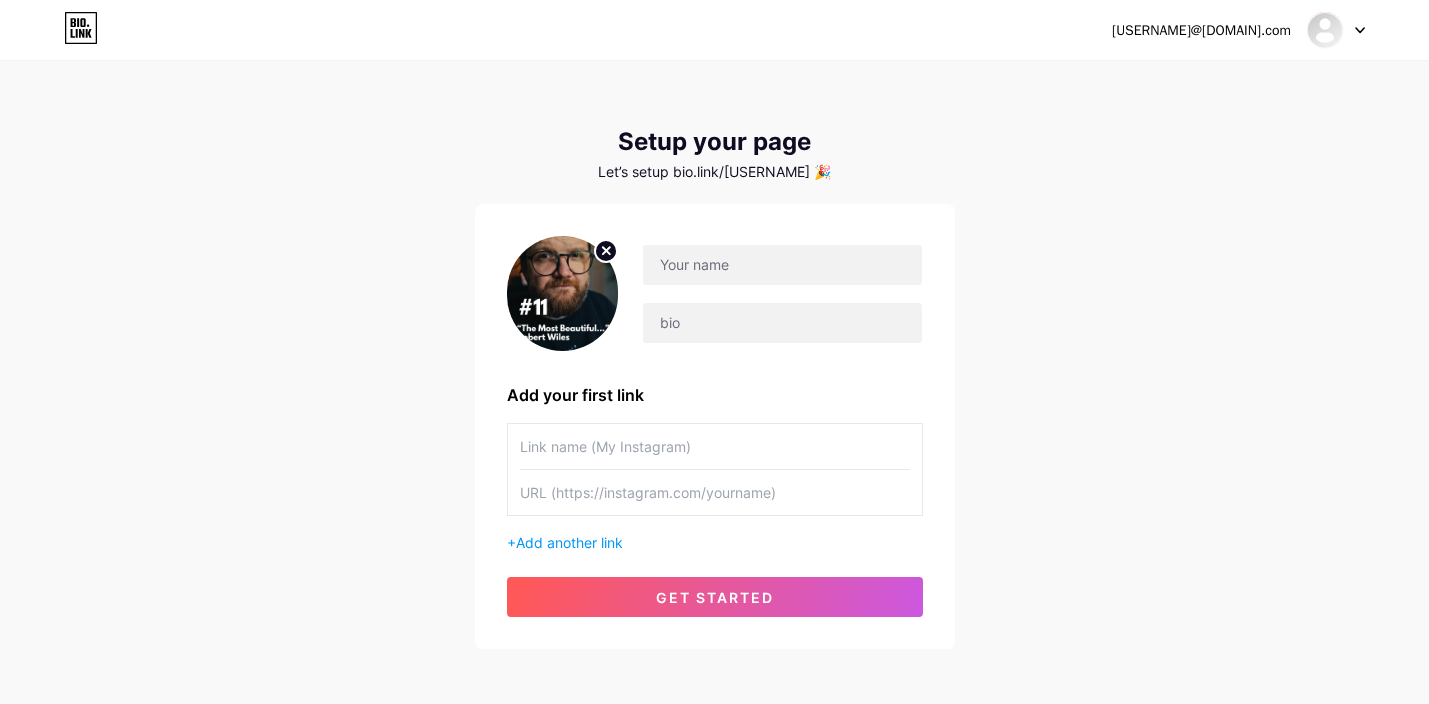 click at bounding box center [563, 293] 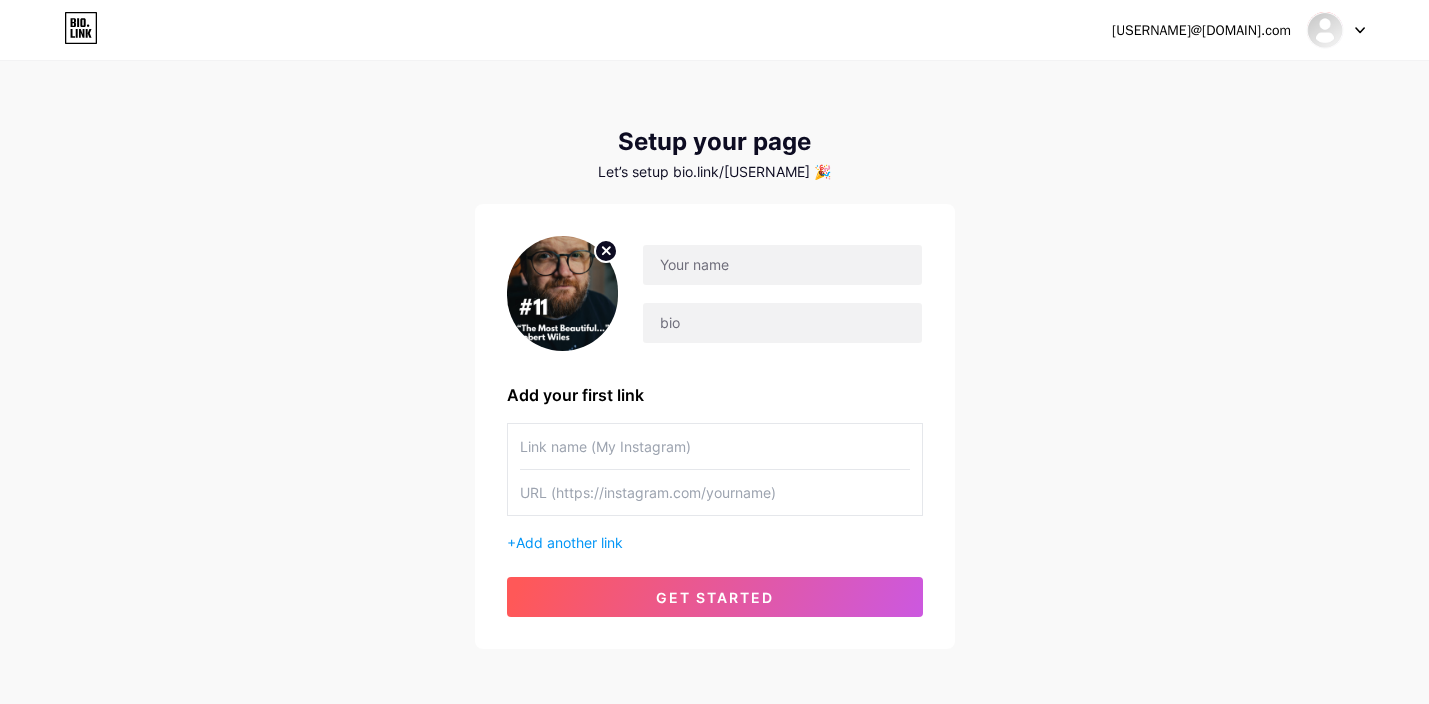 click at bounding box center (563, 293) 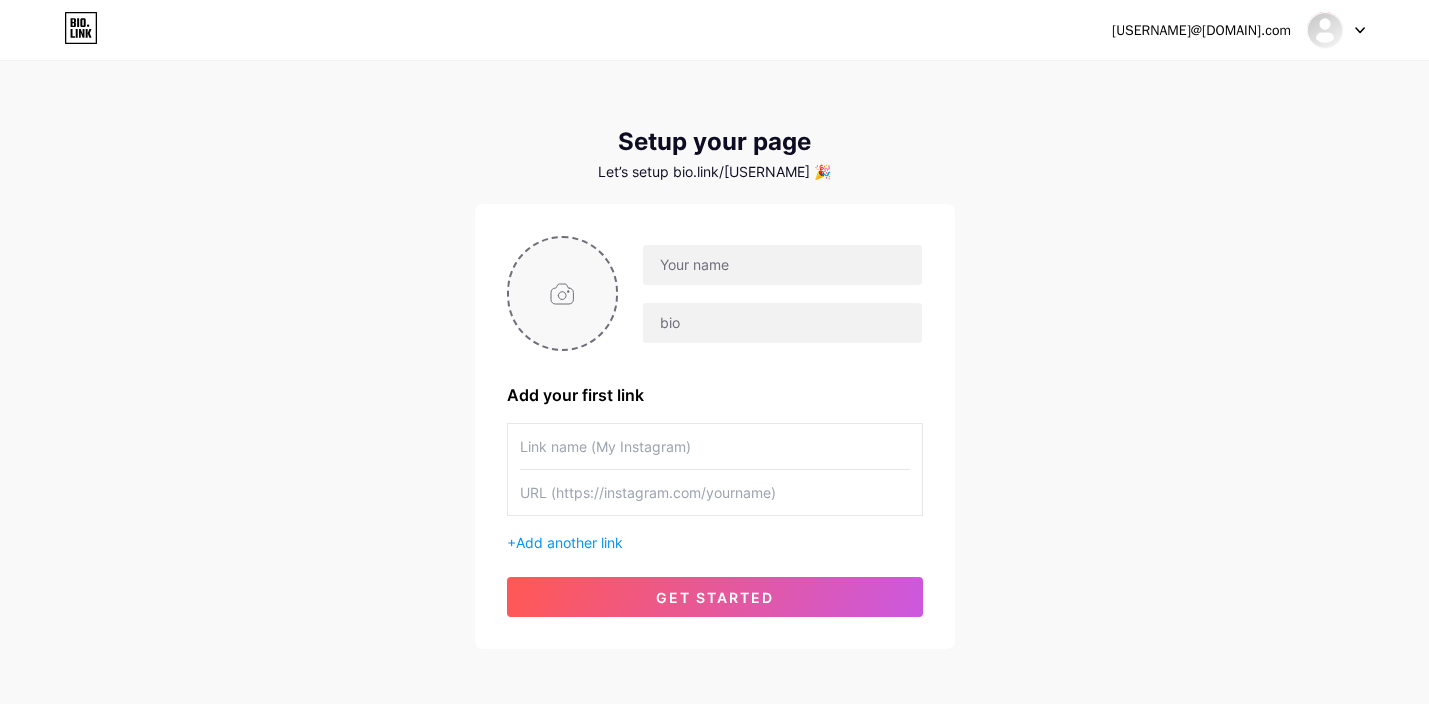 click at bounding box center [563, 293] 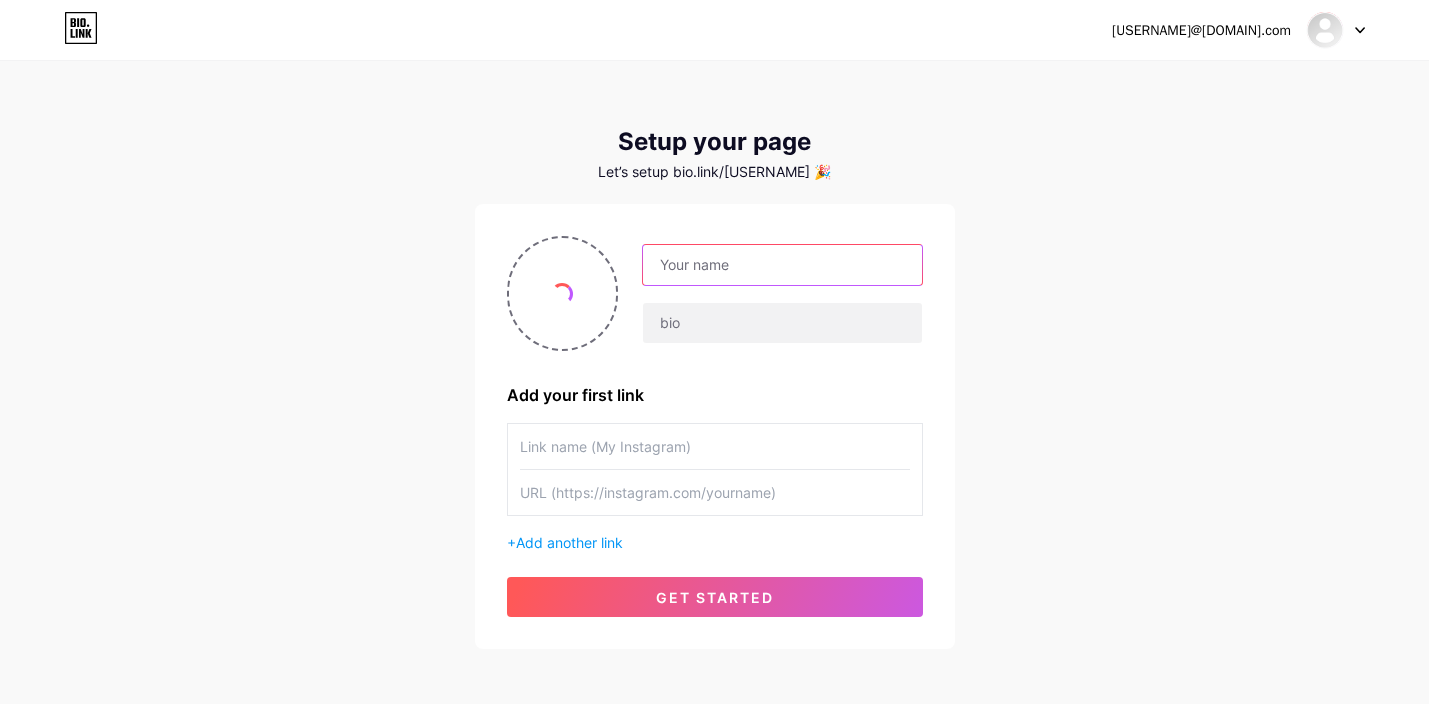 click at bounding box center [782, 265] 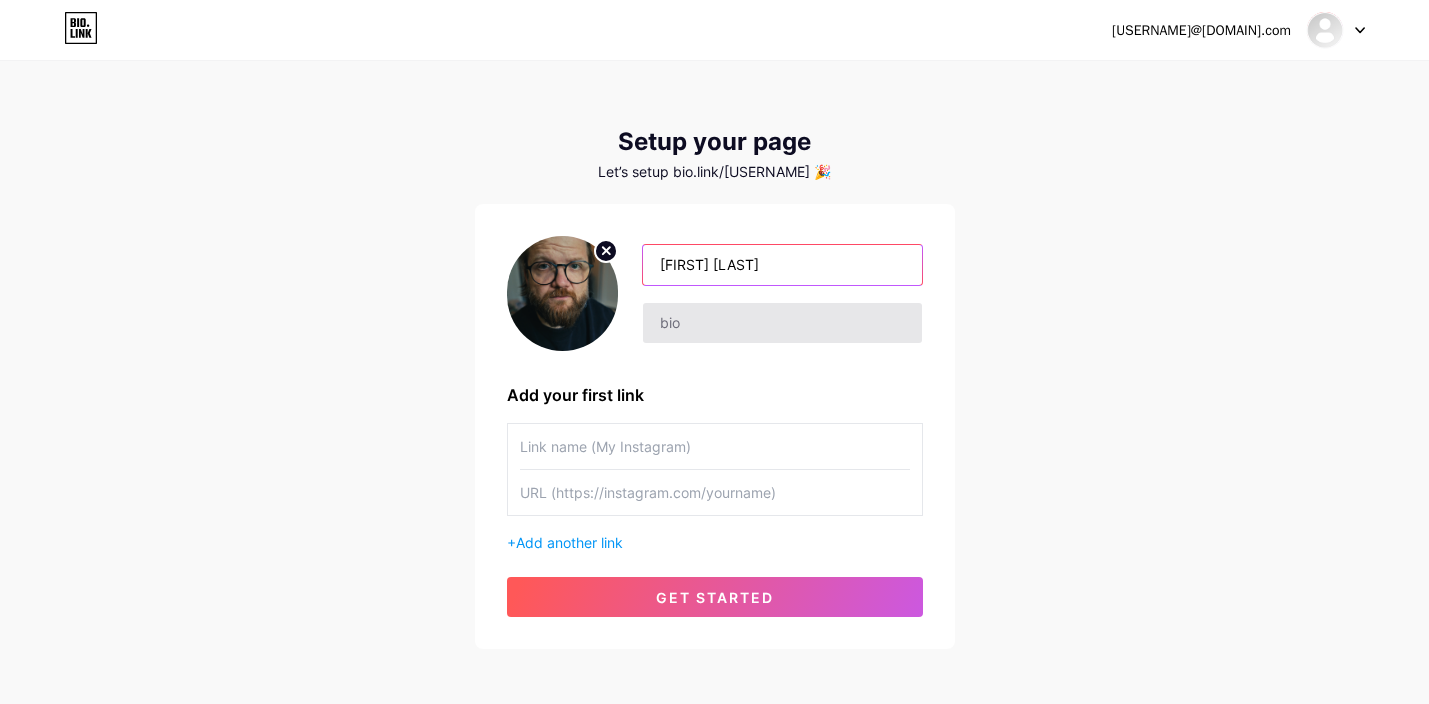 type on "[FIRST] [LAST]" 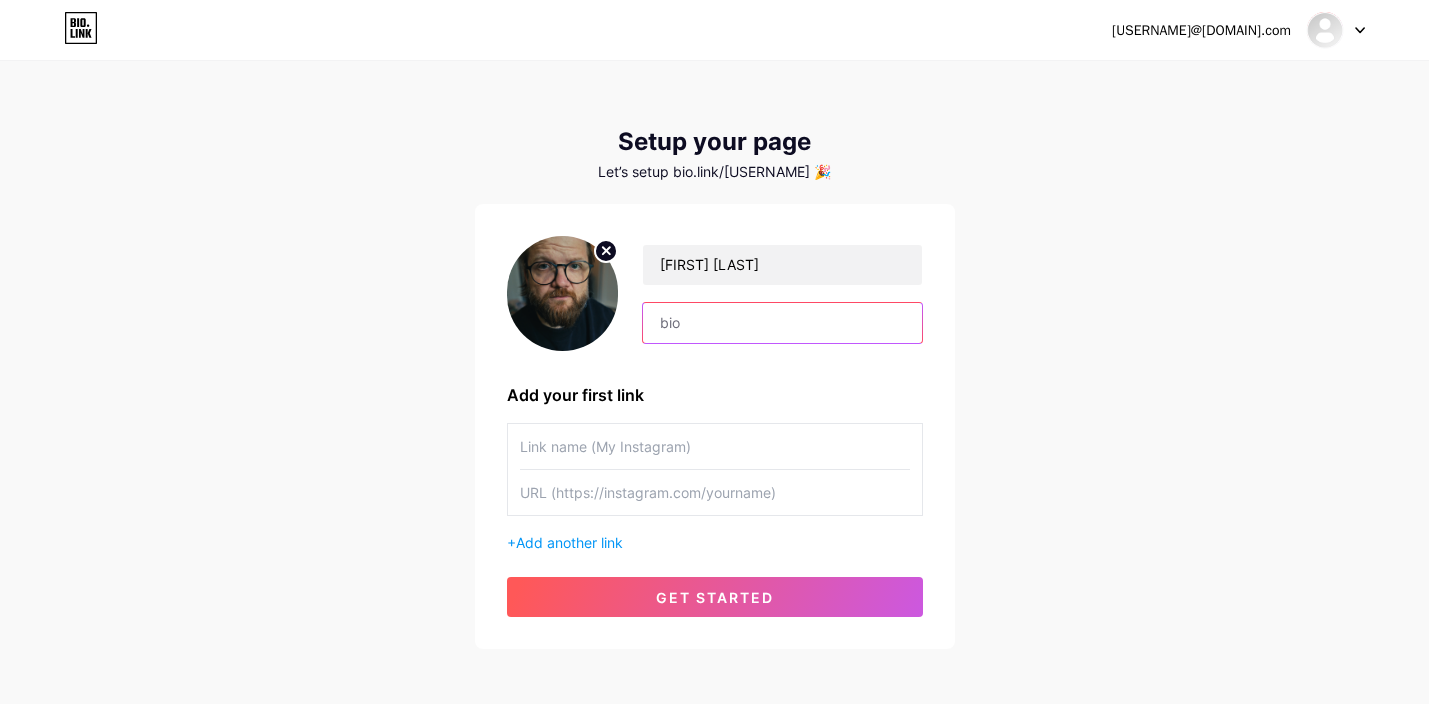 click at bounding box center [782, 323] 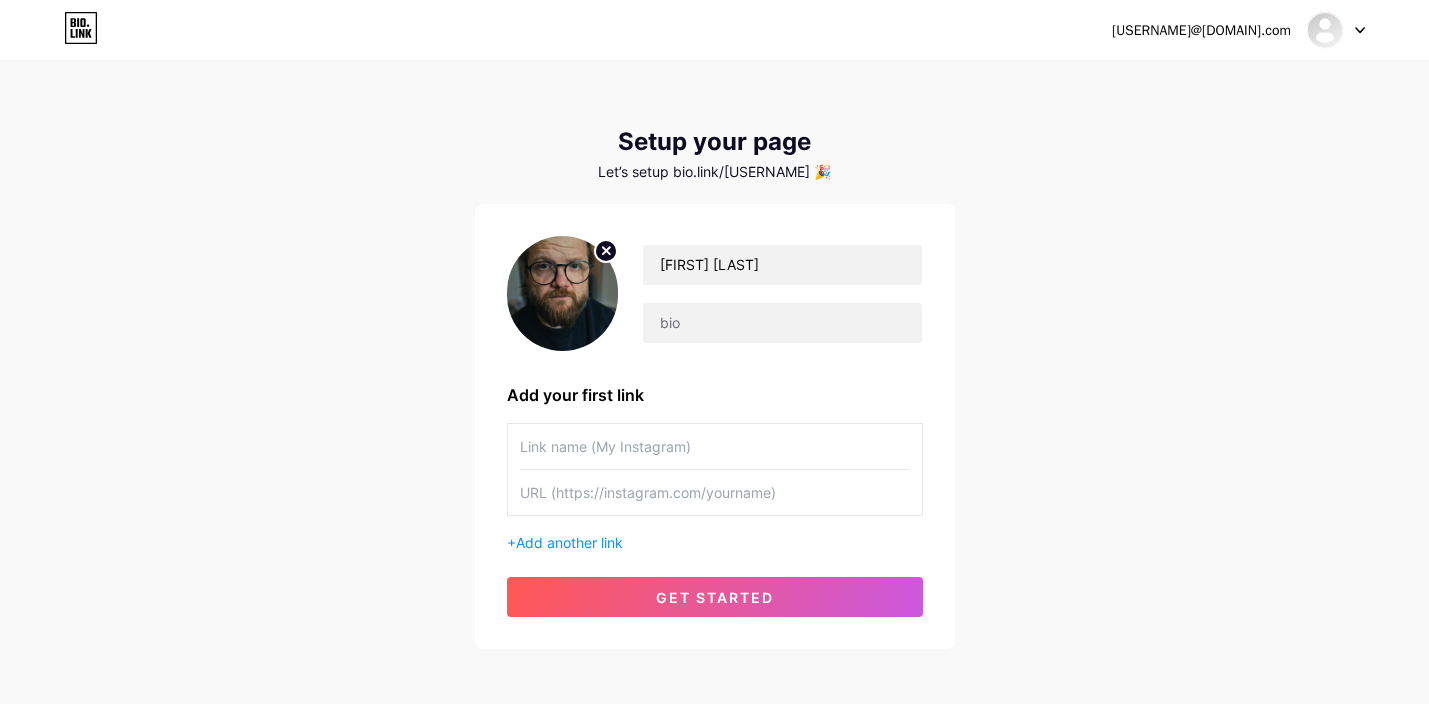 click at bounding box center (606, 251) 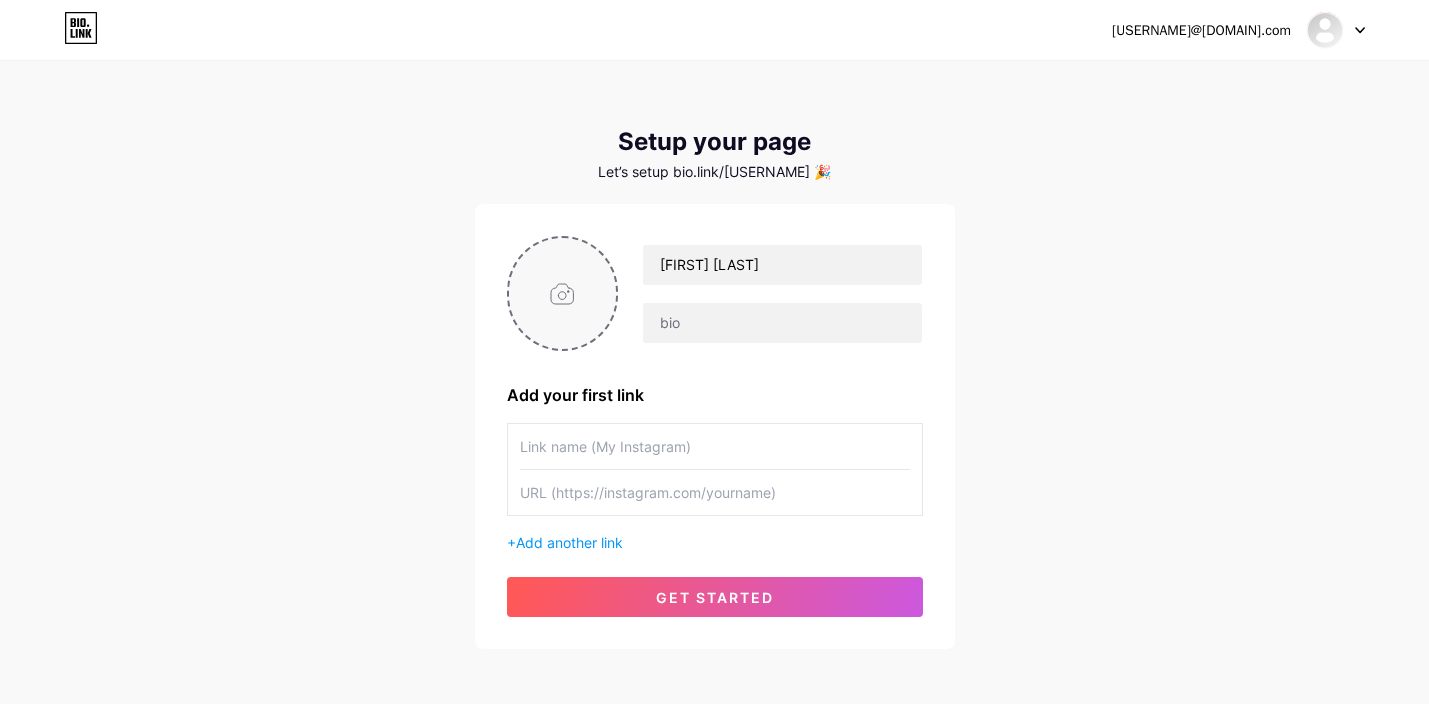 click at bounding box center (563, 293) 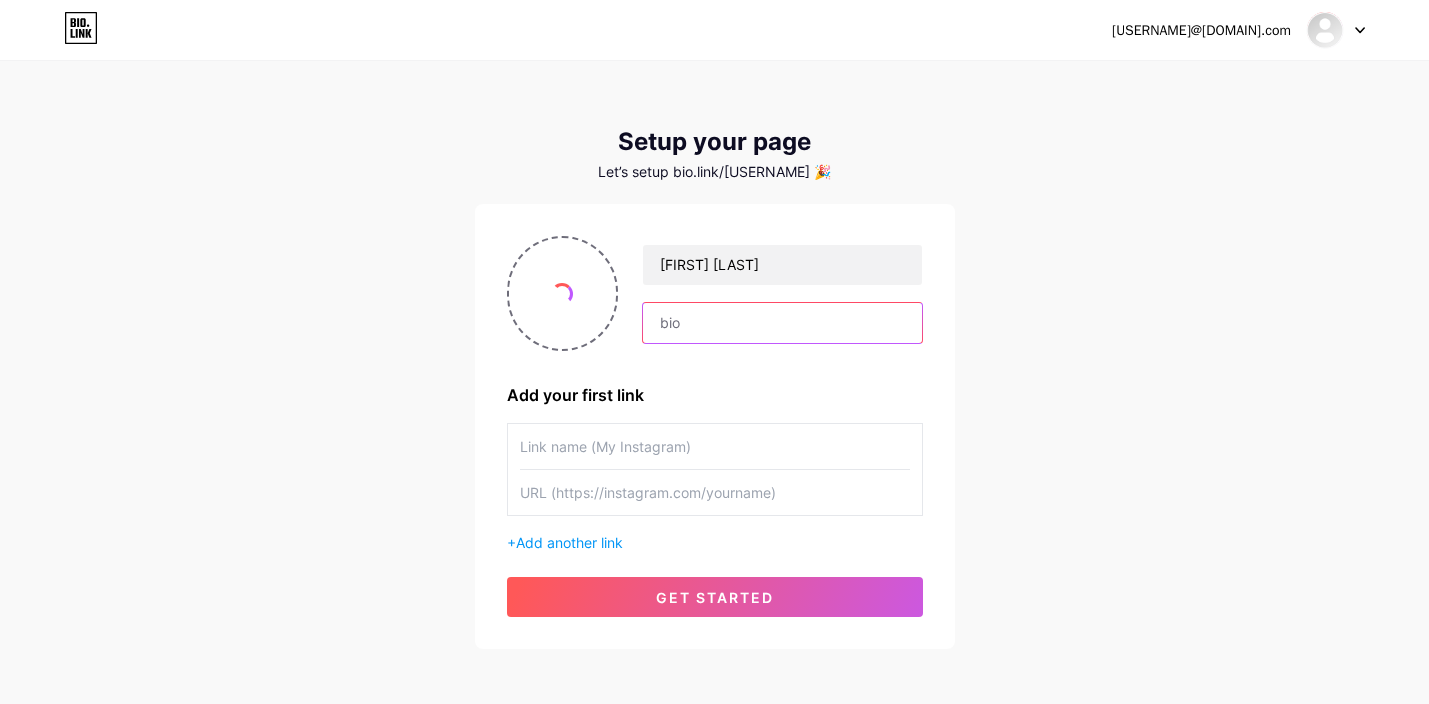 click at bounding box center (782, 323) 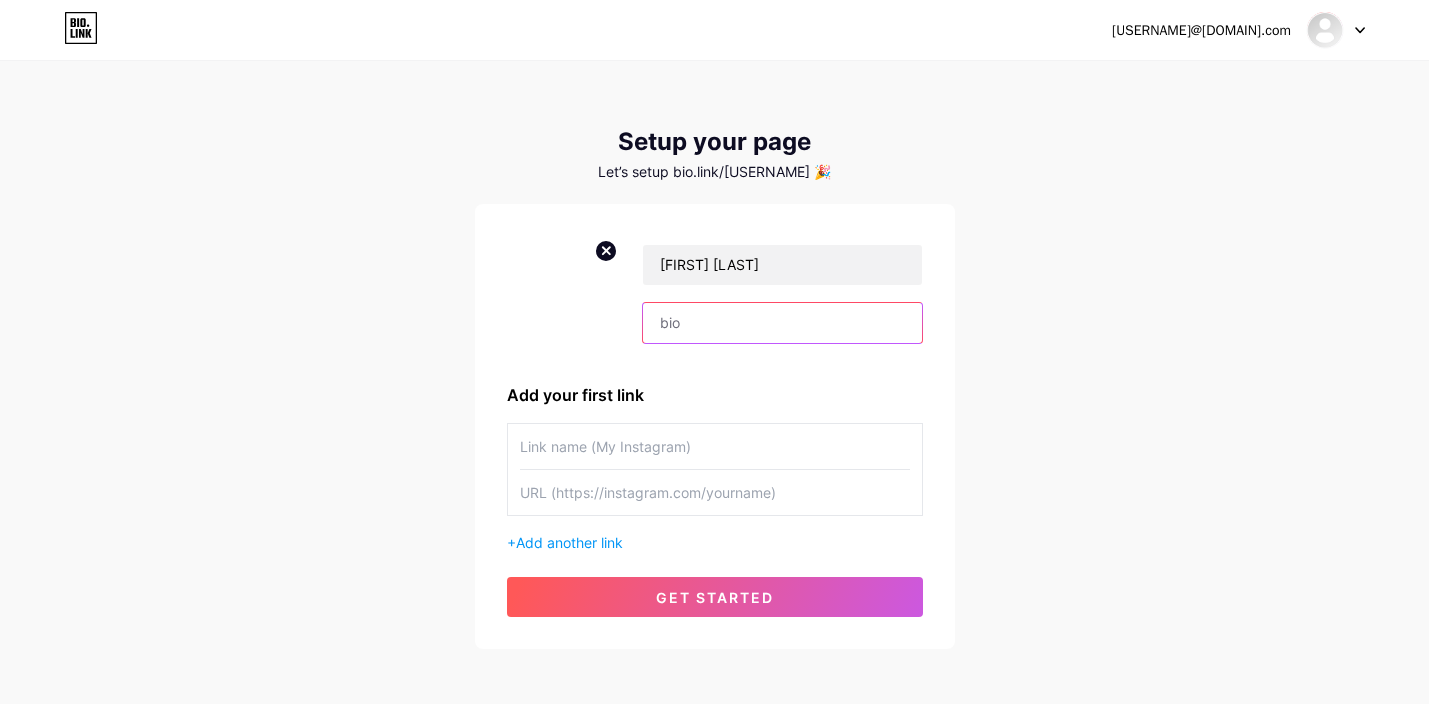 paste on "Opowiadam historie ukryte za zdjęciami i fotografami, otwierając Was na emocje i refleksje, jakie potrafią wzbudzić. Moim celem jest pokazanie, jak fotografie mogą zmieniać nasz sposób postrzegania świata." 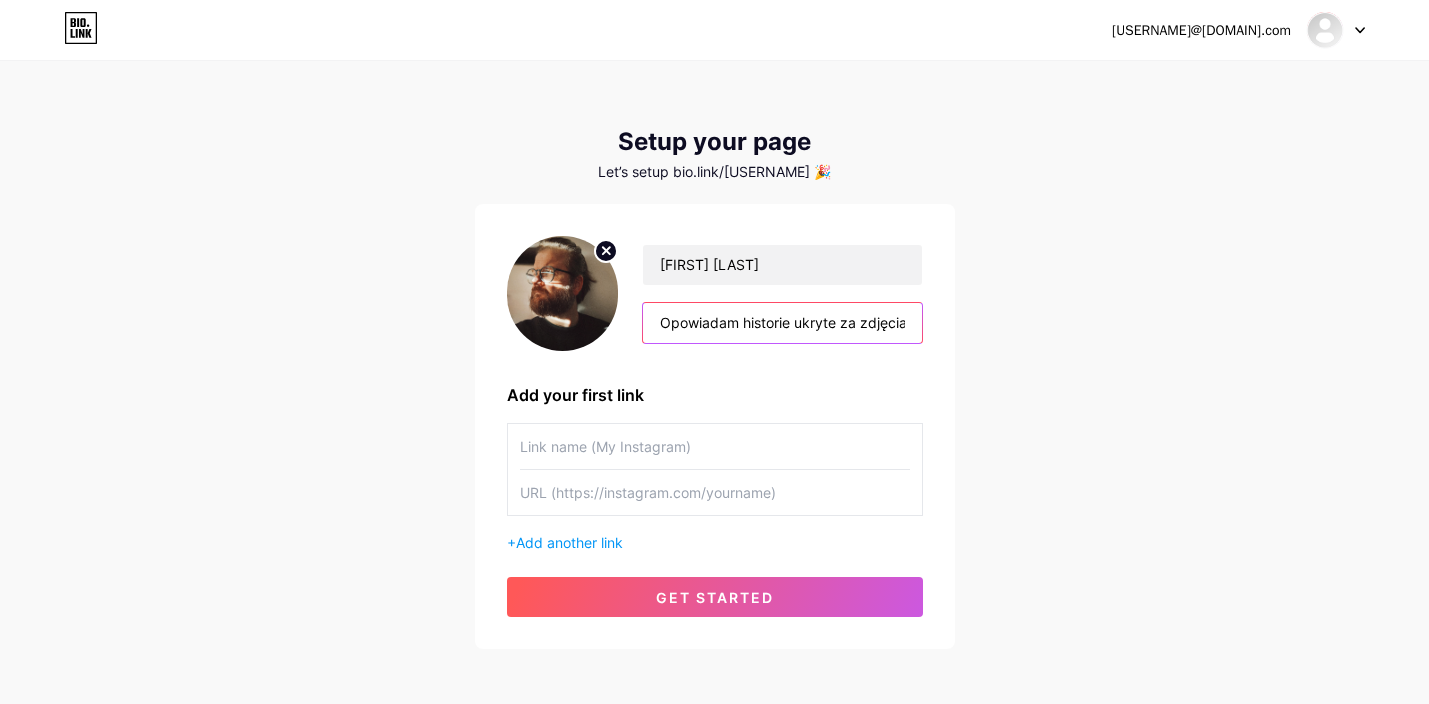 scroll, scrollTop: 0, scrollLeft: 1127, axis: horizontal 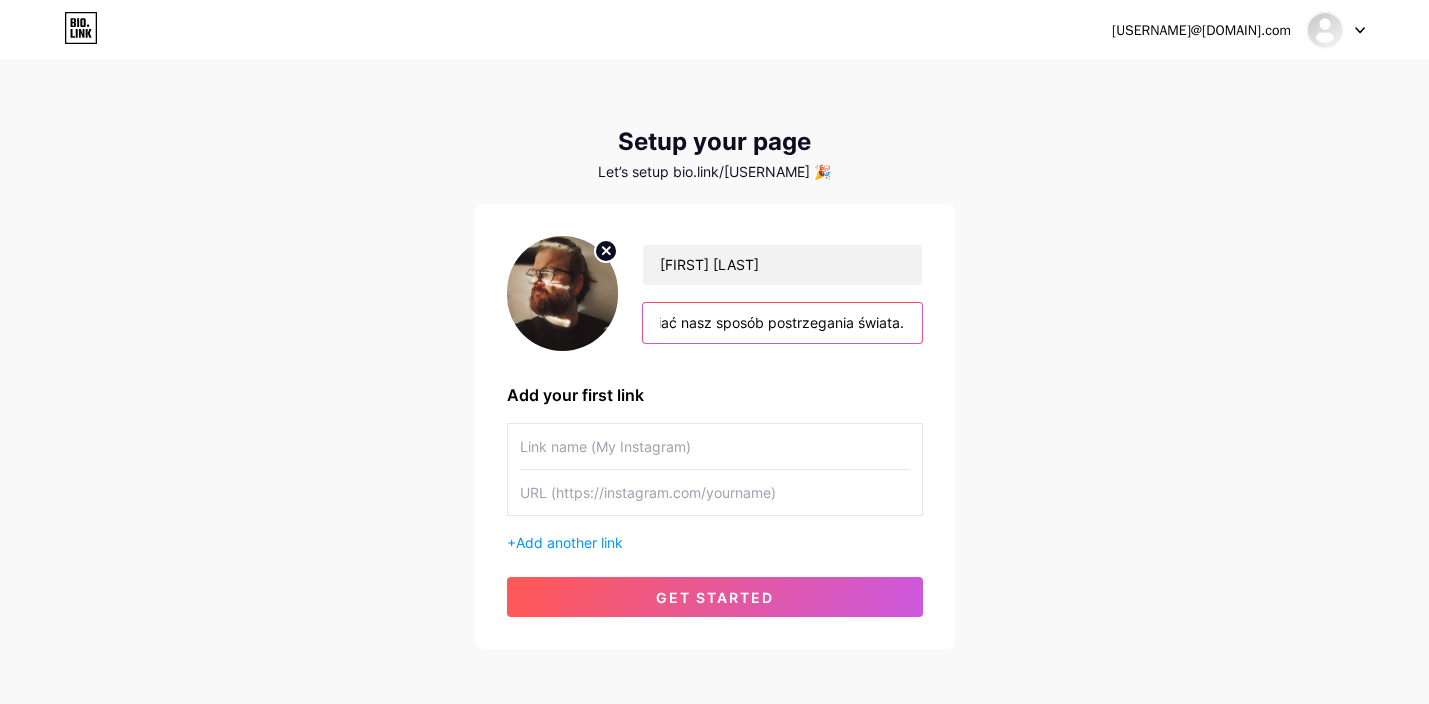 type on "Opowiadam historie ukryte za zdjęciami i fotografami, otwierając Was na emocje i refleksje, jakie potrafią wzbudzić. Moim celem jest pokazanie, jak fotografie mogą zmieniać nasz sposób postrzegania świata." 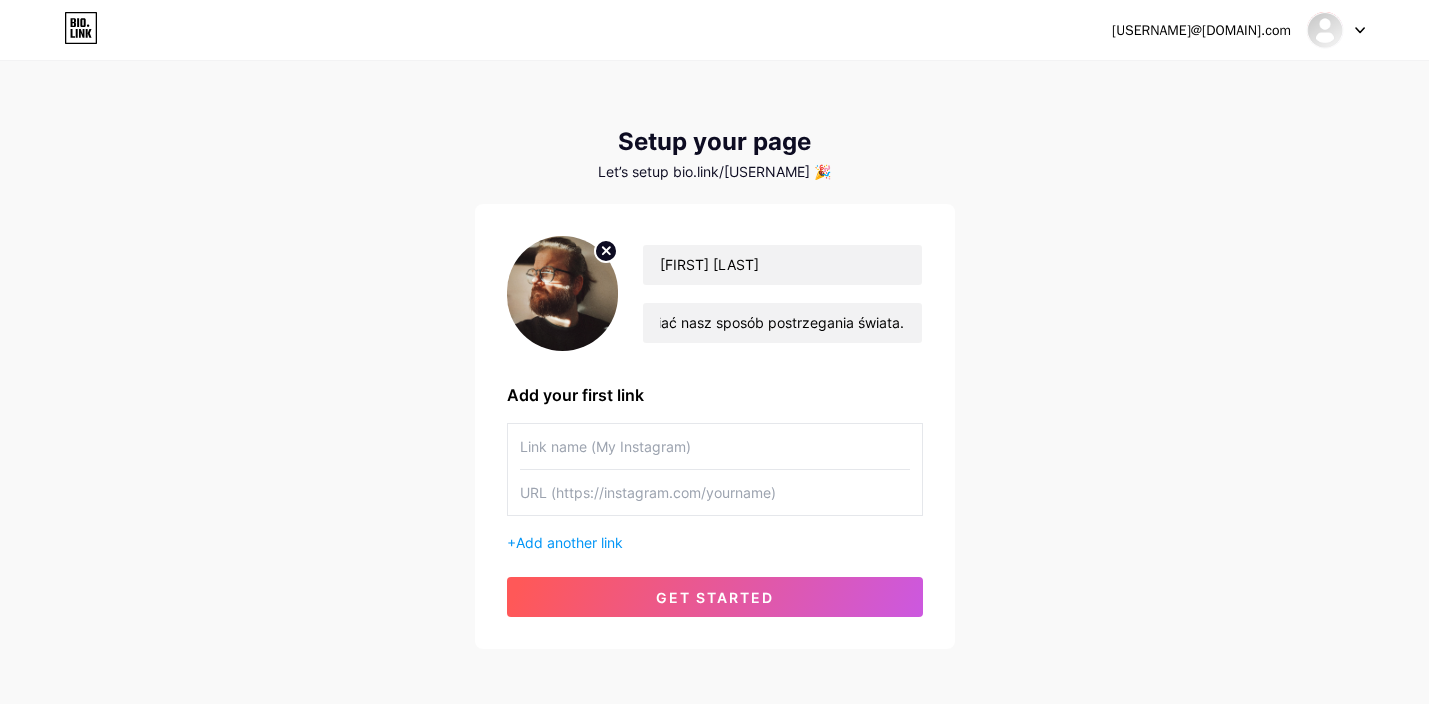 scroll, scrollTop: 0, scrollLeft: 0, axis: both 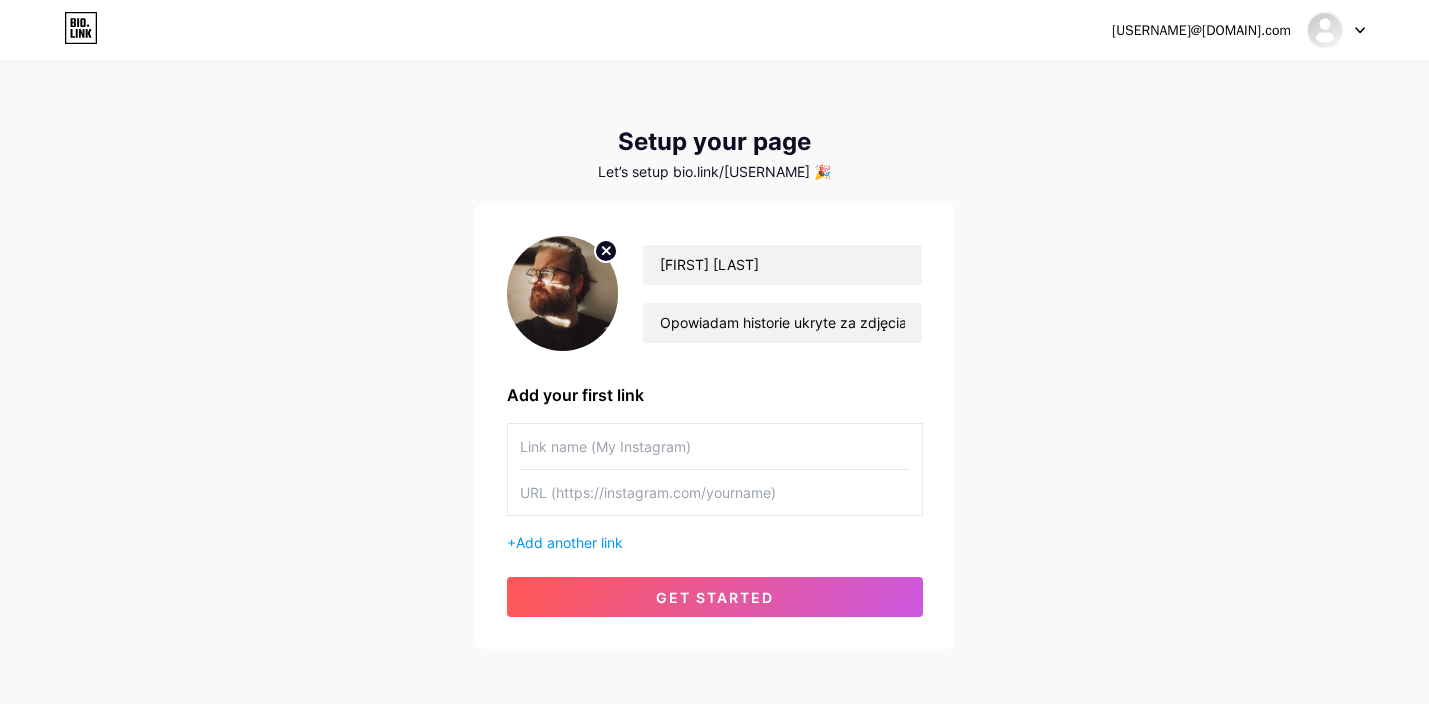 click on "[USERNAME]@[DOMAIN].com           Dashboard     Logout   Setup your page   Let’s setup bio.link/[USERNAME] 🎉               [FIRST] [LAST]     Opowiadam historie ukryte za zdjęciami i fotografami, otwierając Was na emocje i refleksje, jakie potrafią wzbudzić. Moim celem jest pokazanie, jak fotografie mogą zmieniać nasz sposób postrzegania świata.     Add your first link
+  Add another link     get started" at bounding box center [714, 356] 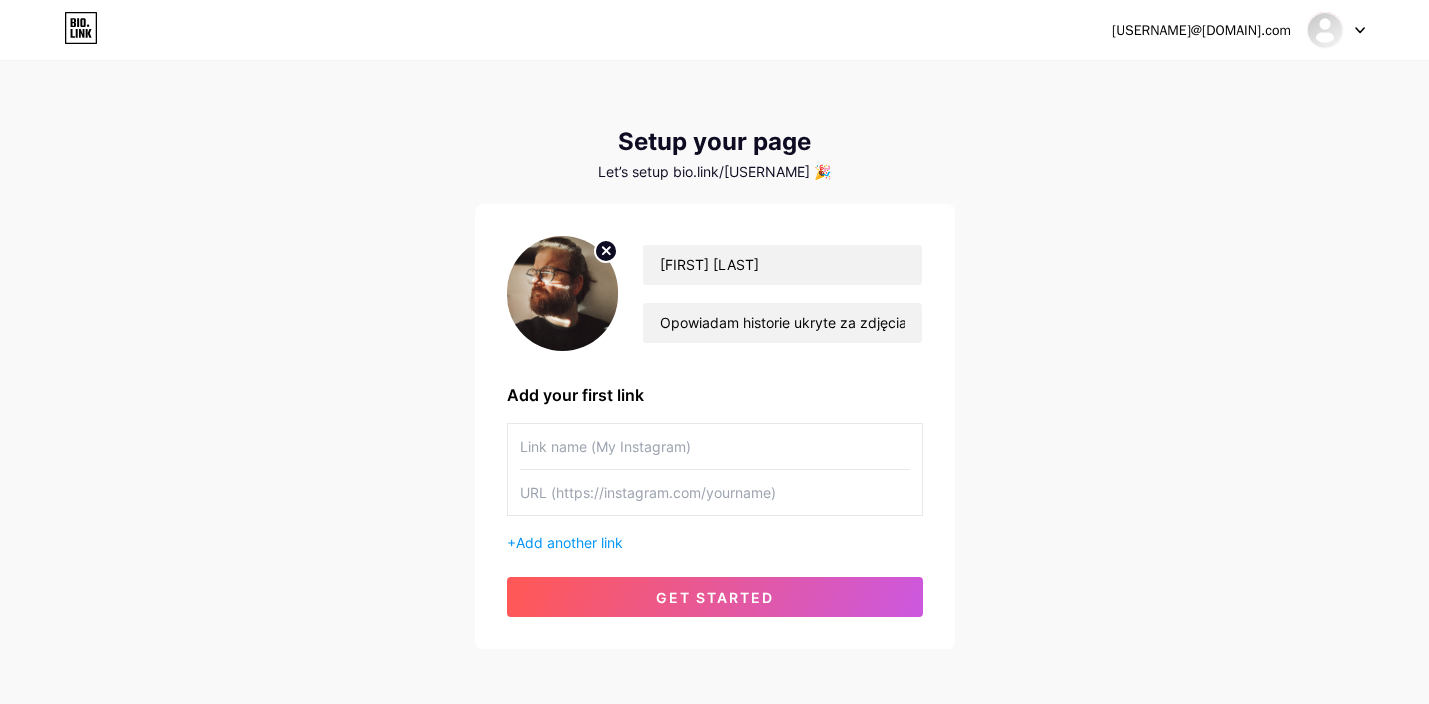 paste on "https://www.instagram.com/[USERNAME]_fotografia/" 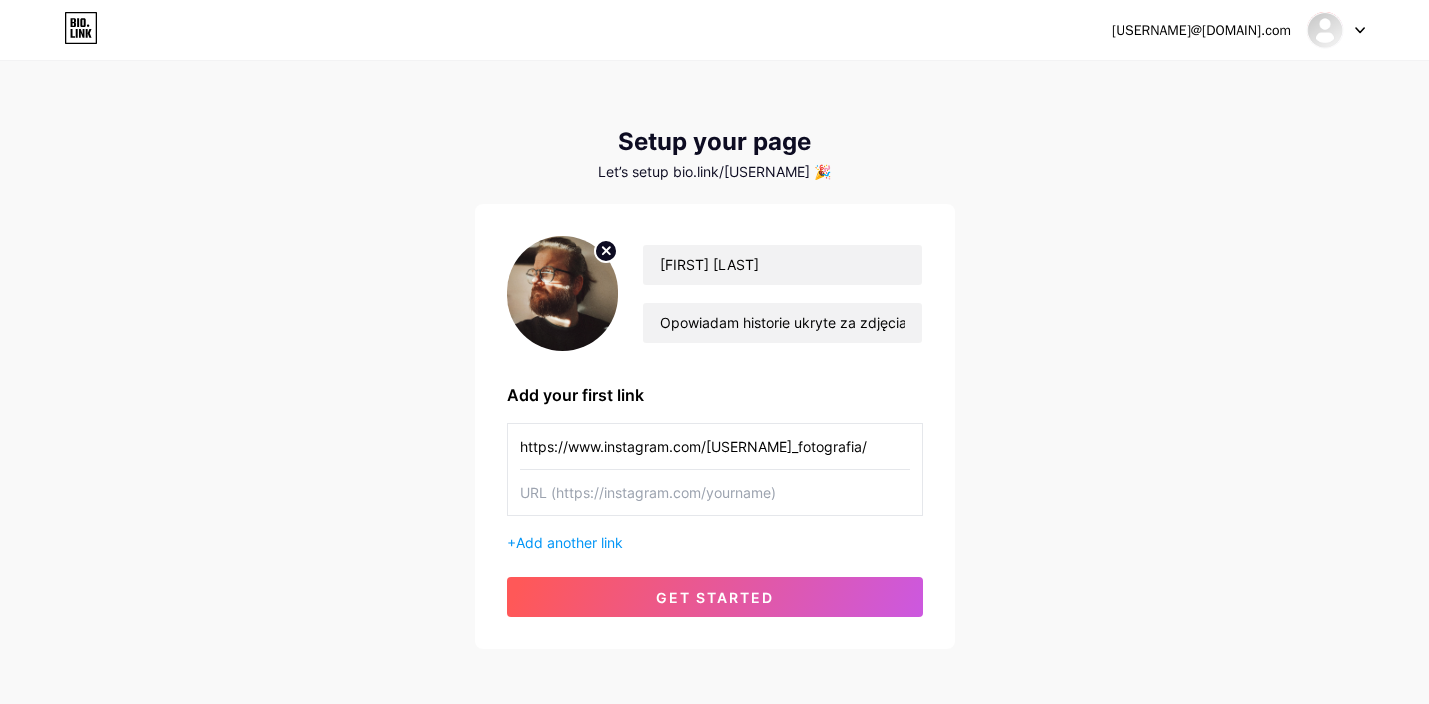 click at bounding box center (715, 446) 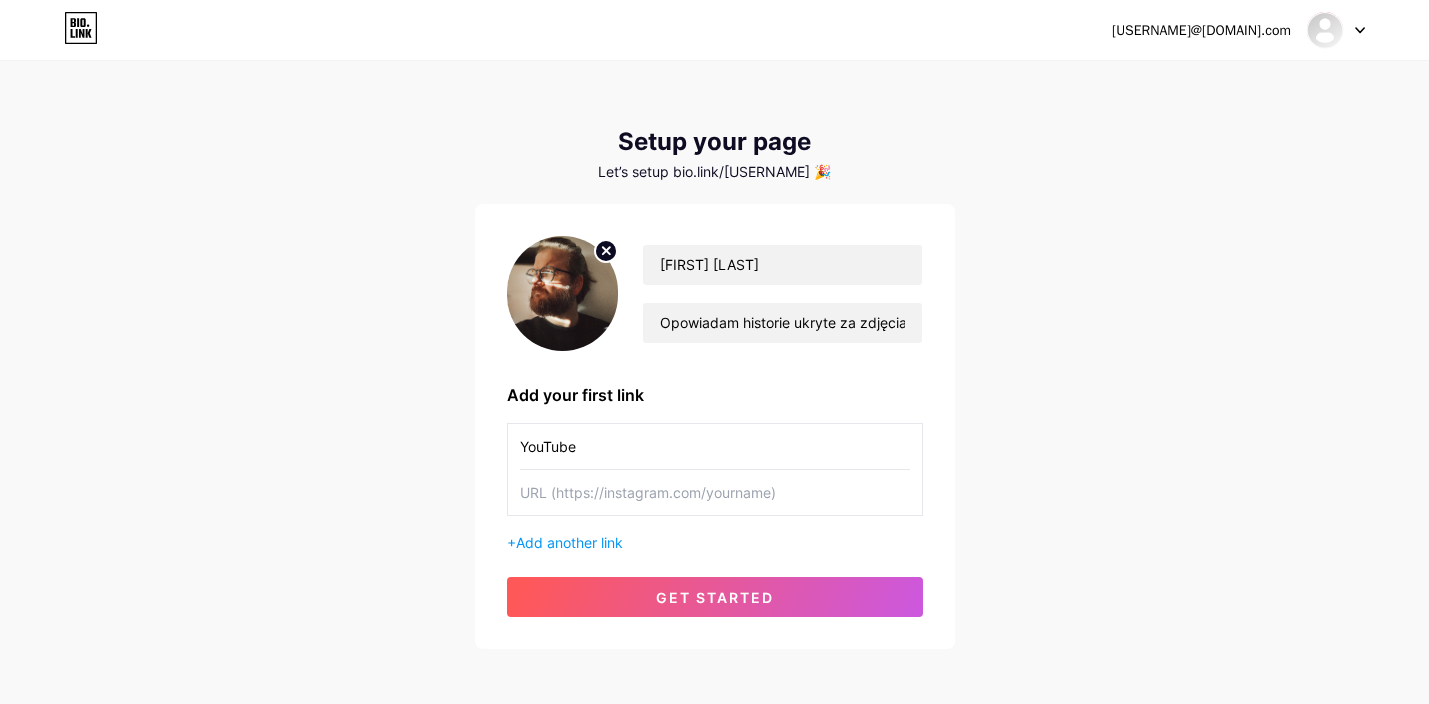 type on "YouTube" 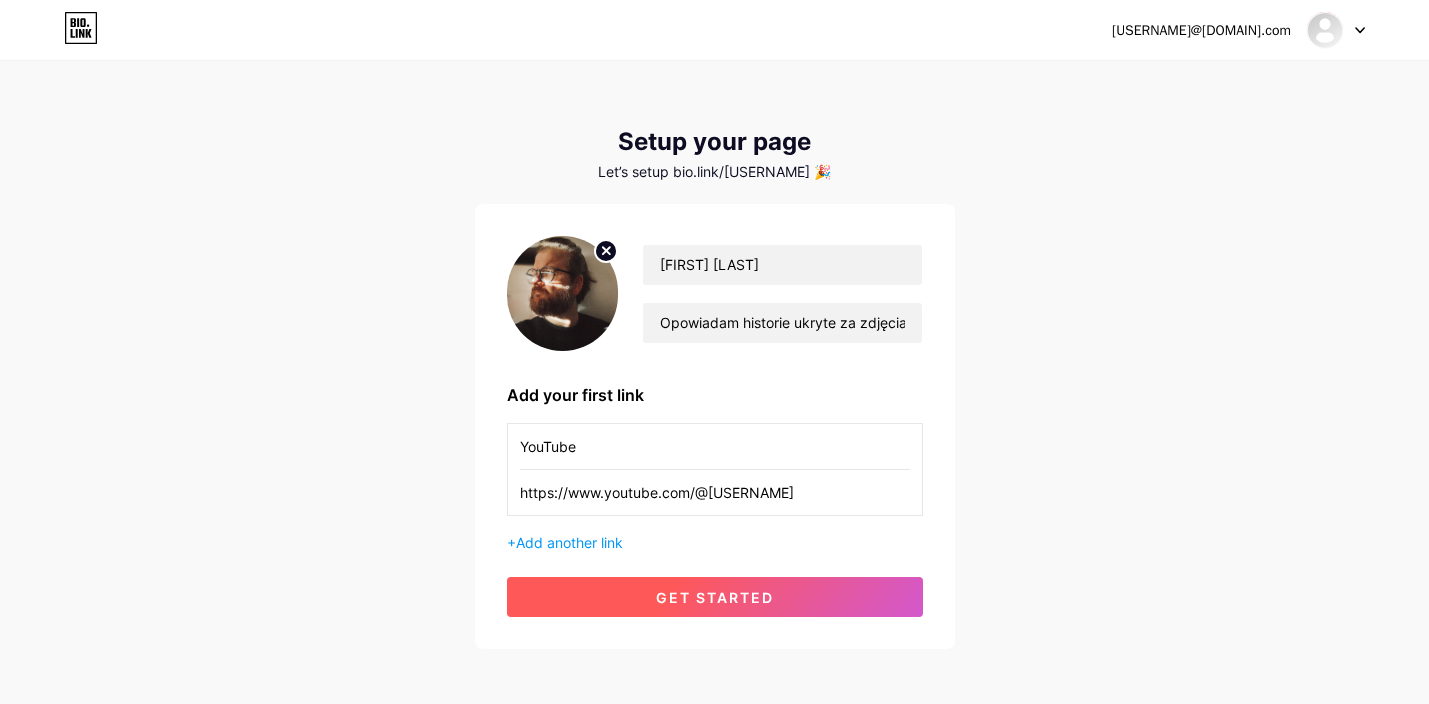 type on "https://www.youtube.com/@[USERNAME]" 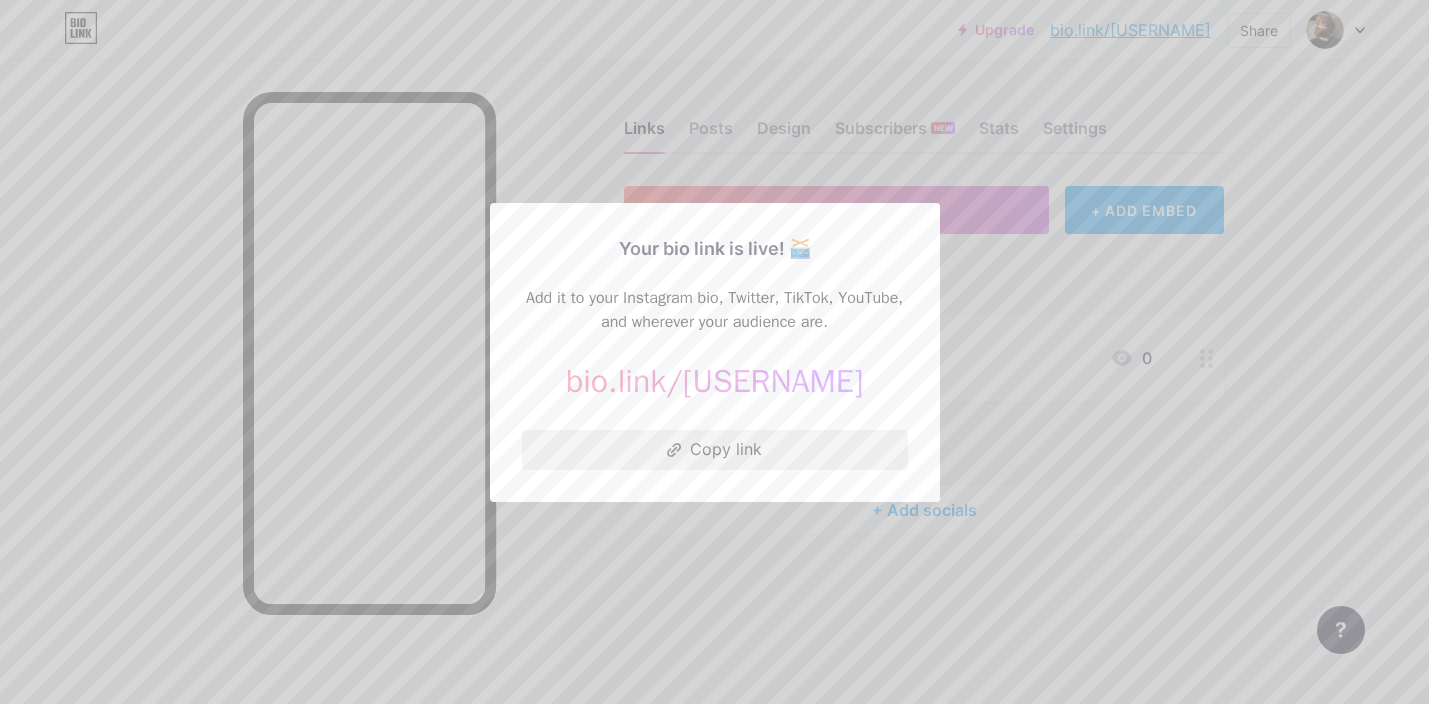 click on "Copy link" at bounding box center (715, 450) 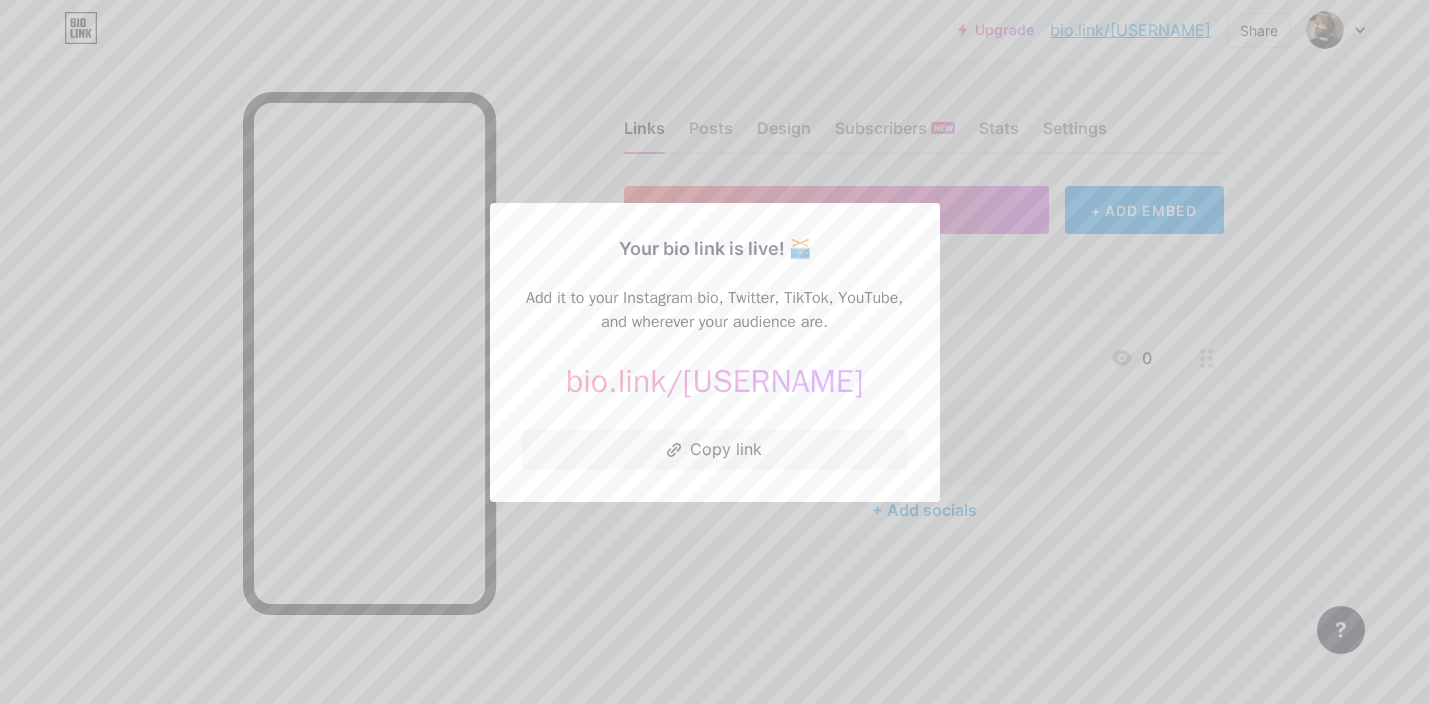 click at bounding box center [714, 352] 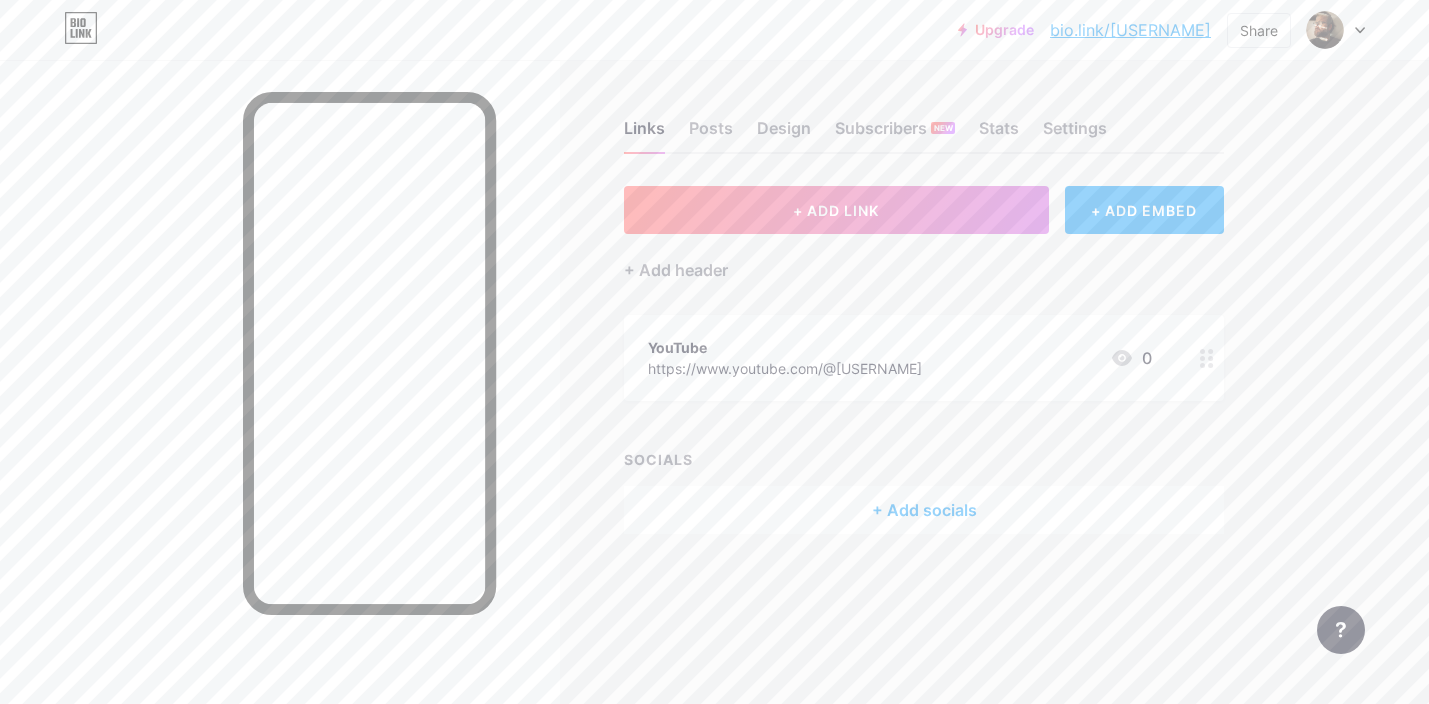 copy on "bio.link/[USERNAME]" 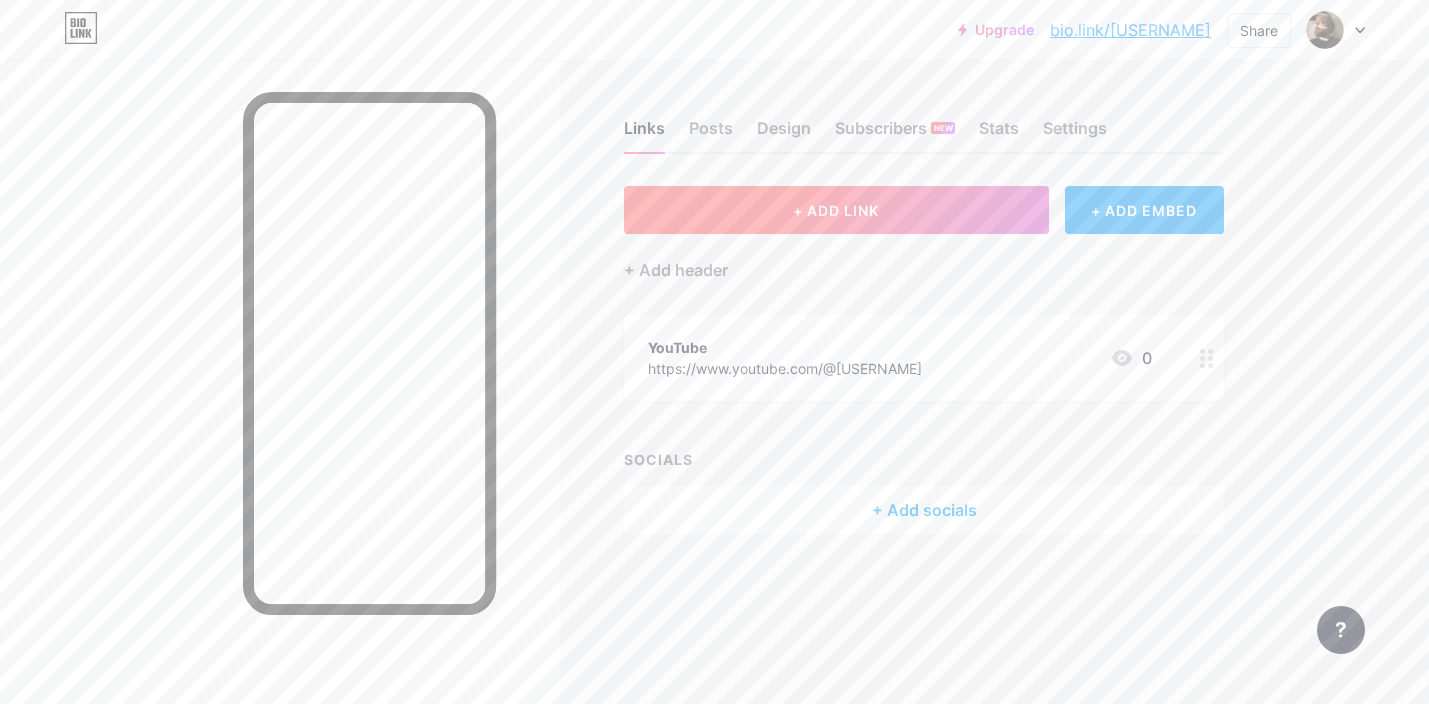 click on "+ ADD LINK" at bounding box center [836, 210] 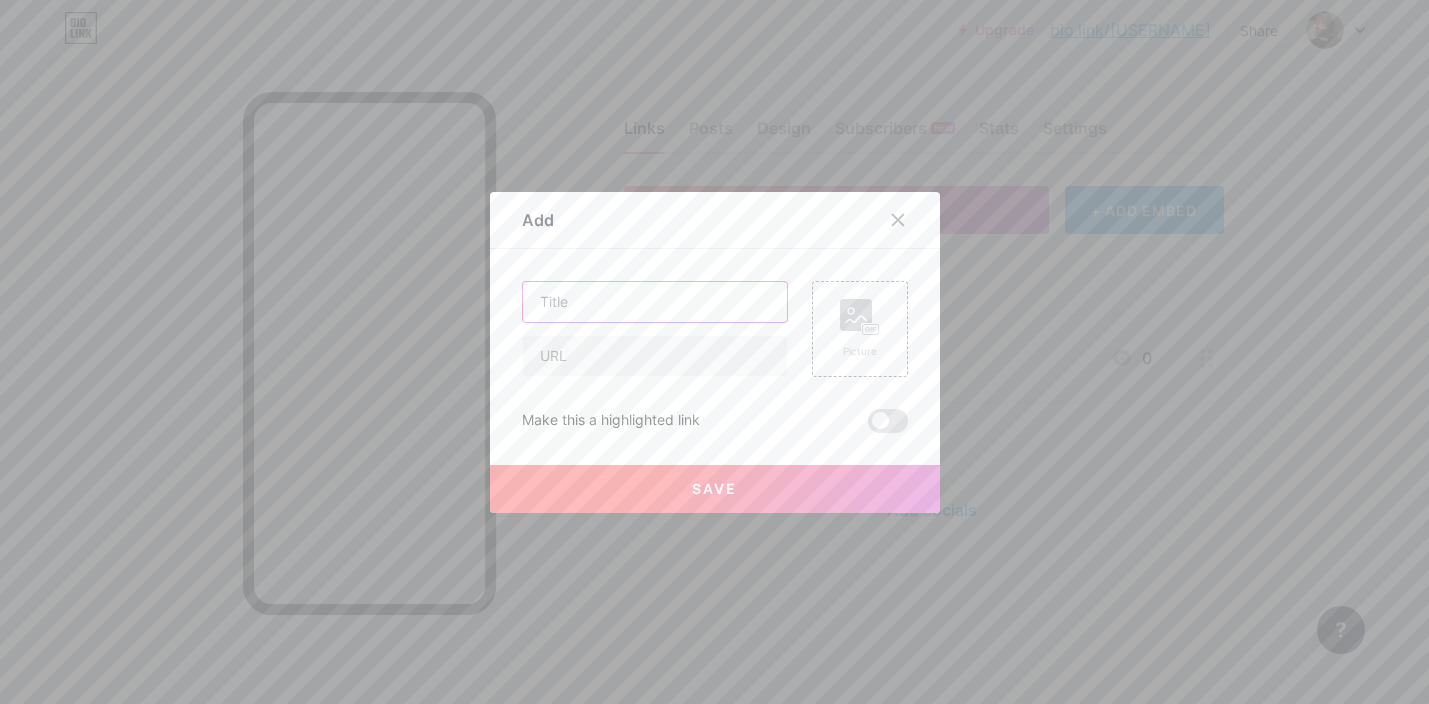 click at bounding box center [655, 302] 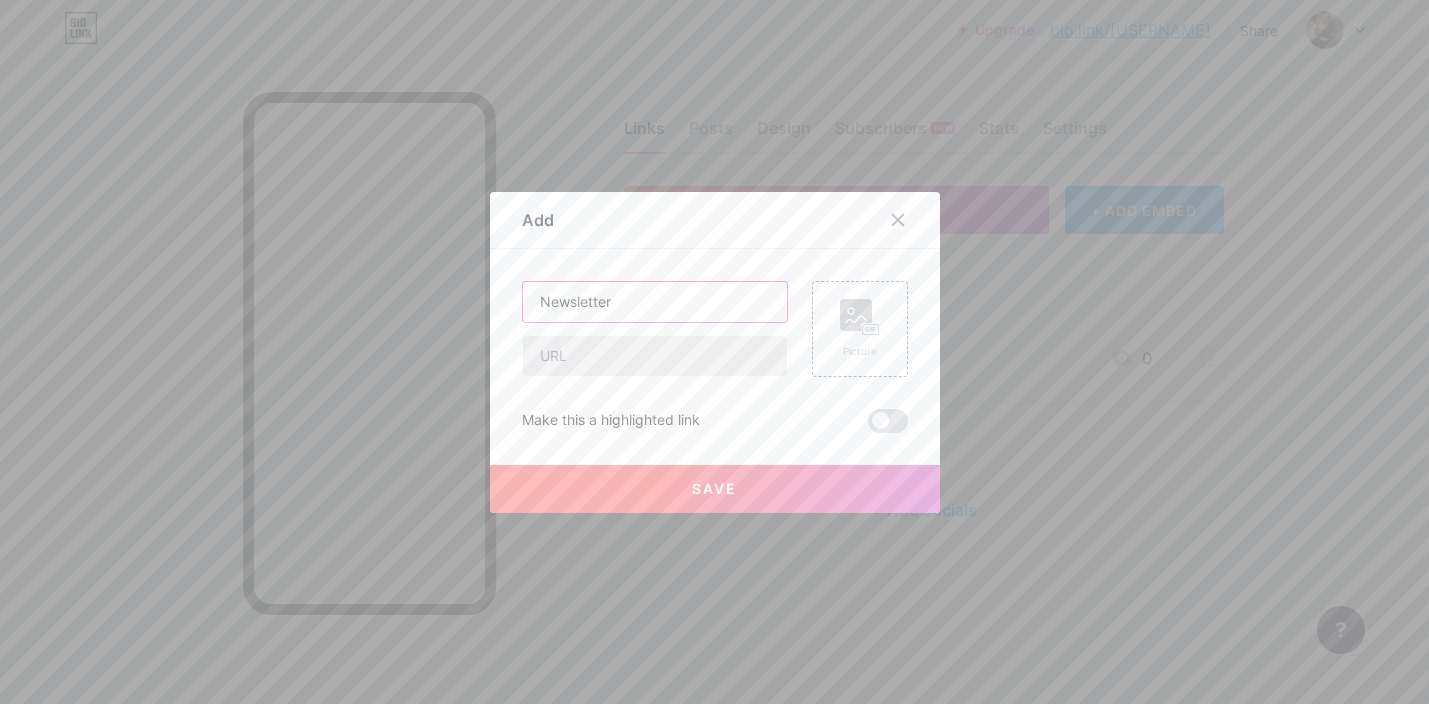 type on "Newsletter" 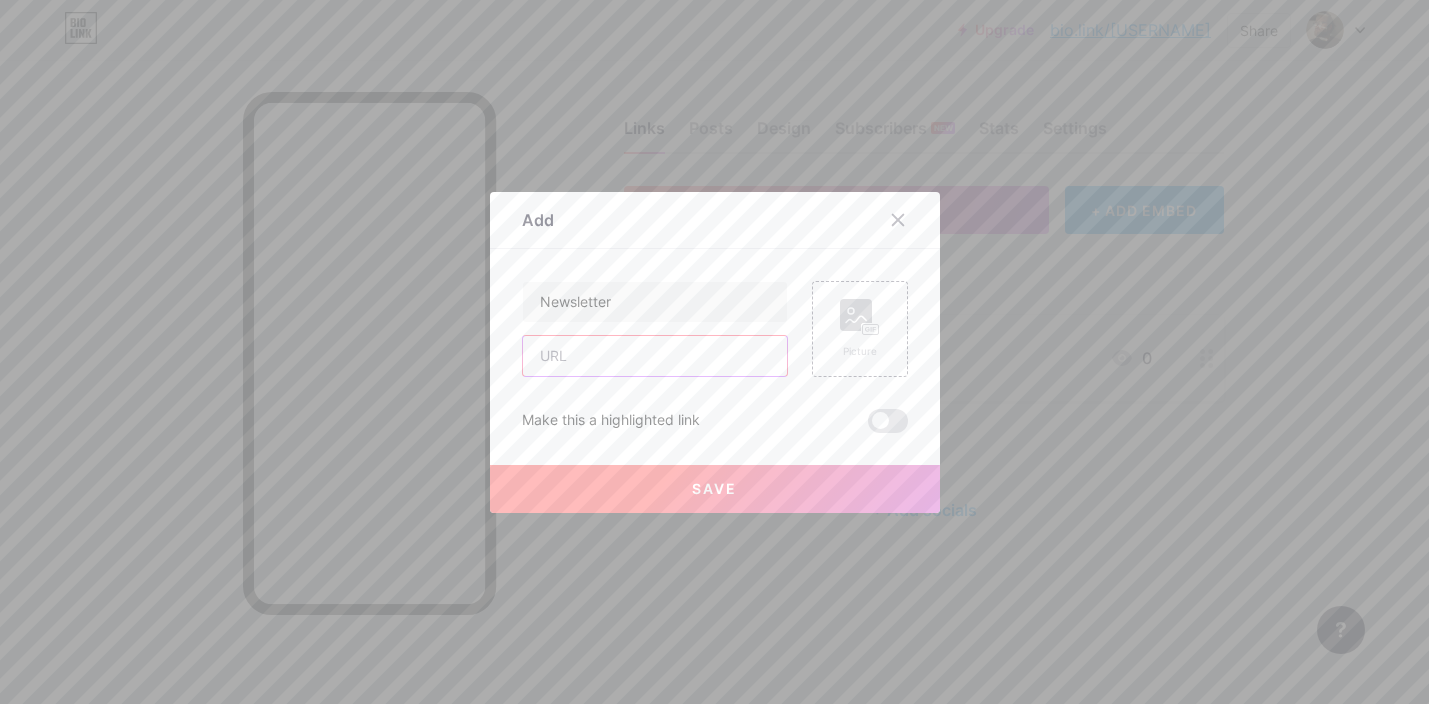 click at bounding box center [655, 356] 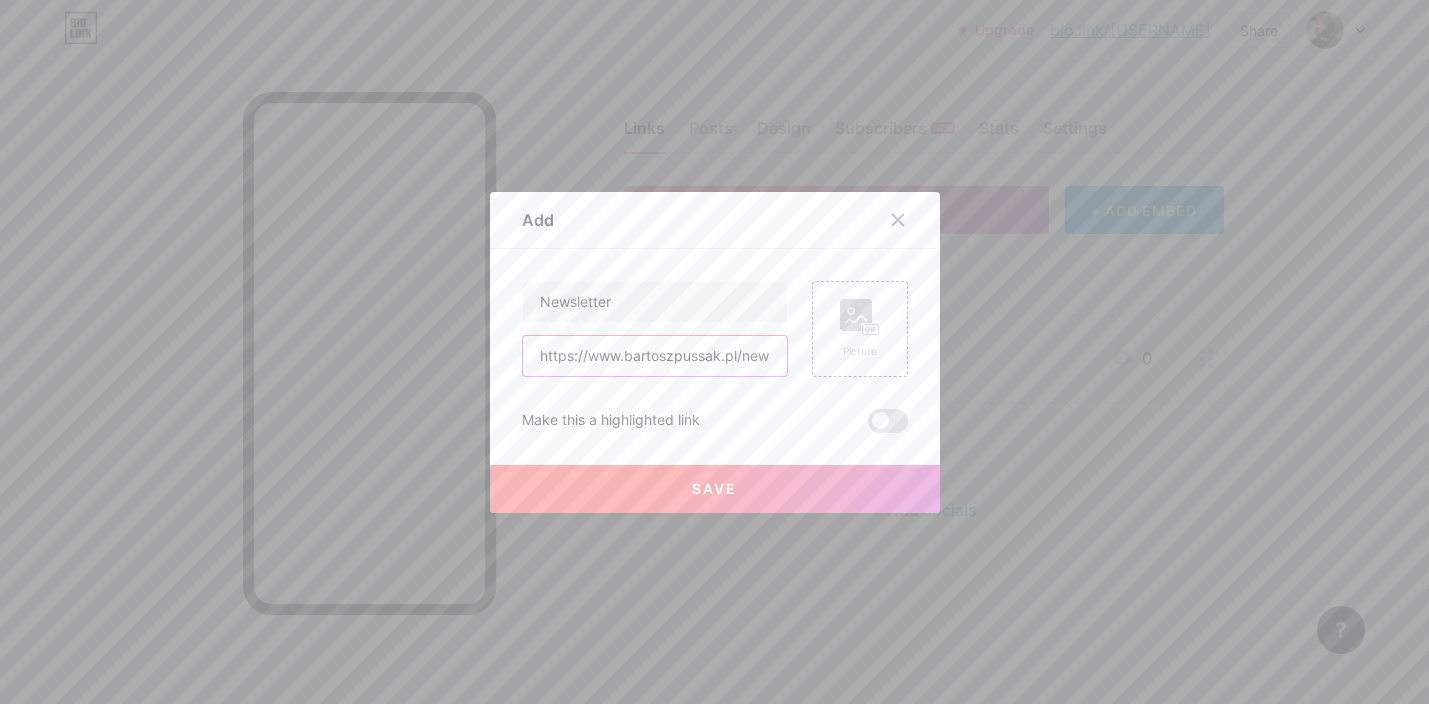 scroll, scrollTop: 0, scrollLeft: 47, axis: horizontal 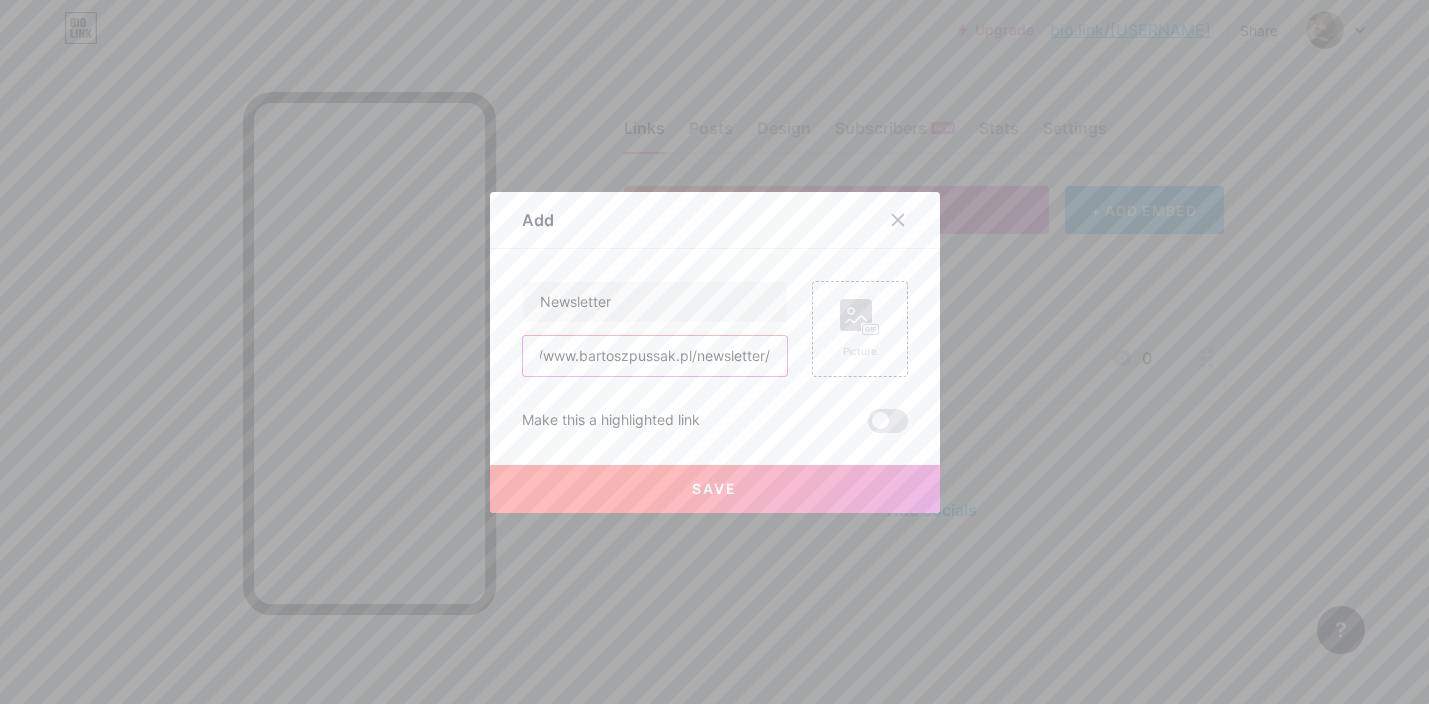 type on "https://www.bartoszpussak.pl/newsletter/" 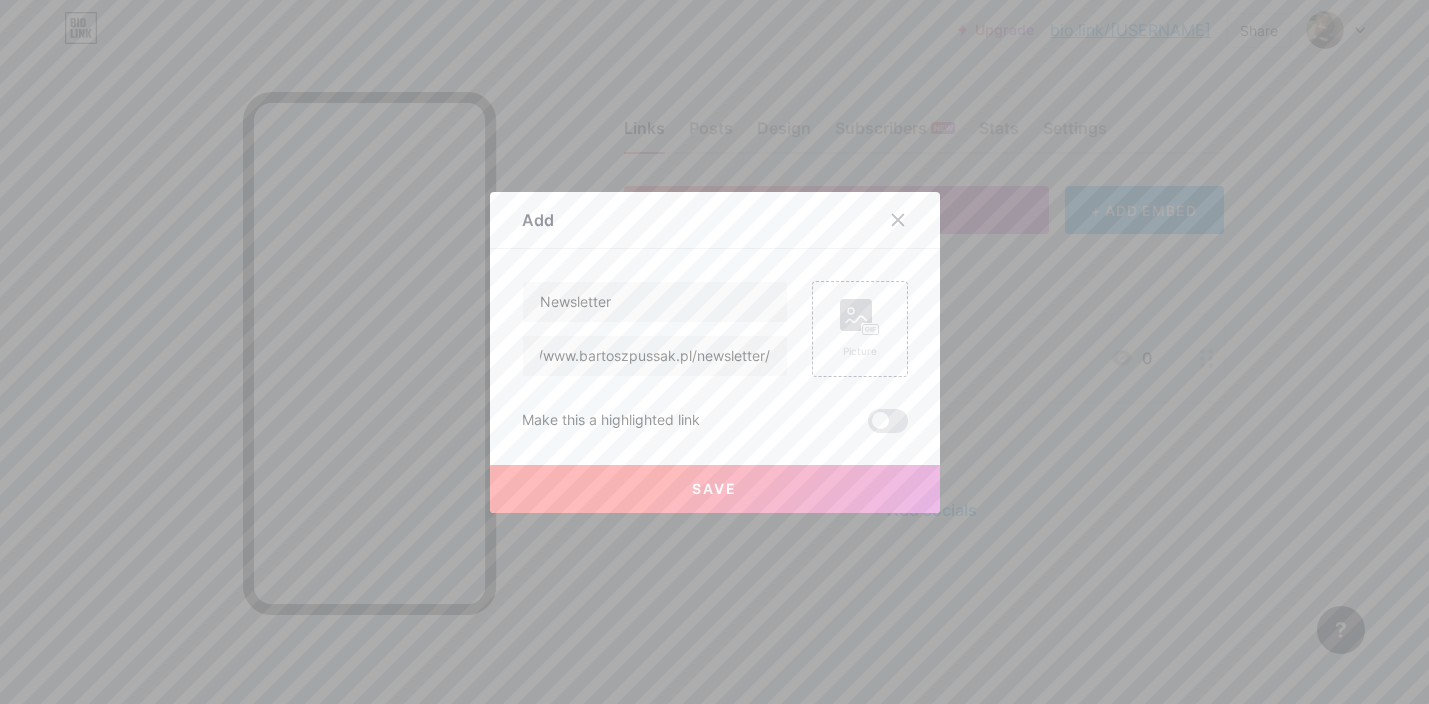 click on "Save" at bounding box center [715, 489] 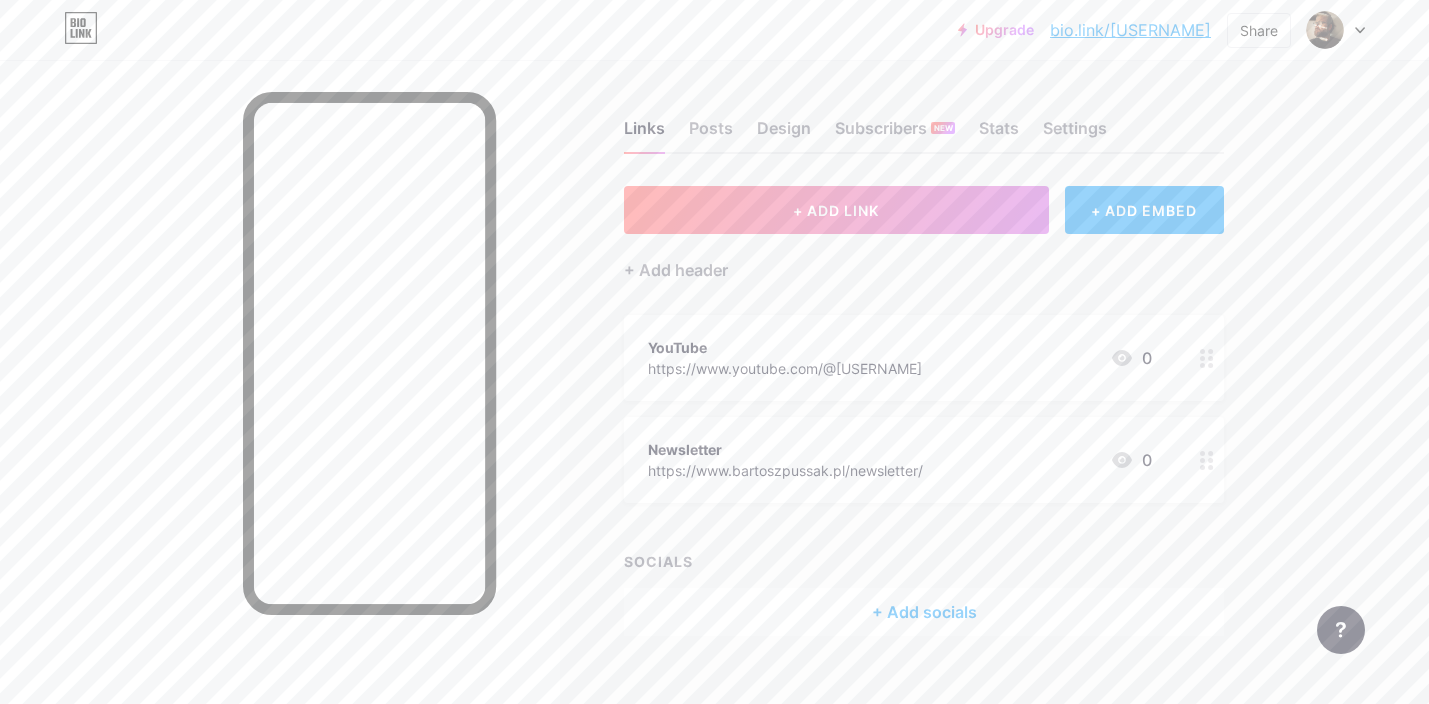 click on "+ Add socials" at bounding box center (924, 612) 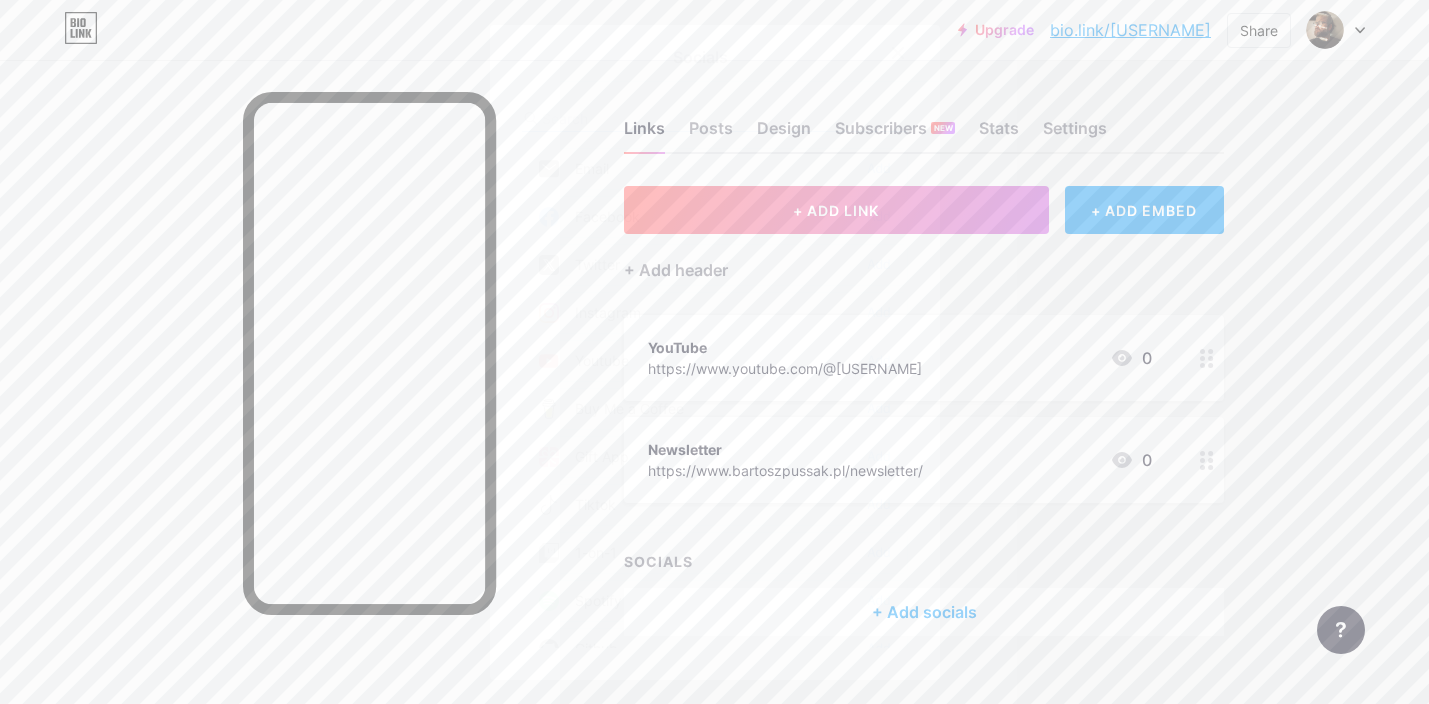 click on "Add" at bounding box center [879, 169] 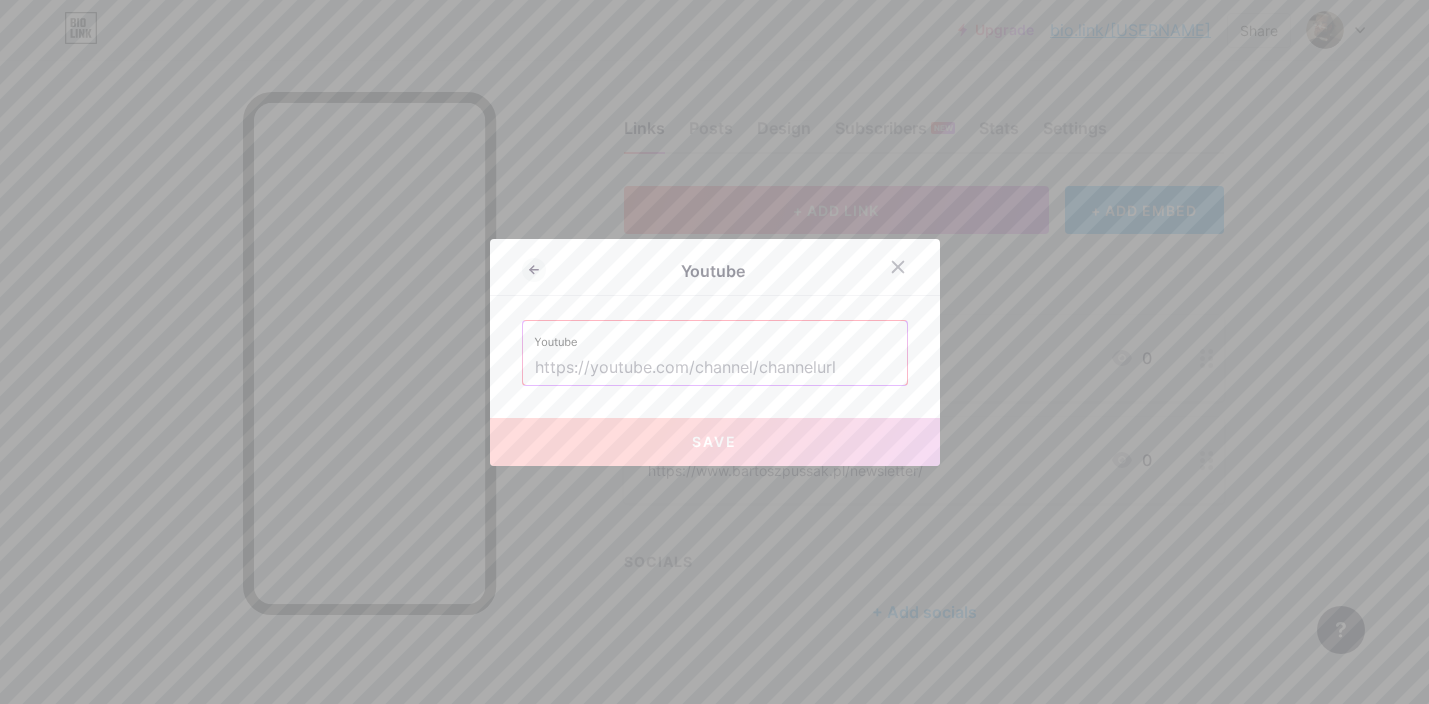 click at bounding box center [715, 368] 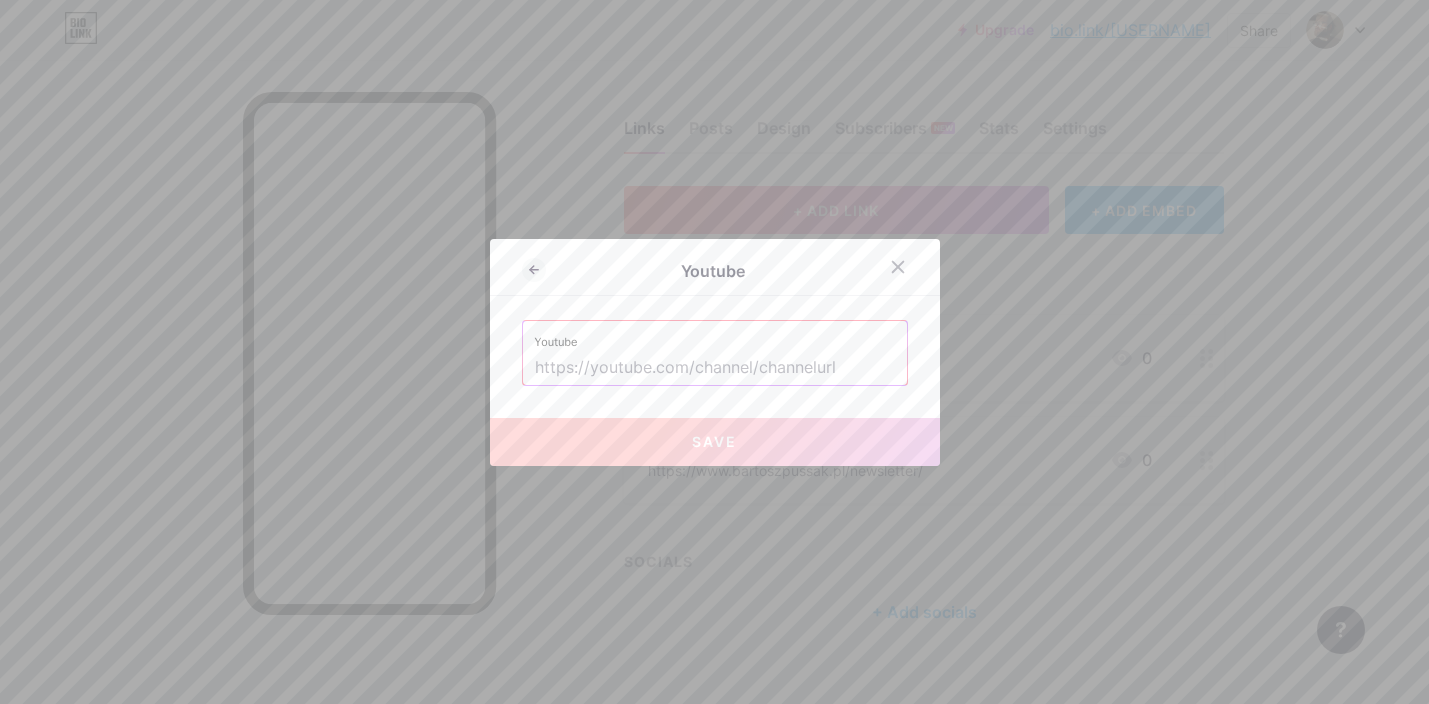 paste on "https://www.youtube.com/@[USERNAME]" 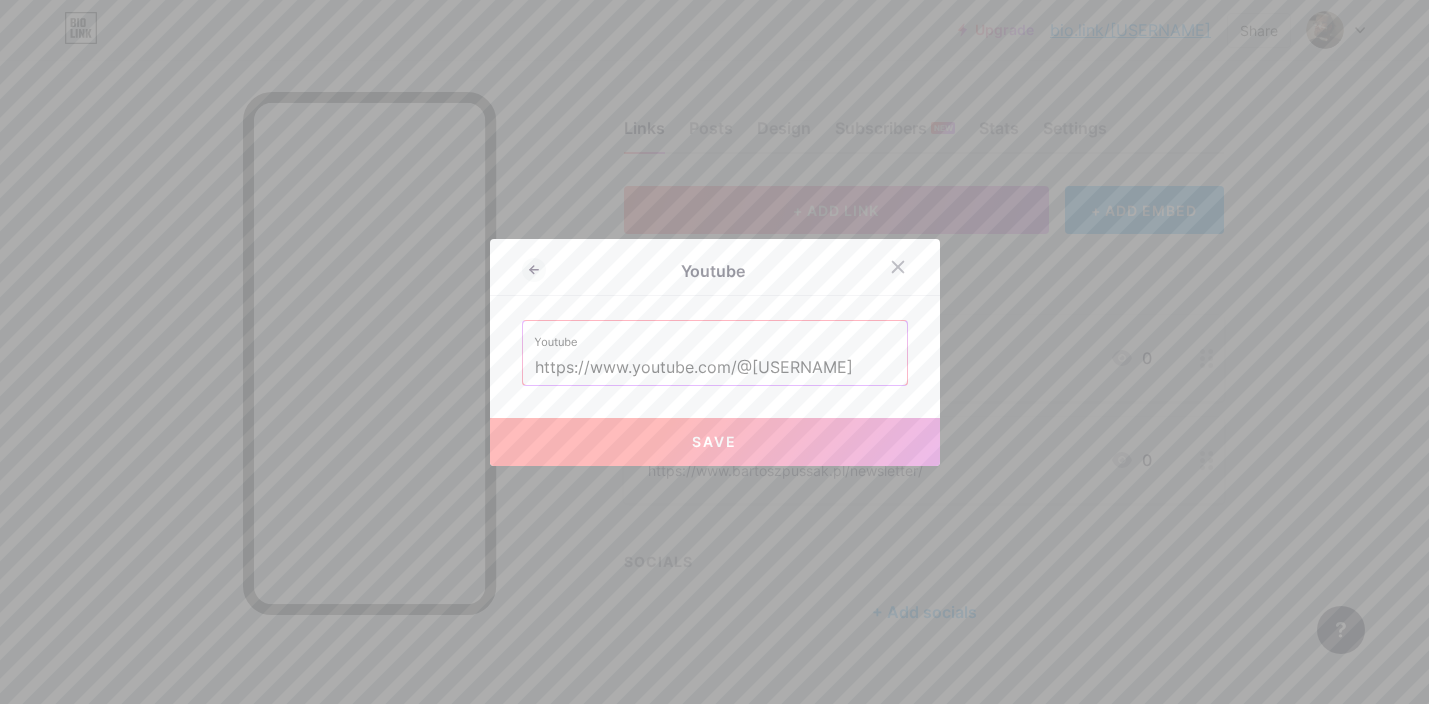 type on "https://www.youtube.com/@[USERNAME]" 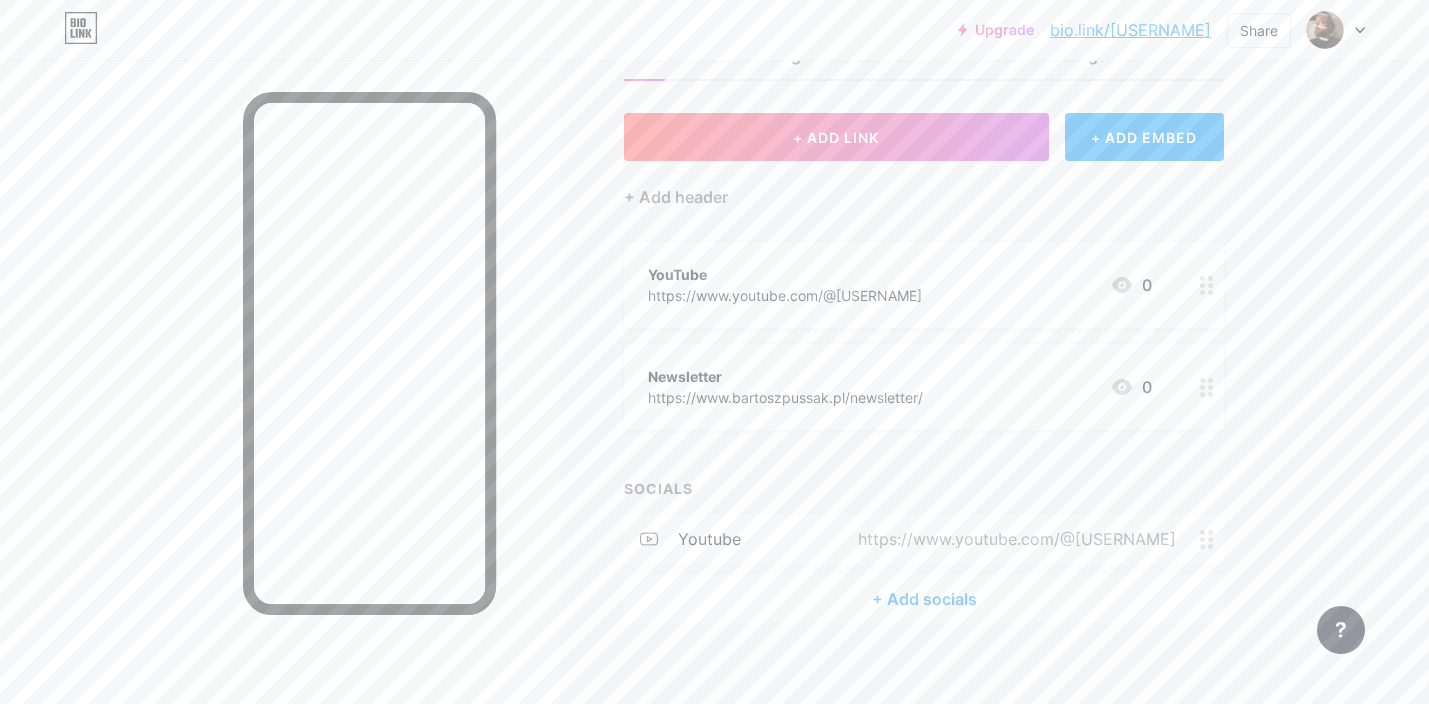 scroll, scrollTop: 79, scrollLeft: 0, axis: vertical 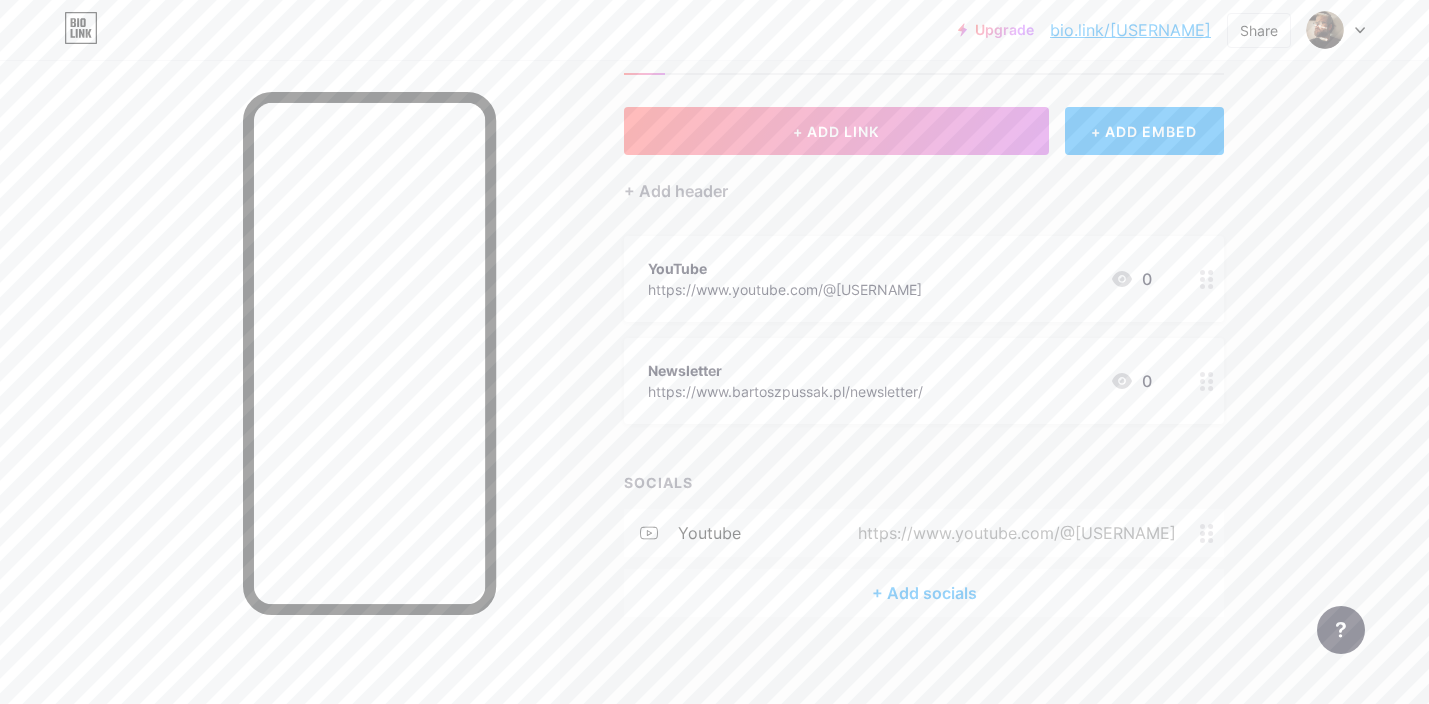 click on "+ Add socials" at bounding box center [924, 593] 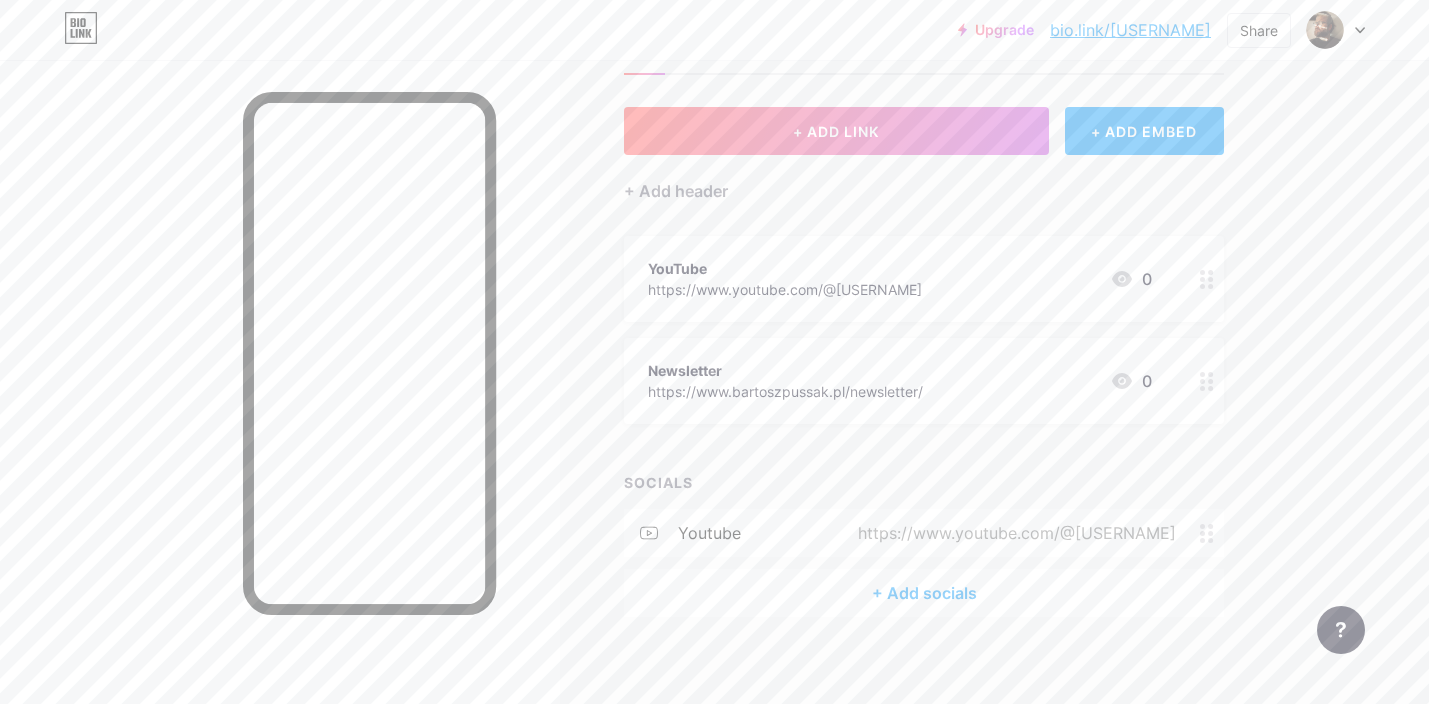 scroll, scrollTop: 14, scrollLeft: 0, axis: vertical 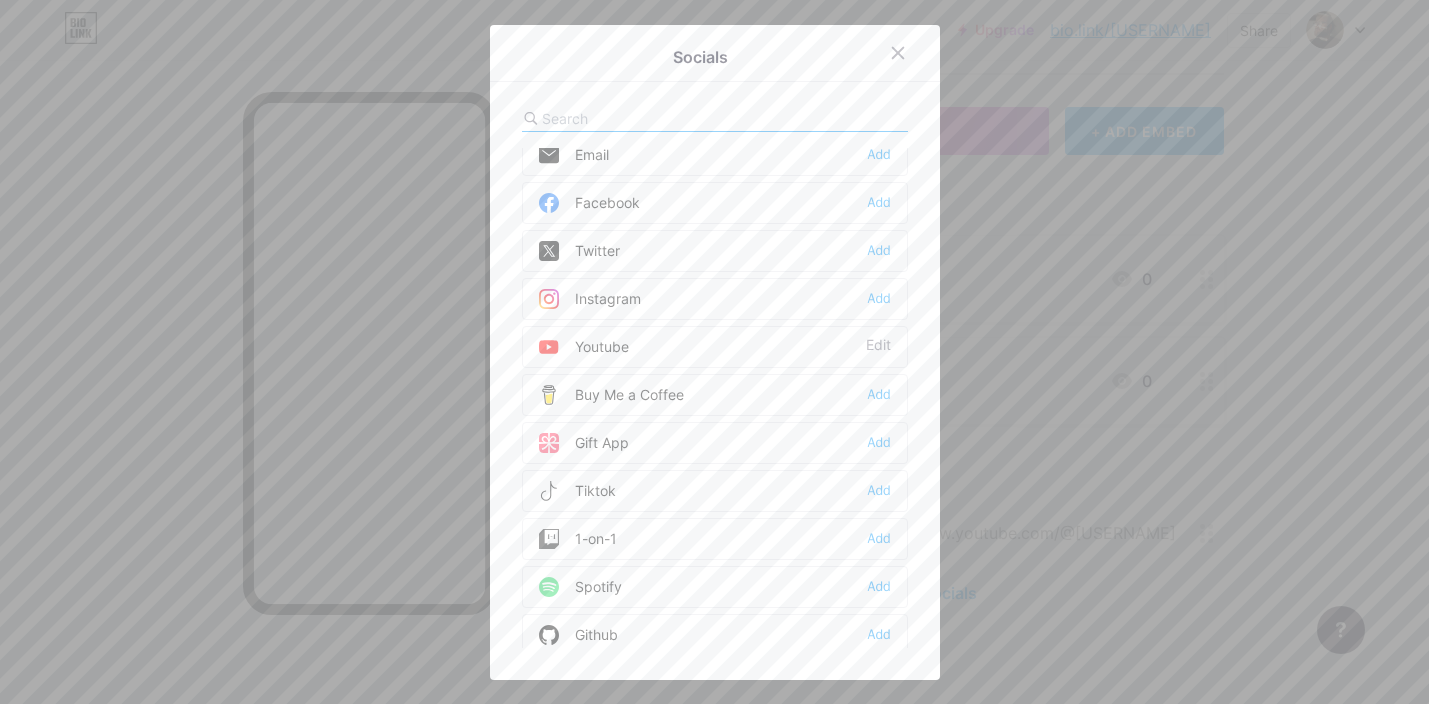 click on "Tiktok
Add" at bounding box center [715, 155] 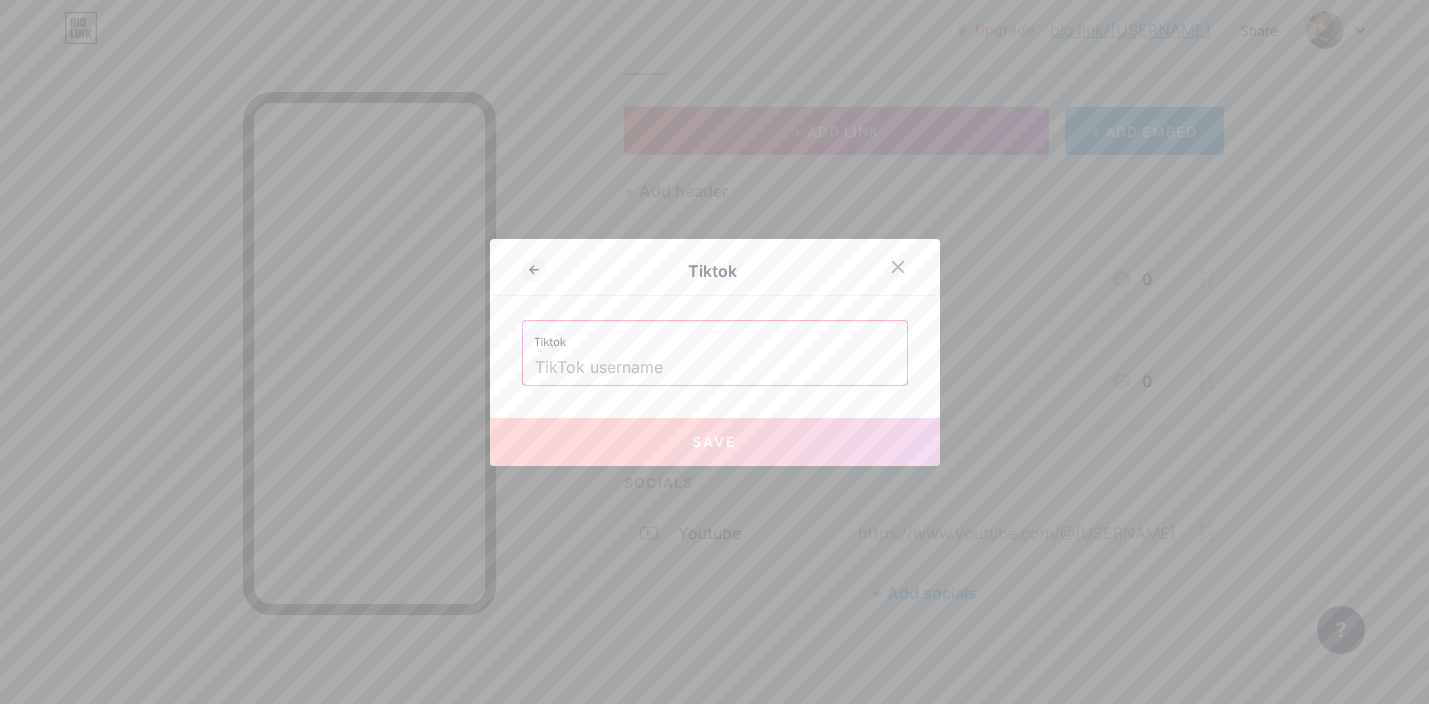 click at bounding box center (715, 368) 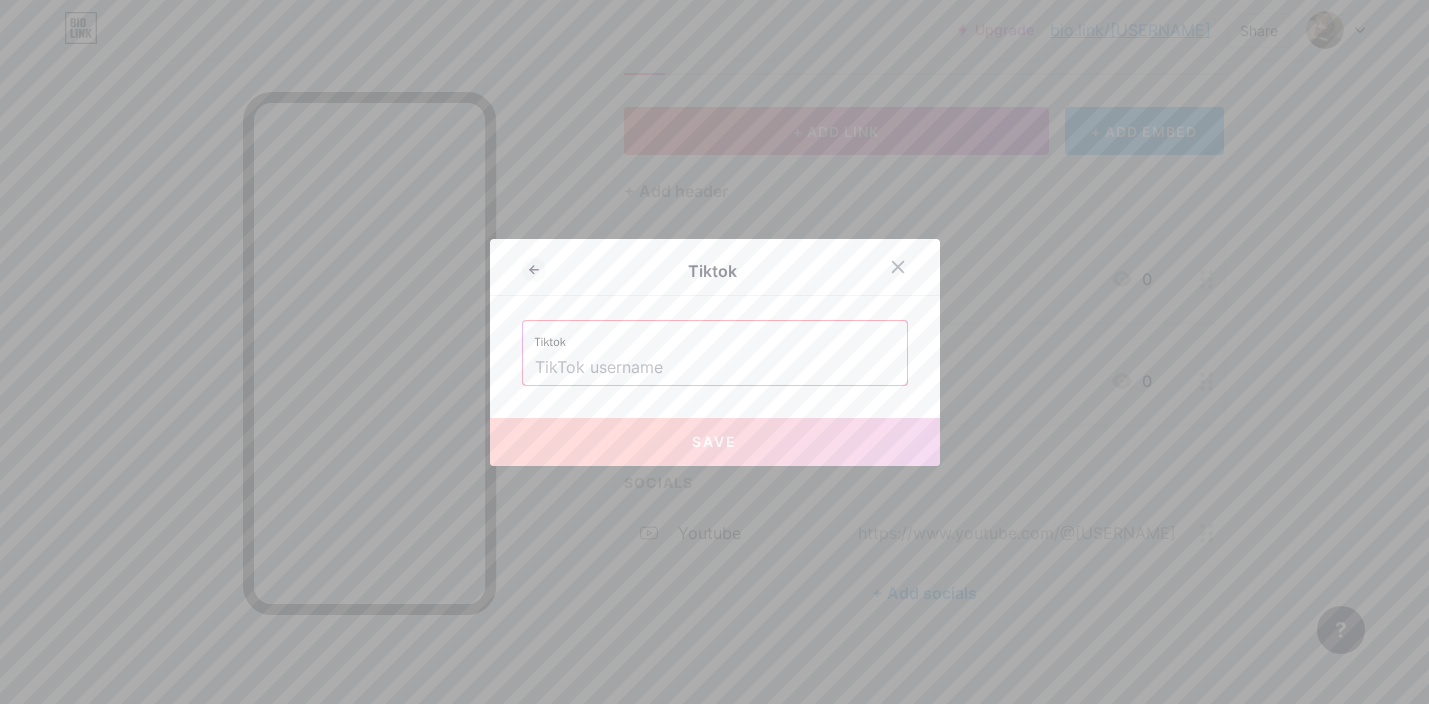 paste on "\[USERNAME]" 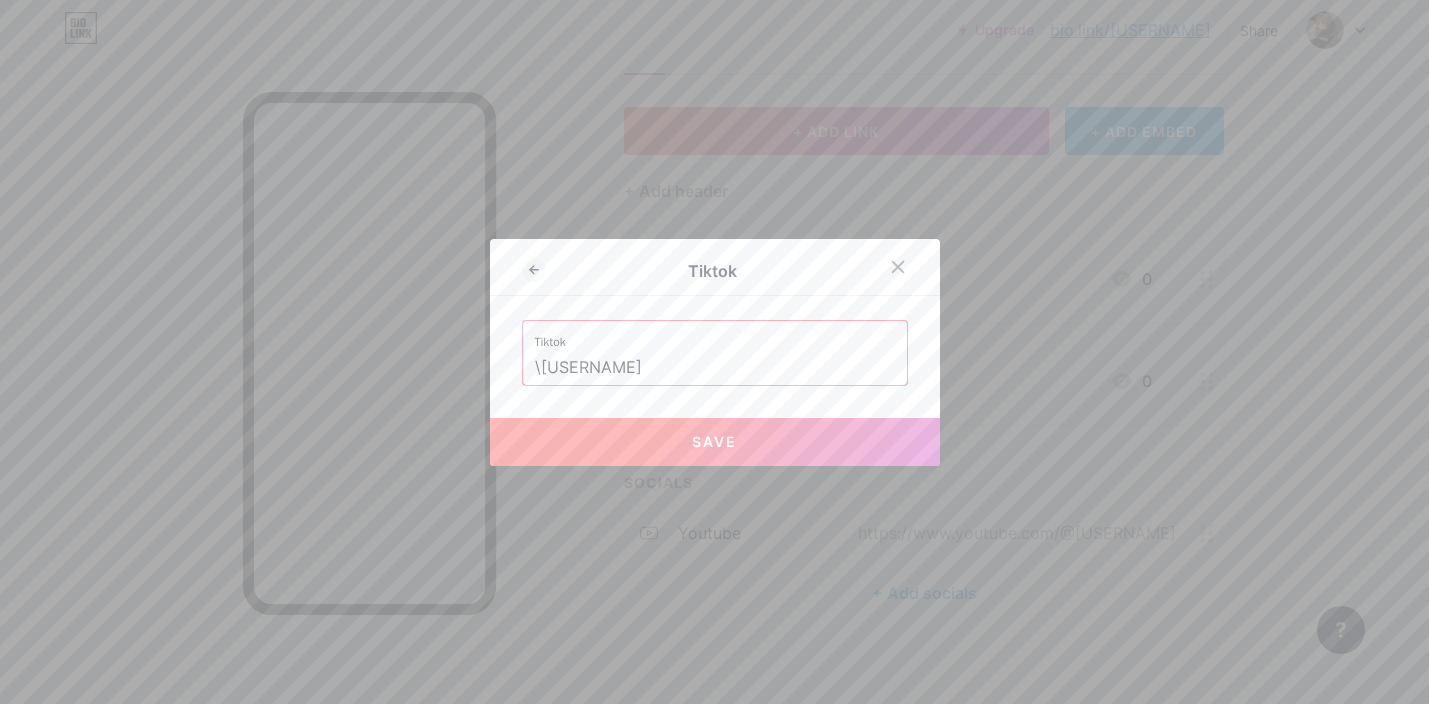 type on "\[USERNAME]" 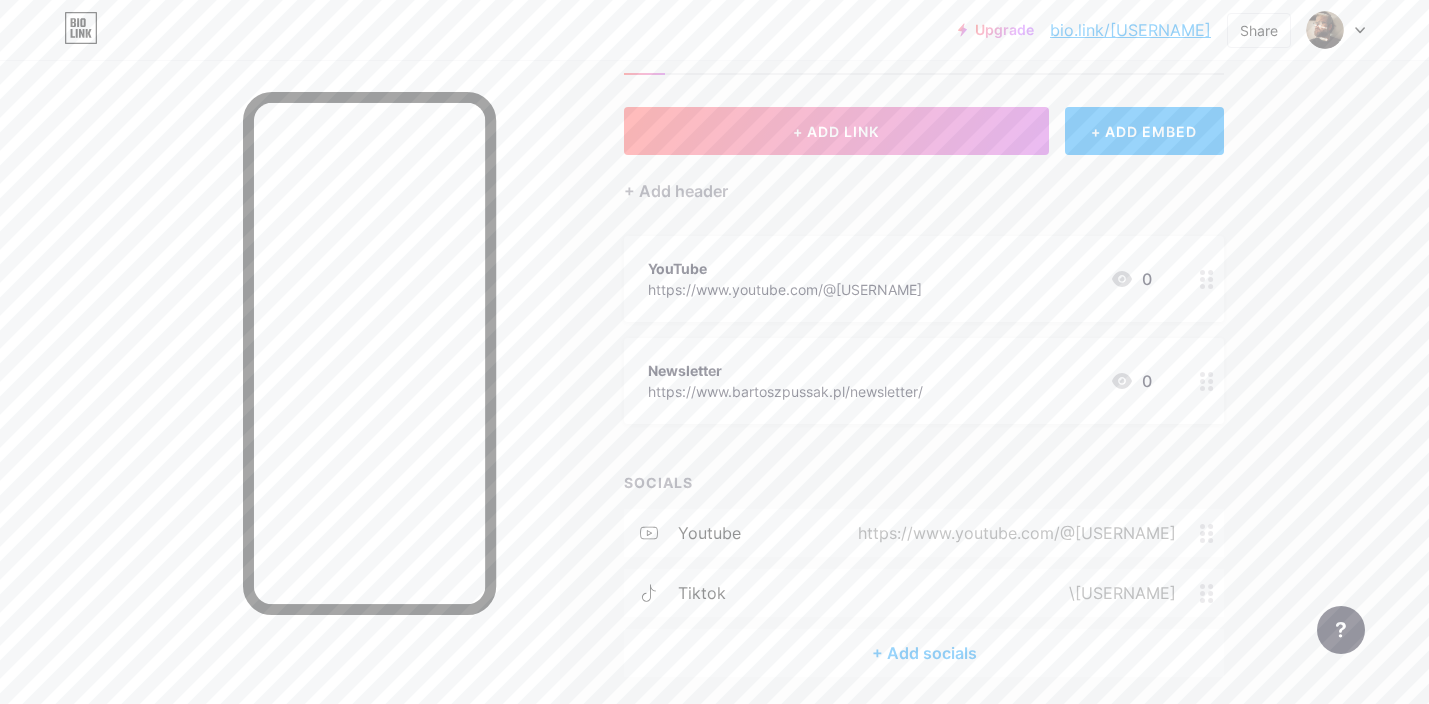 click on "+ Add socials" at bounding box center (924, 653) 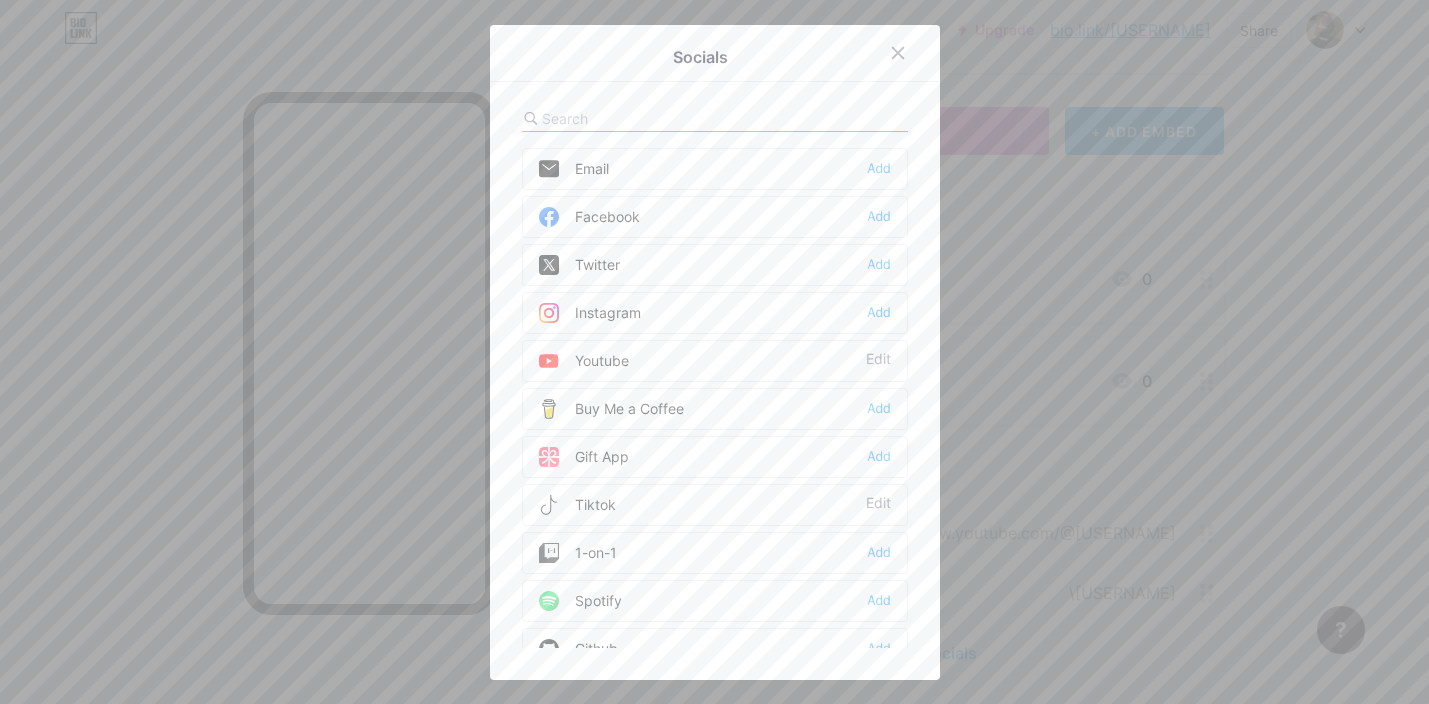 click on "Facebook
Add" at bounding box center [715, 169] 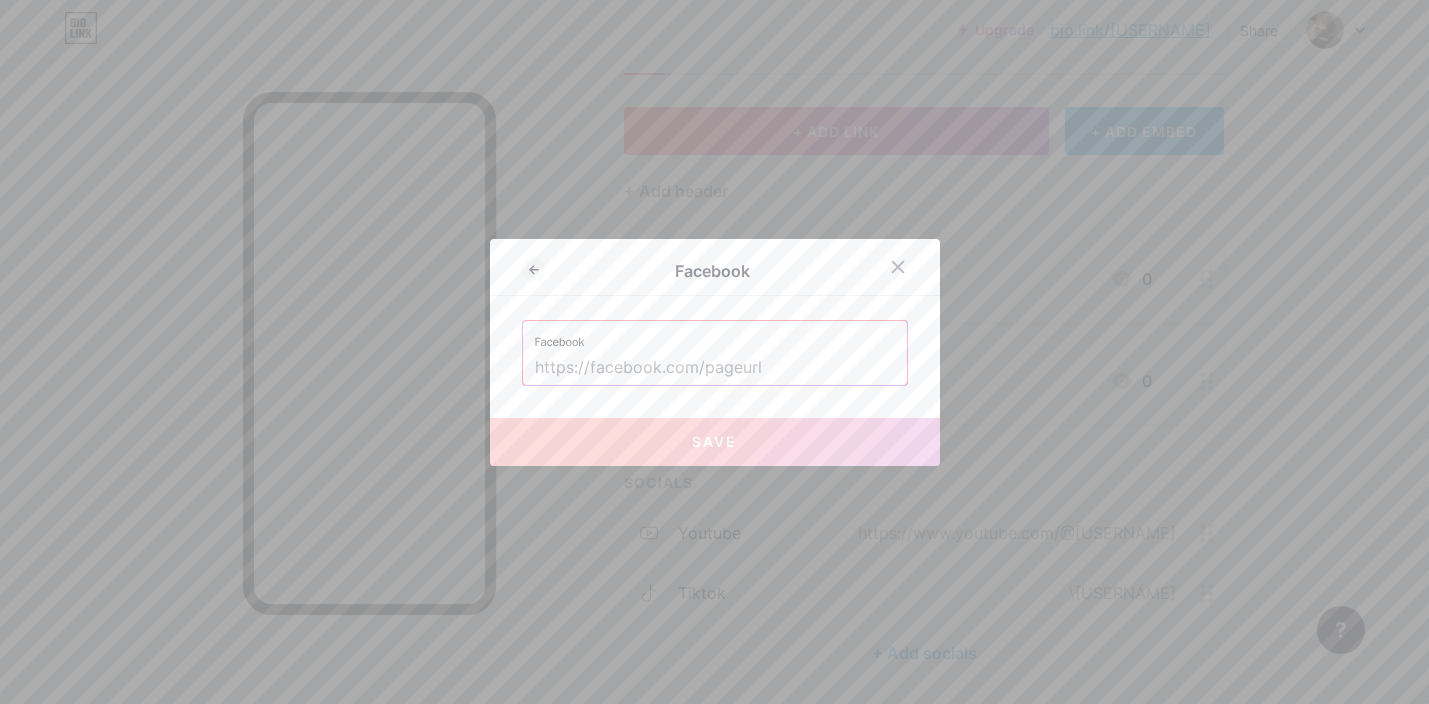 click on "Facebook       Facebook           Save" at bounding box center [715, 352] 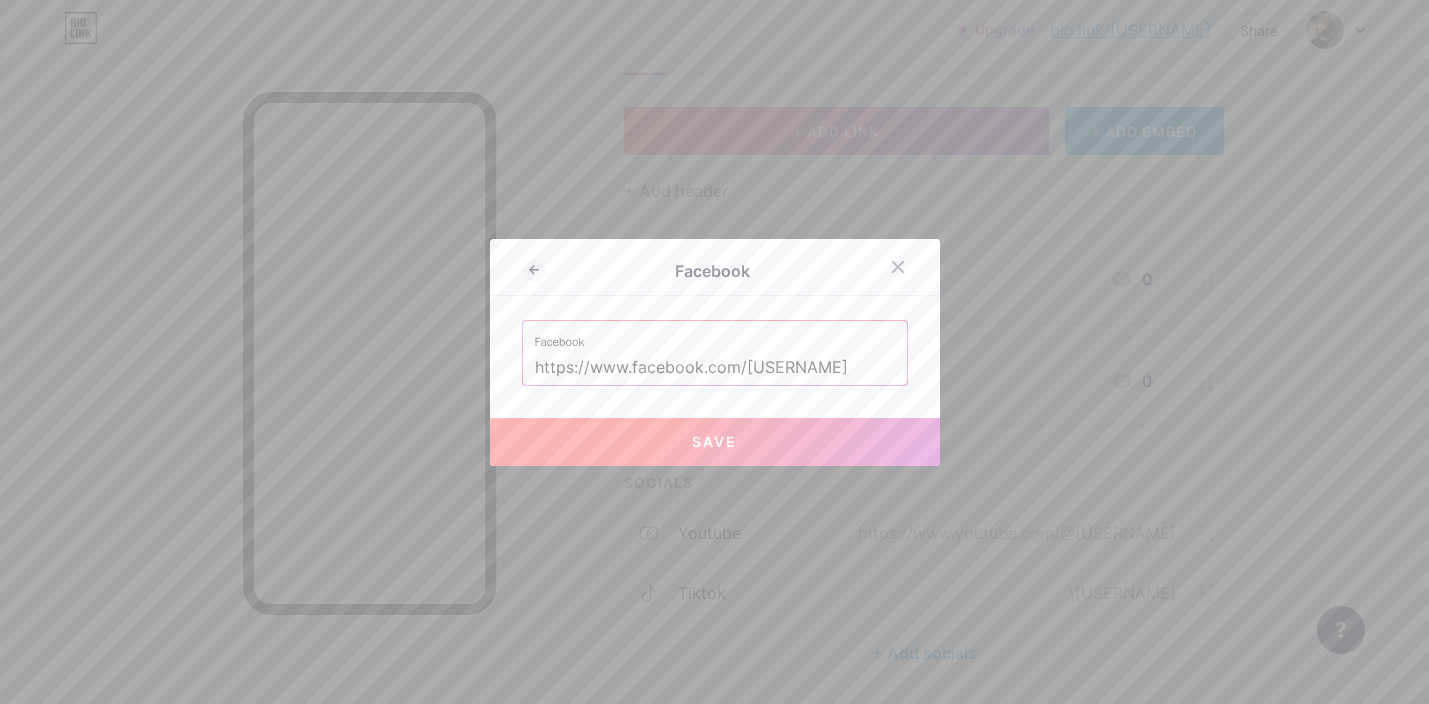type on "https://www.facebook.com/[USERNAME]" 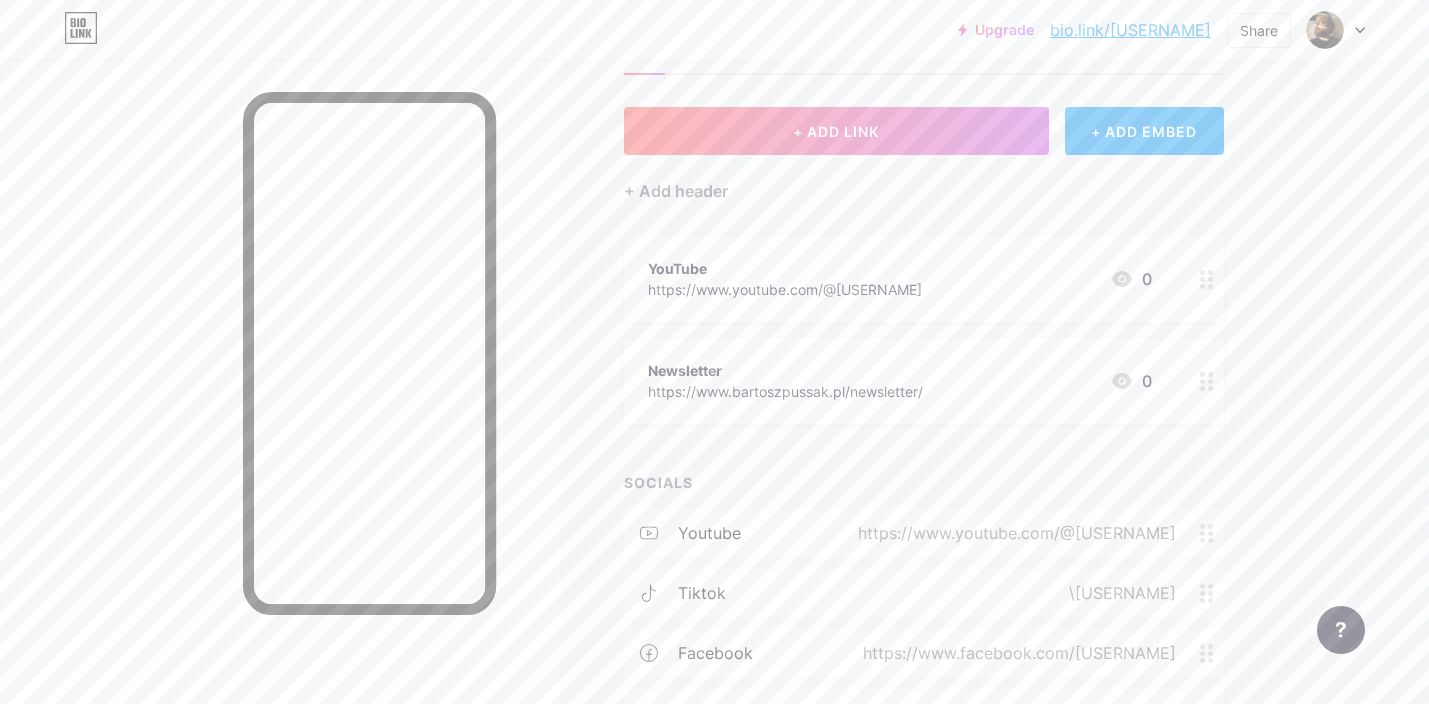 click on "YouTube
https://www.youtube.com/@[USERNAME]
0" at bounding box center (900, 279) 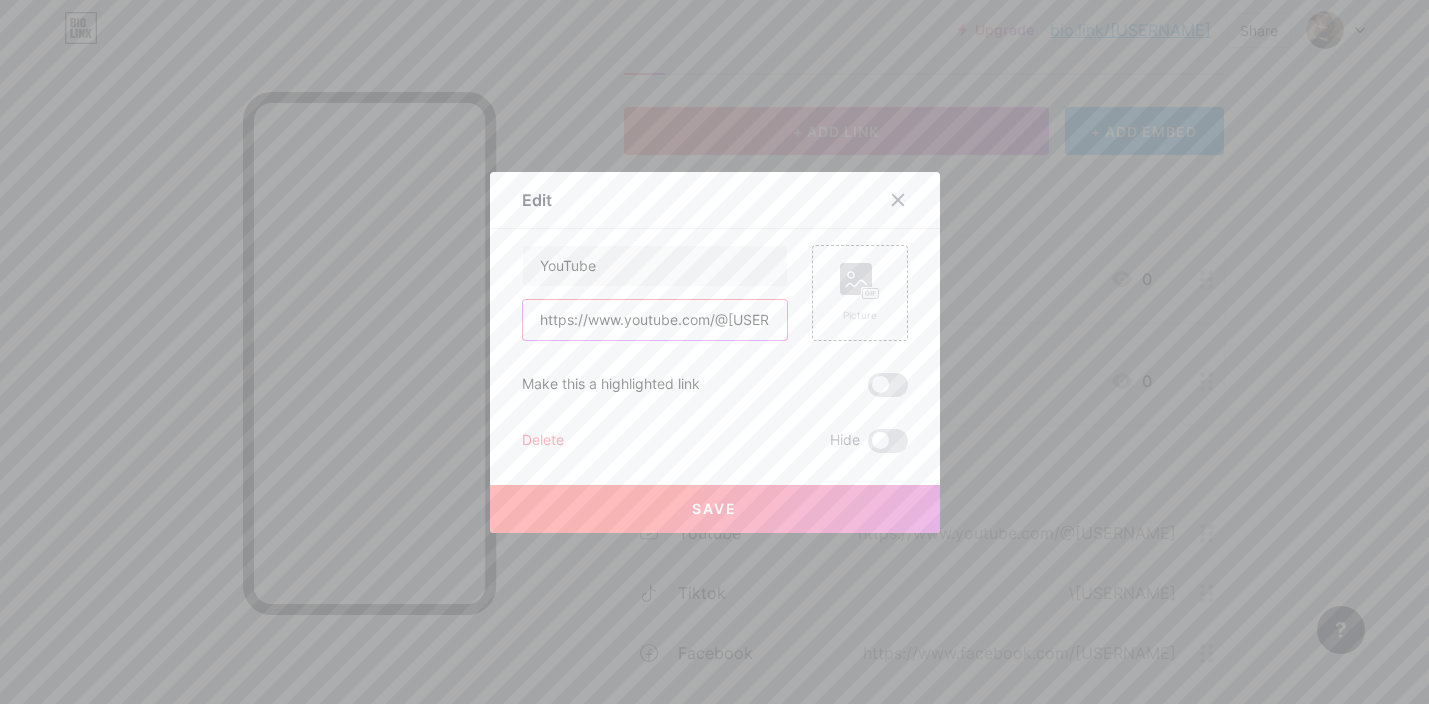 click on "https://www.youtube.com/@[USERNAME]" at bounding box center [655, 320] 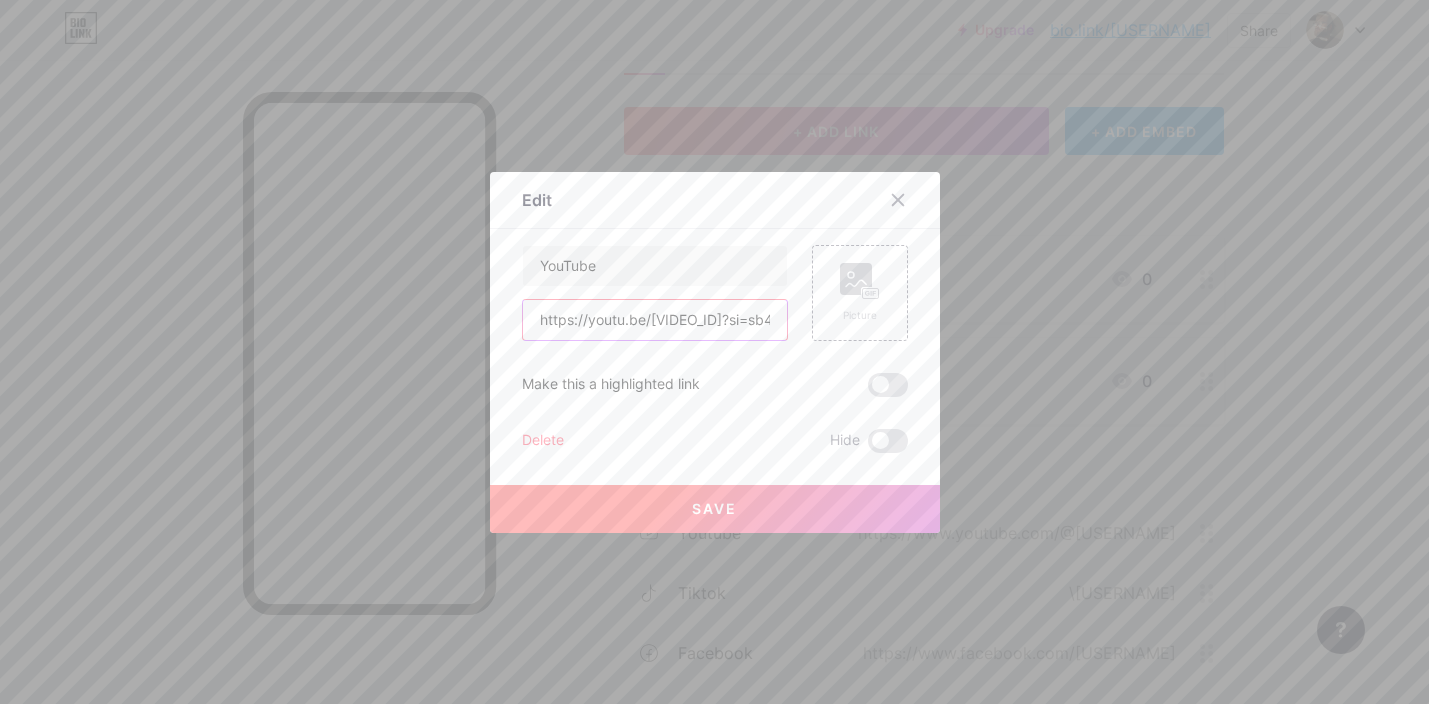 scroll, scrollTop: 0, scrollLeft: 146, axis: horizontal 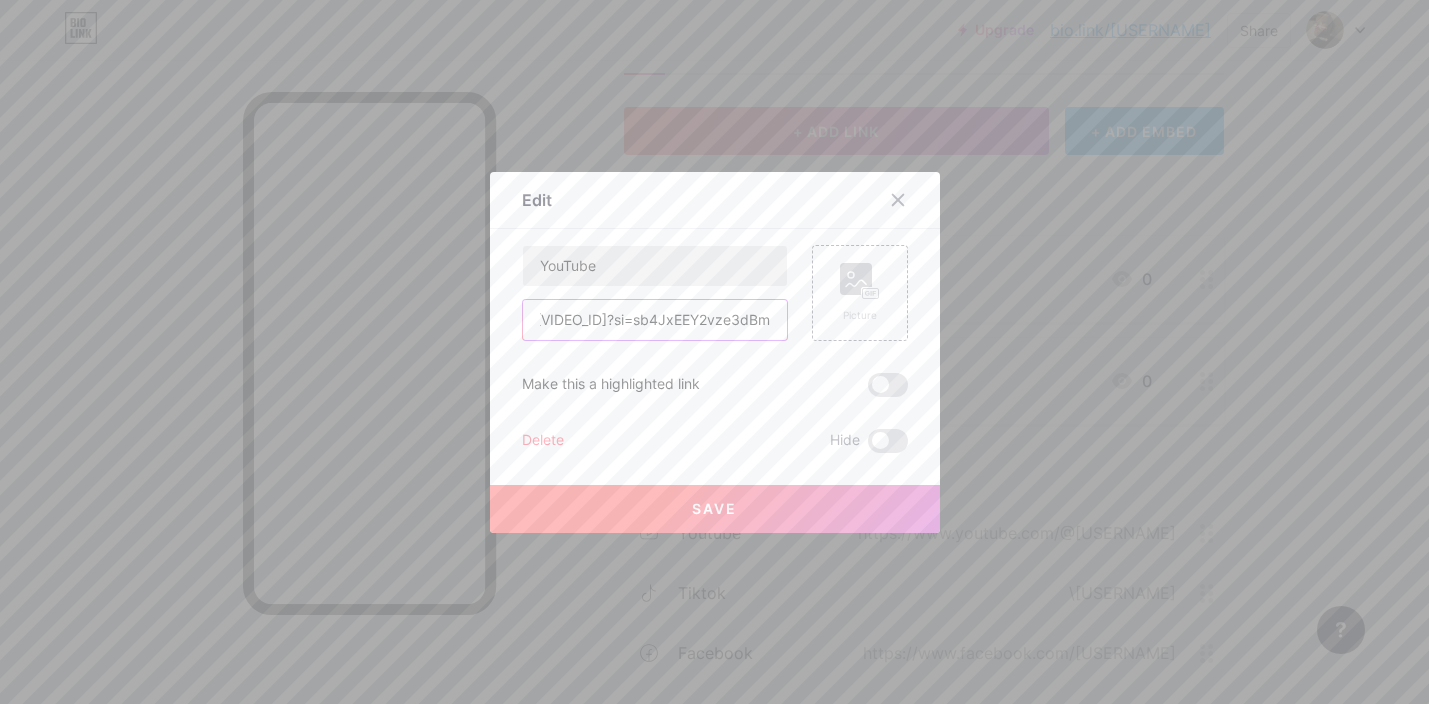 type on "https://youtu.be/[VIDEO_ID]?si=sb4JxEEY2vze3dBm" 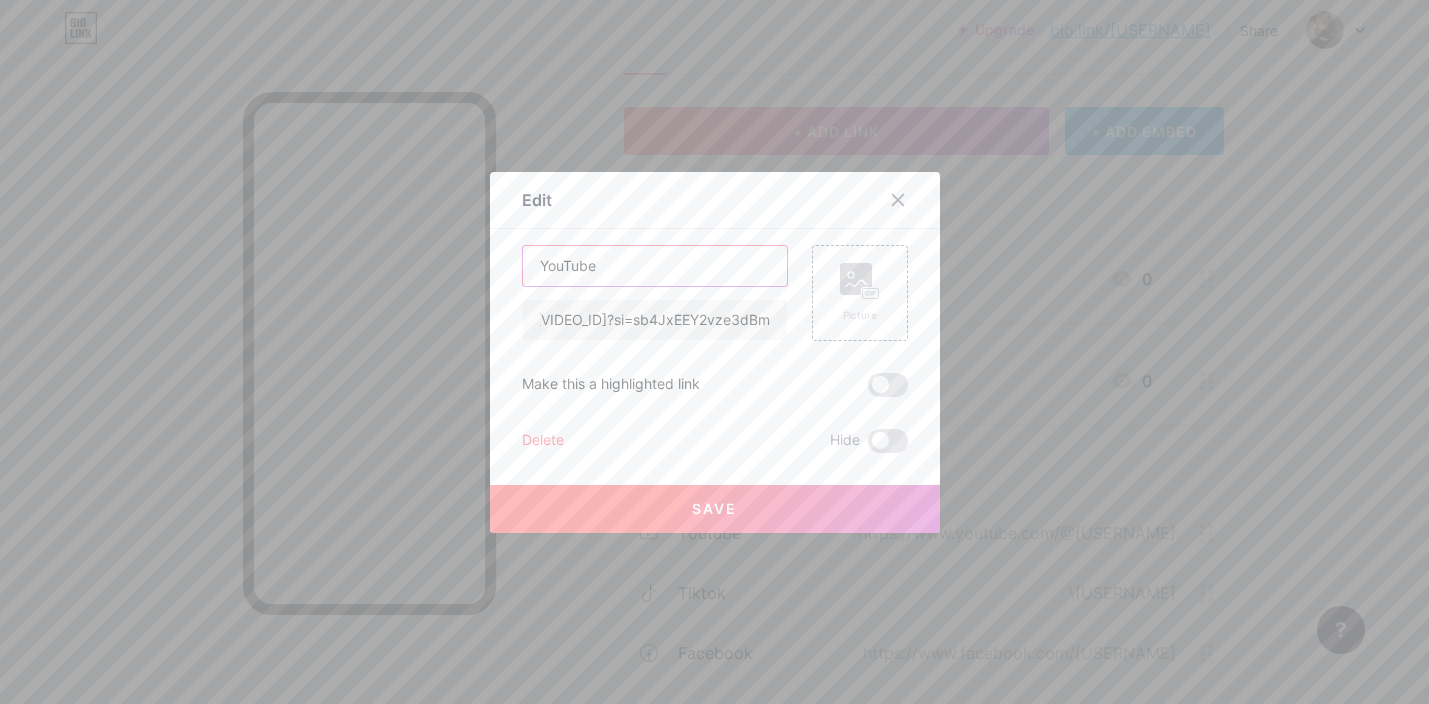 scroll, scrollTop: 0, scrollLeft: 0, axis: both 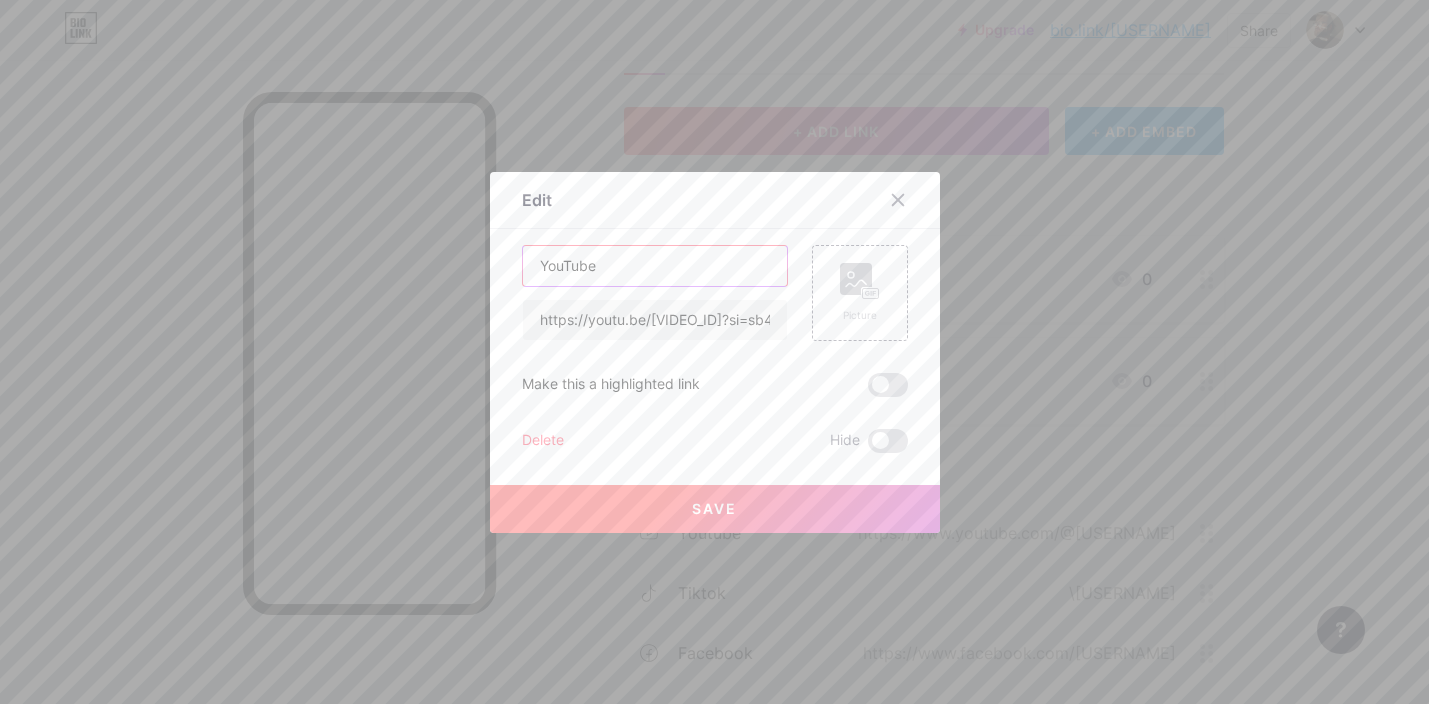 click on "YouTube" at bounding box center [655, 266] 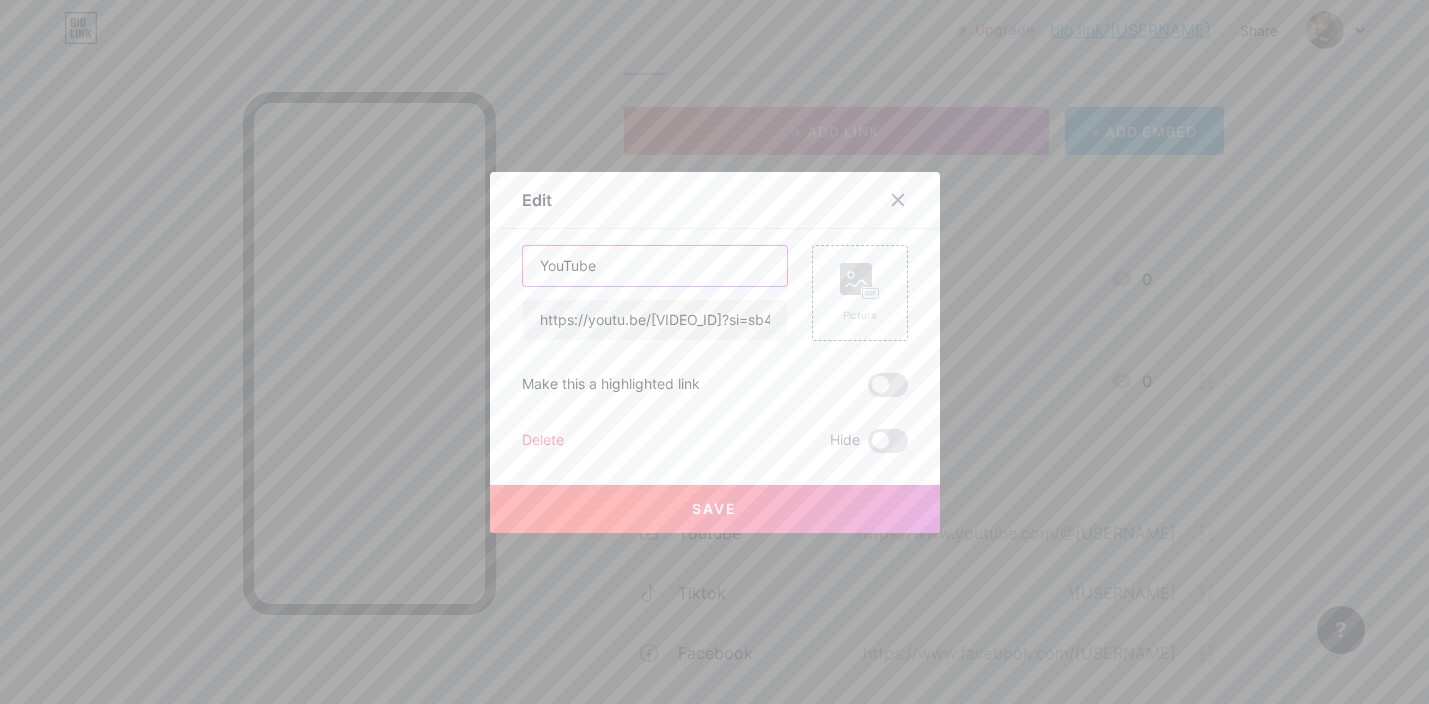 paste on "Prawdziwa rewolucja ukryta w starych fotografiach" 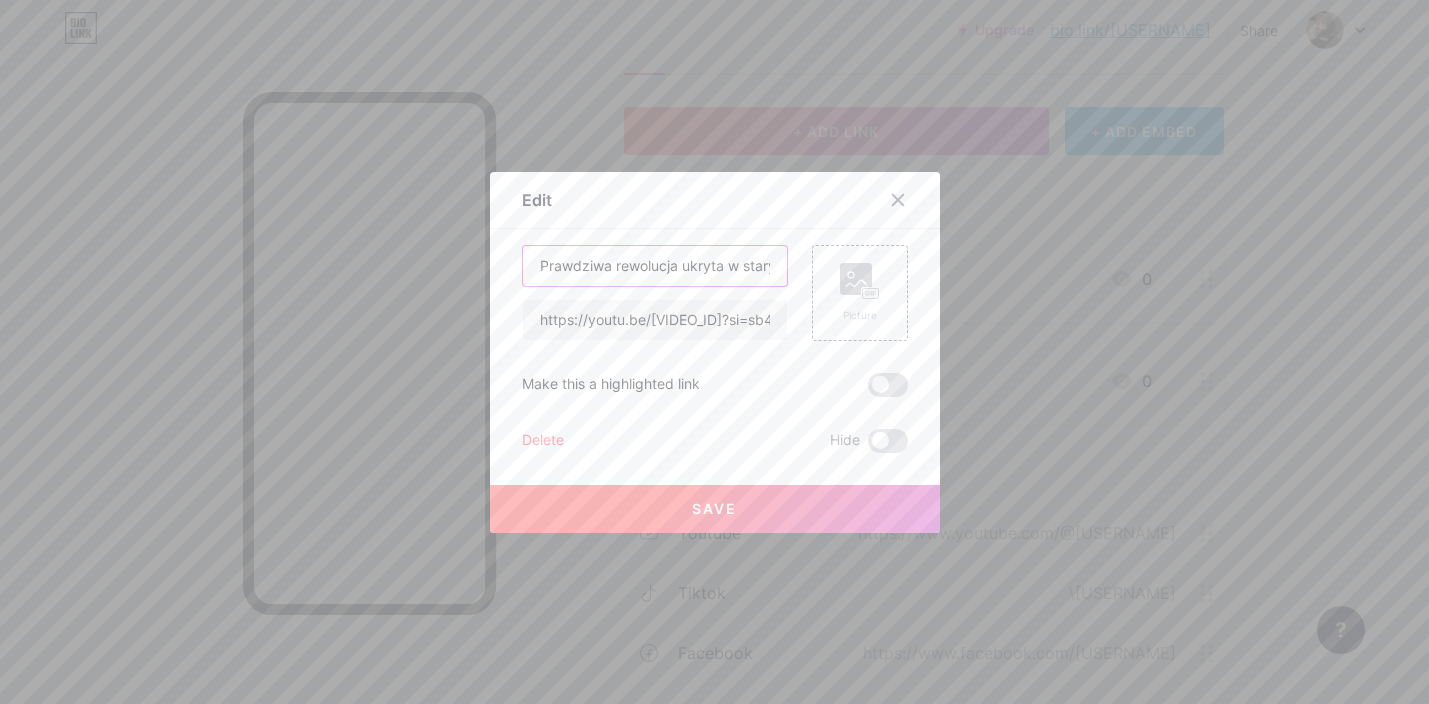 scroll, scrollTop: 0, scrollLeft: 107, axis: horizontal 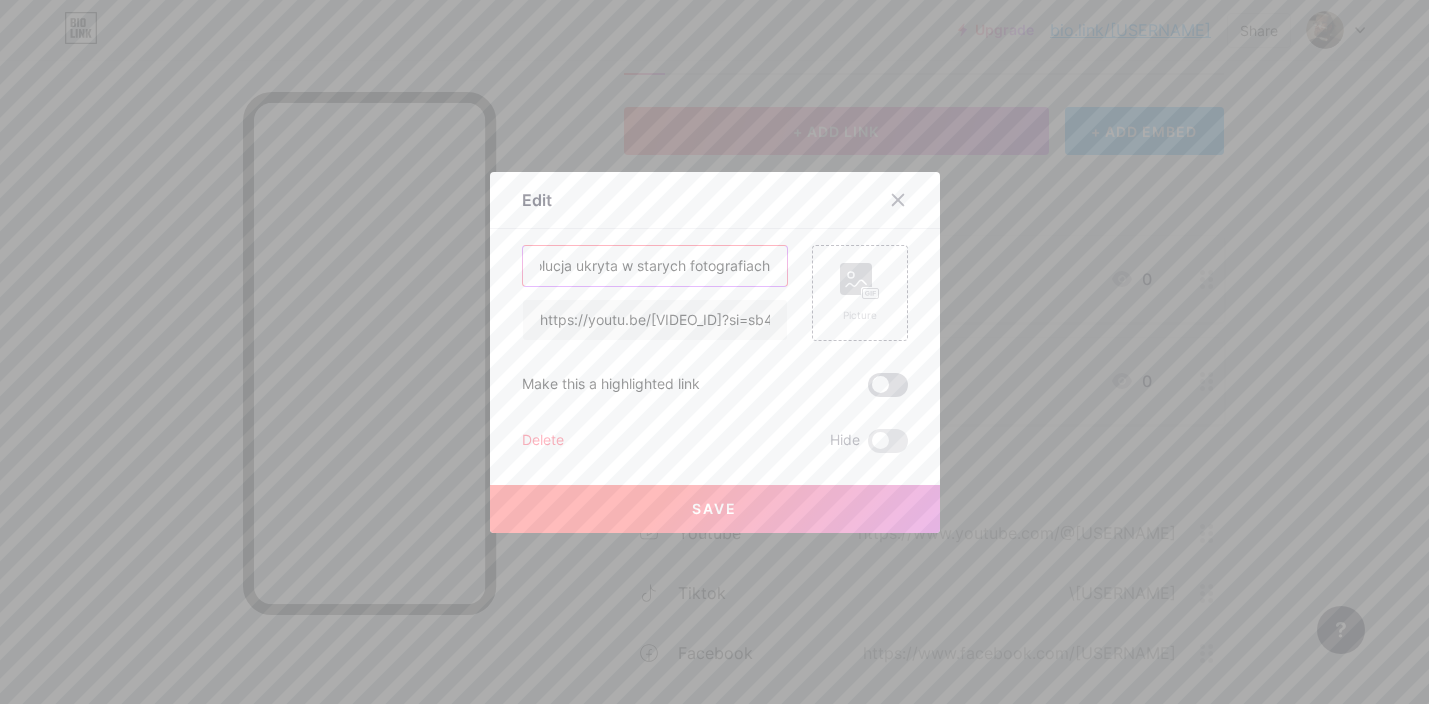 type on "Prawdziwa rewolucja ukryta w starych fotografiach" 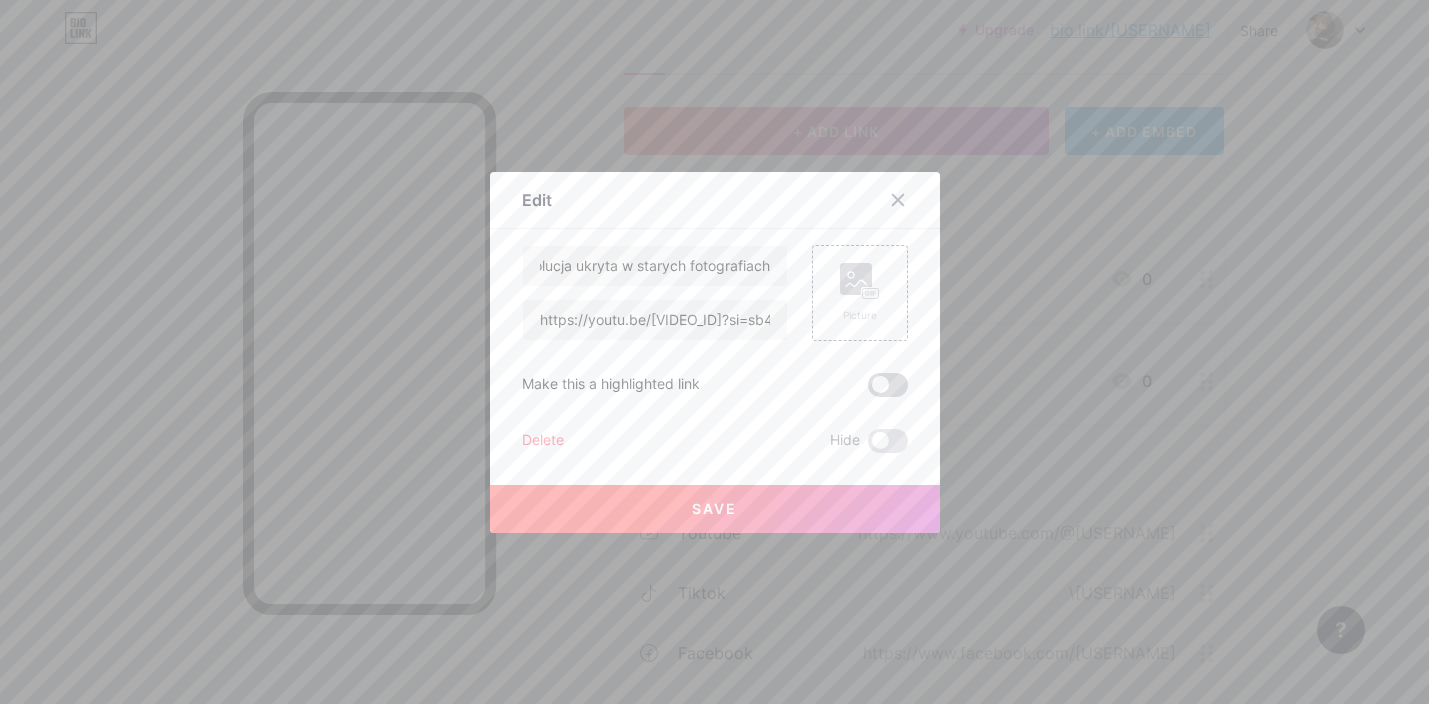 click at bounding box center (888, 385) 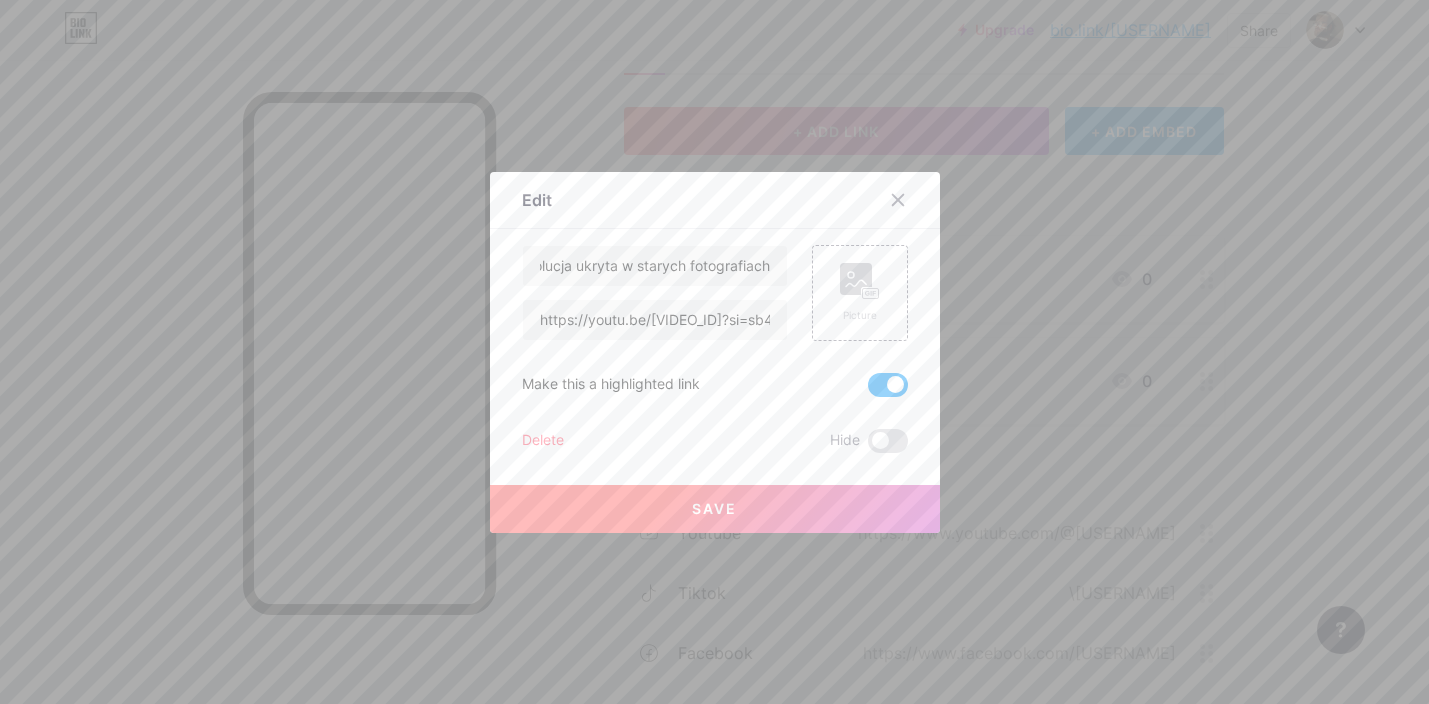 scroll, scrollTop: 0, scrollLeft: 0, axis: both 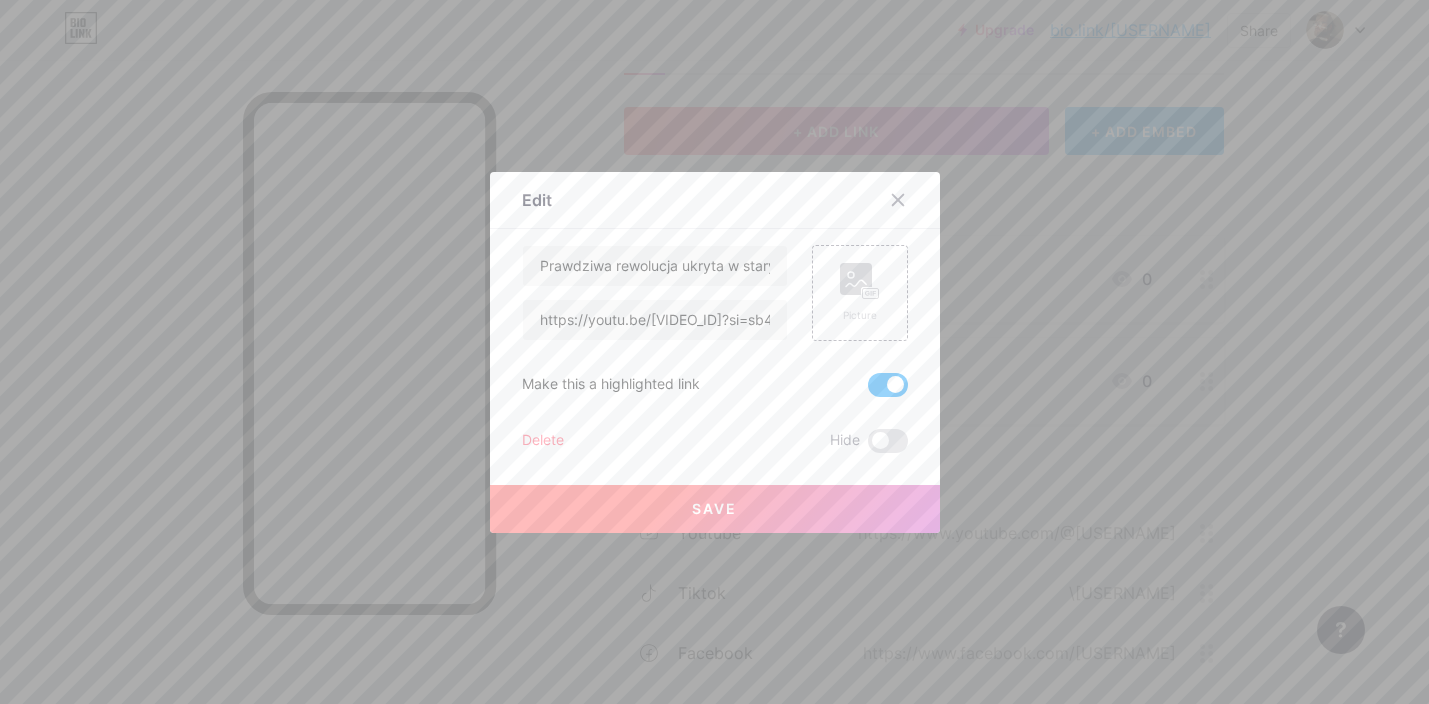 click at bounding box center [714, 352] 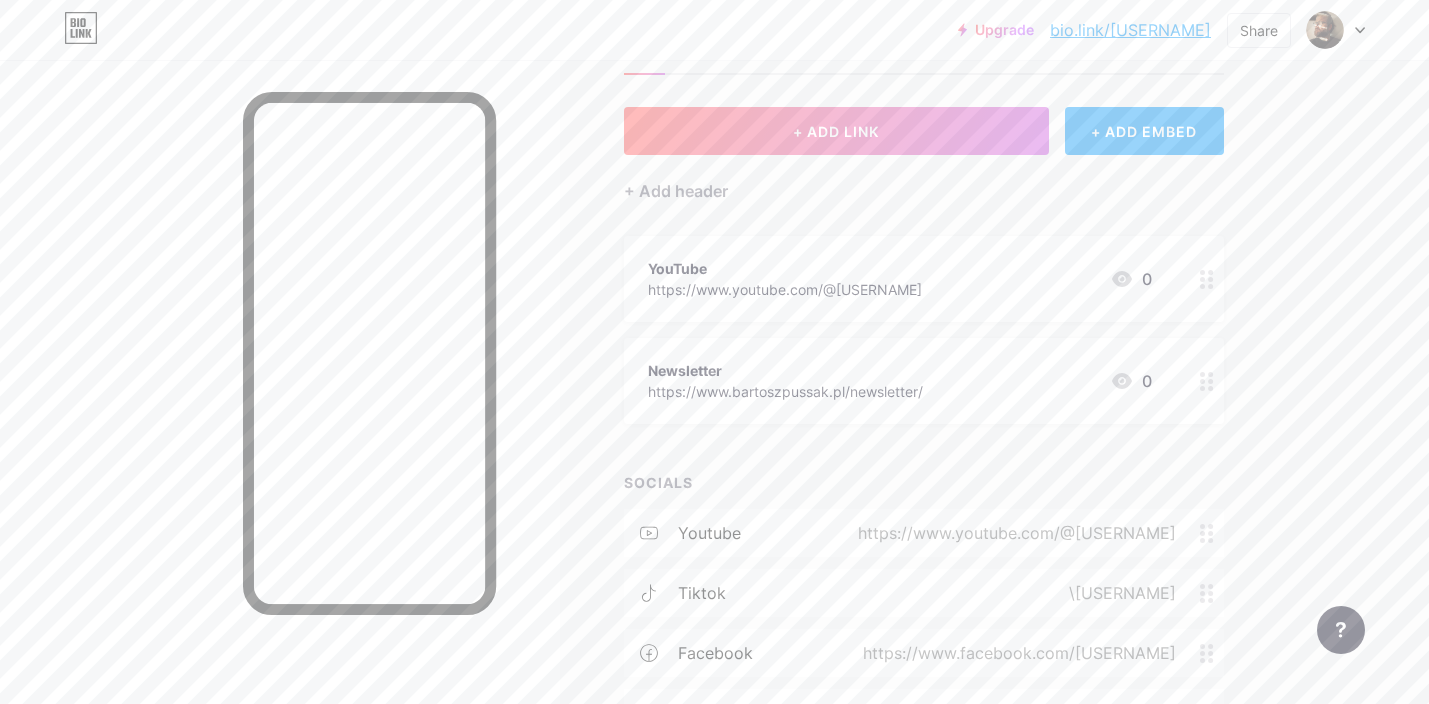 click on "YouTube
https://www.youtube.com/@[USERNAME]
0" at bounding box center [900, 279] 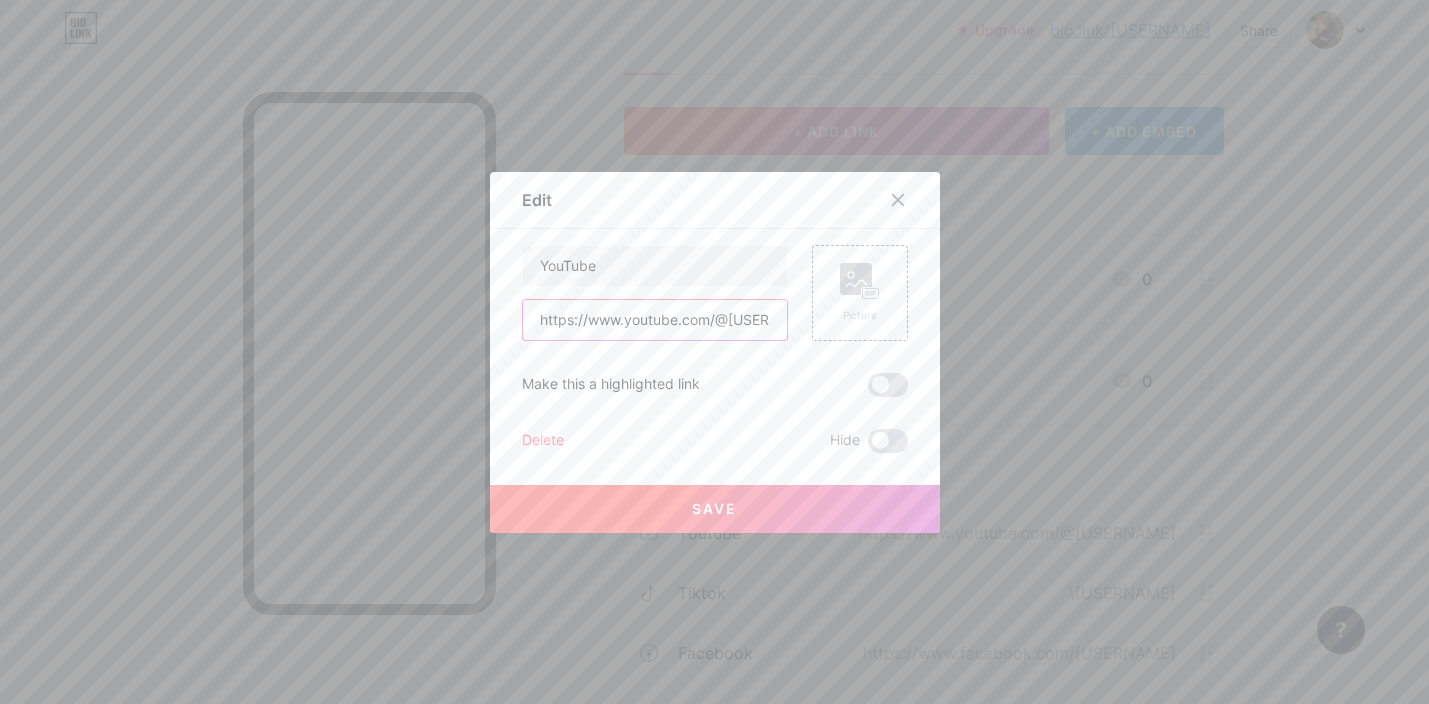 click on "https://www.youtube.com/@[USERNAME]" at bounding box center (655, 320) 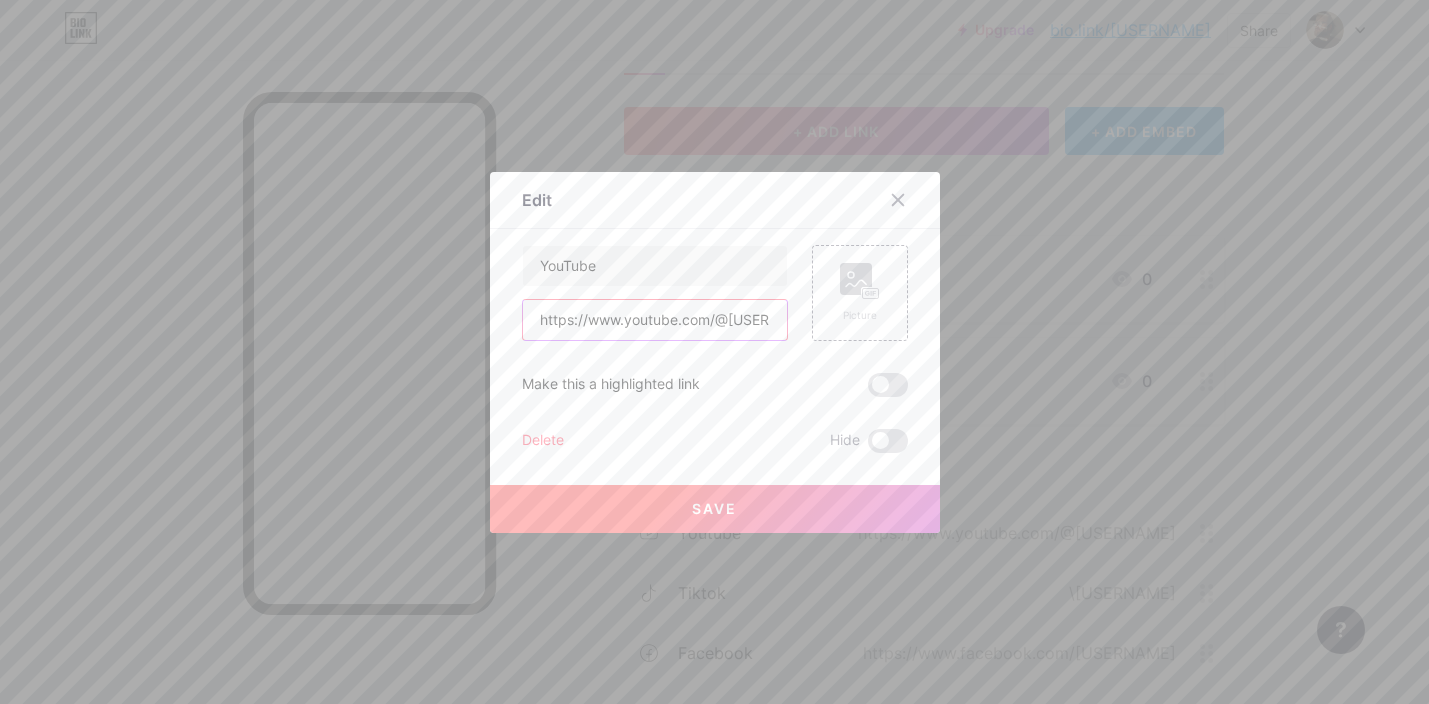 paste on "Prawdziwa rewolucja ukryta w starych fotografiach" 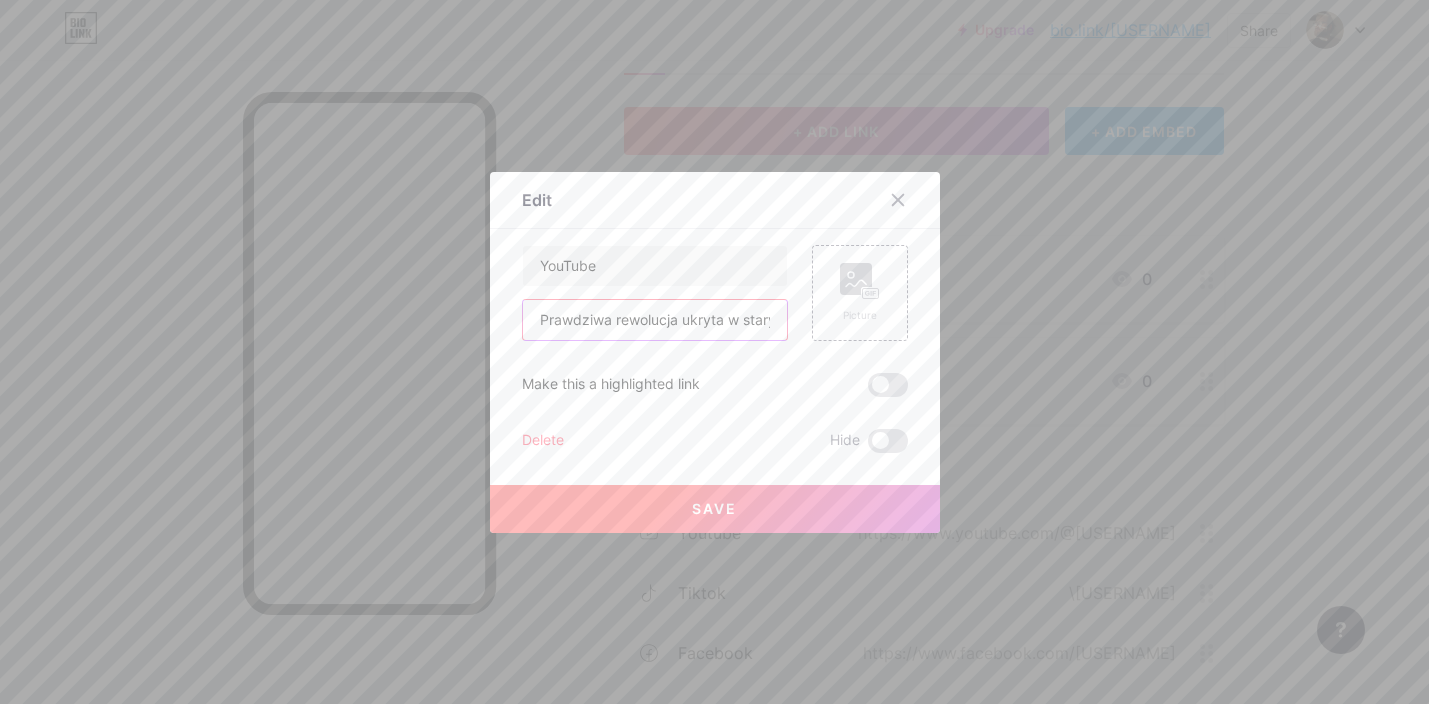 scroll, scrollTop: 0, scrollLeft: 107, axis: horizontal 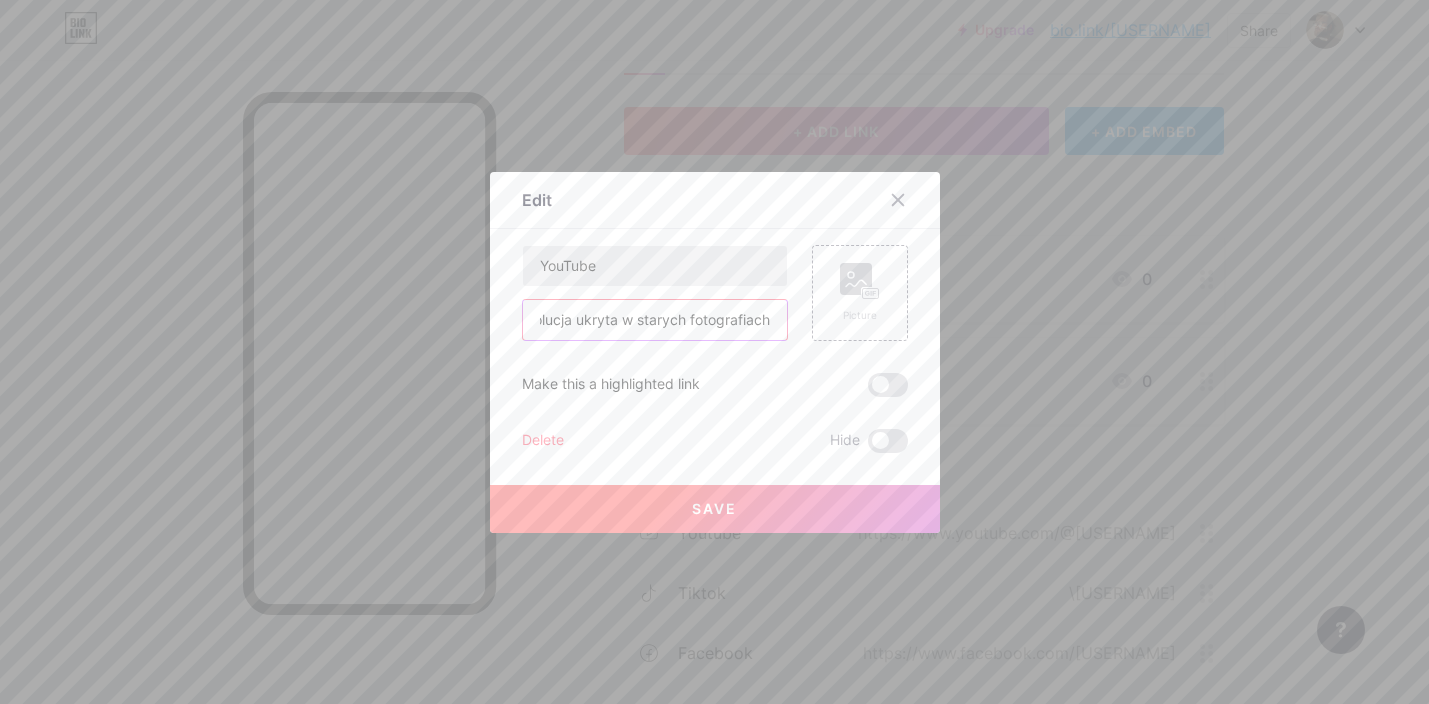 type on "Prawdziwa rewolucja ukryta w starych fotografiach" 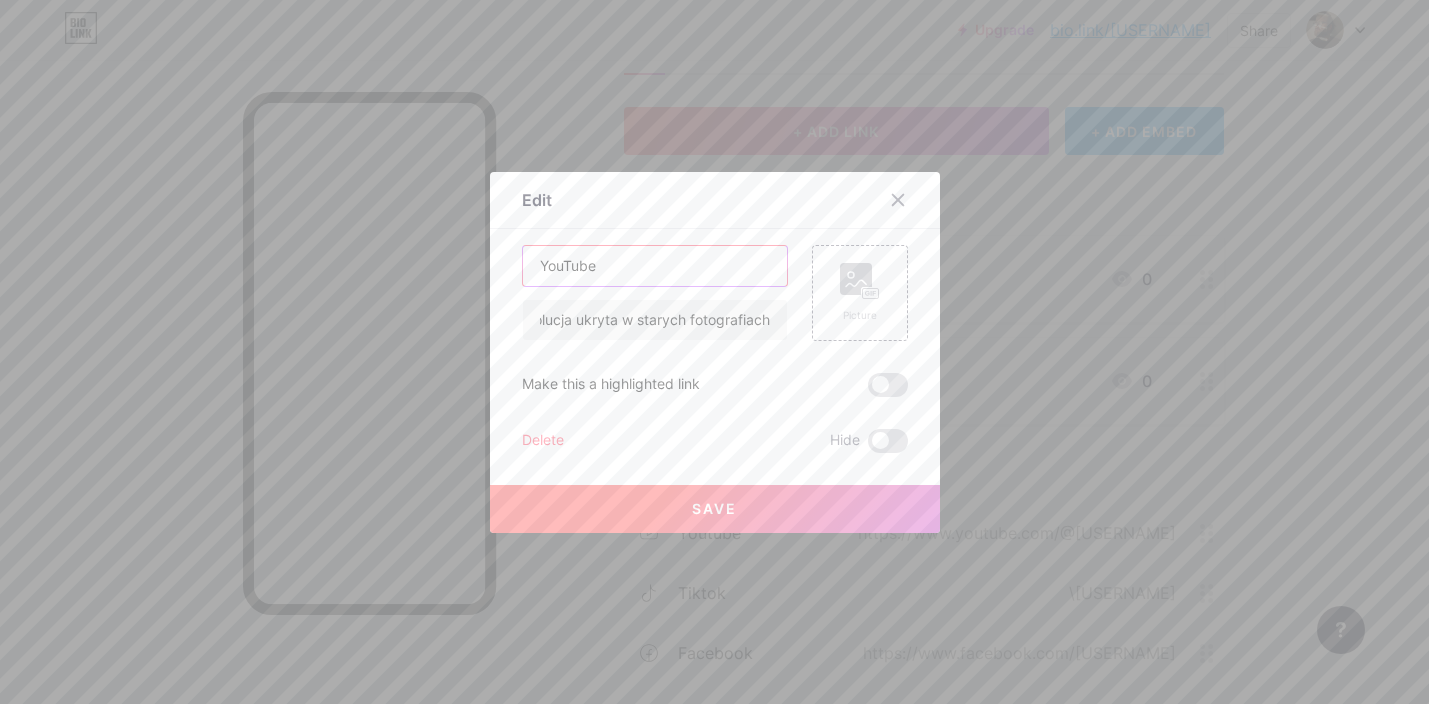 click on "YouTube" at bounding box center (655, 266) 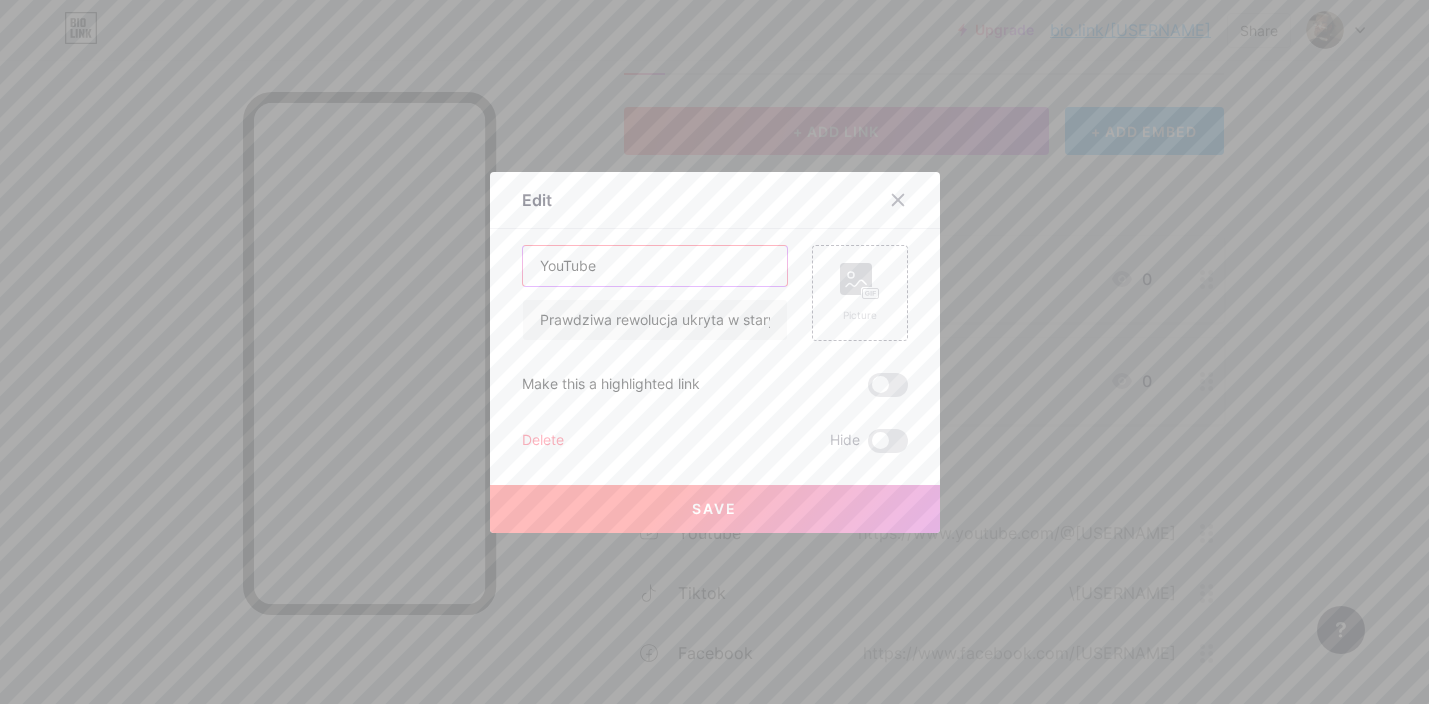 paste on "Prawdziwa rewolucja ukryta w starych fotografiach" 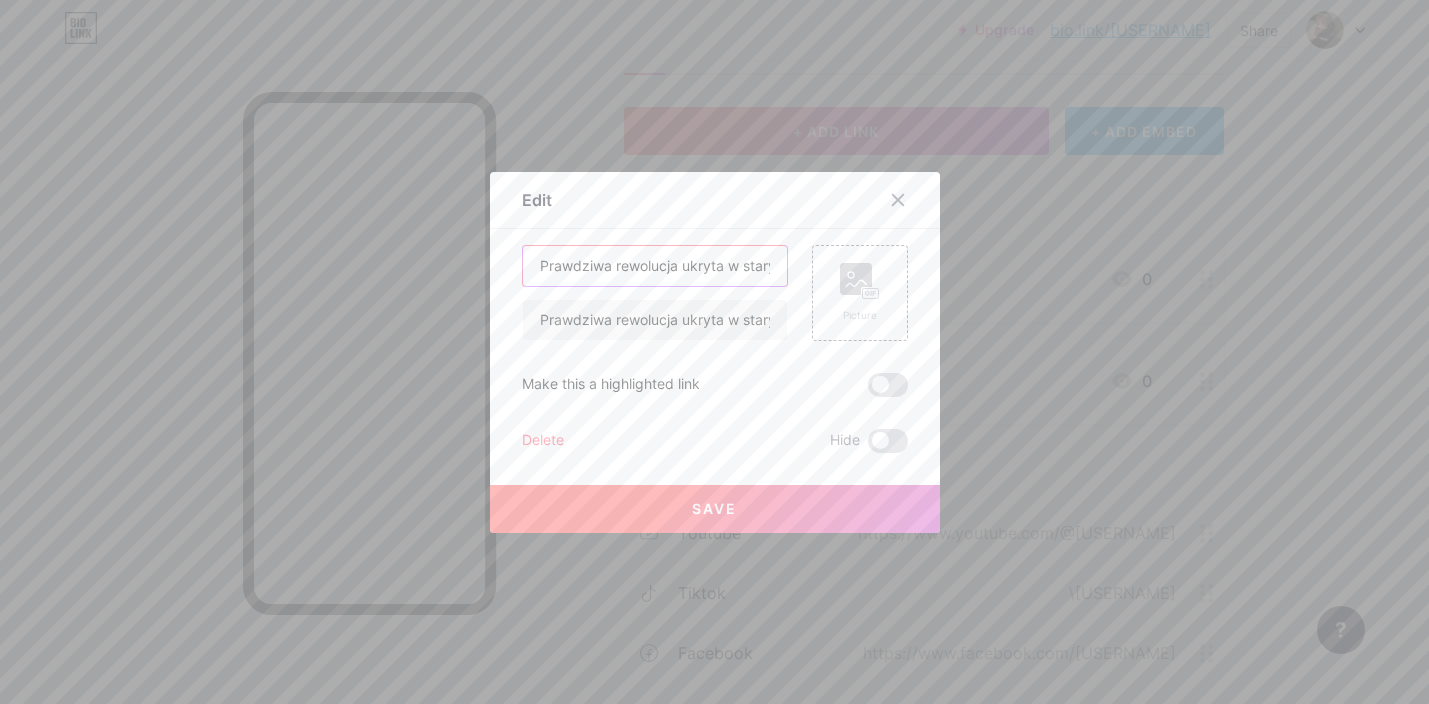 scroll, scrollTop: 0, scrollLeft: 107, axis: horizontal 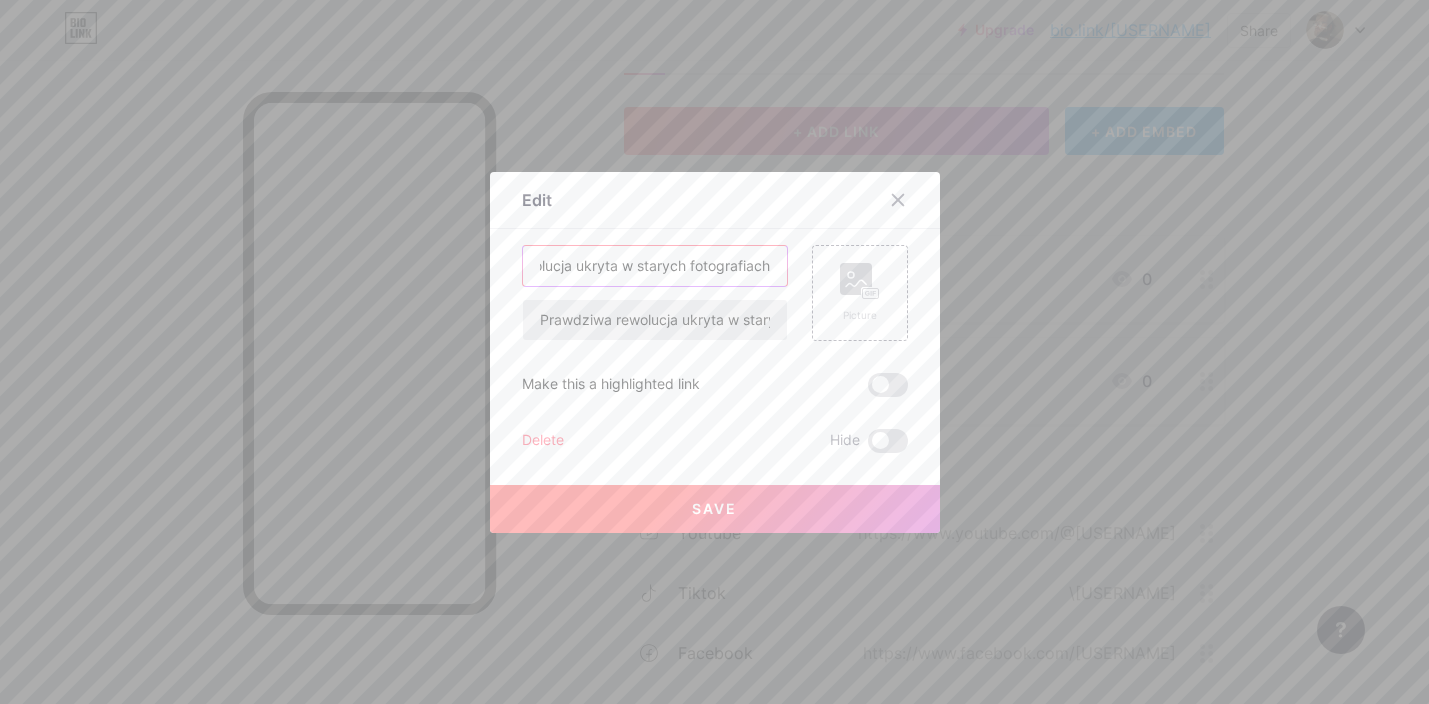 type on "Prawdziwa rewolucja ukryta w starych fotografiach" 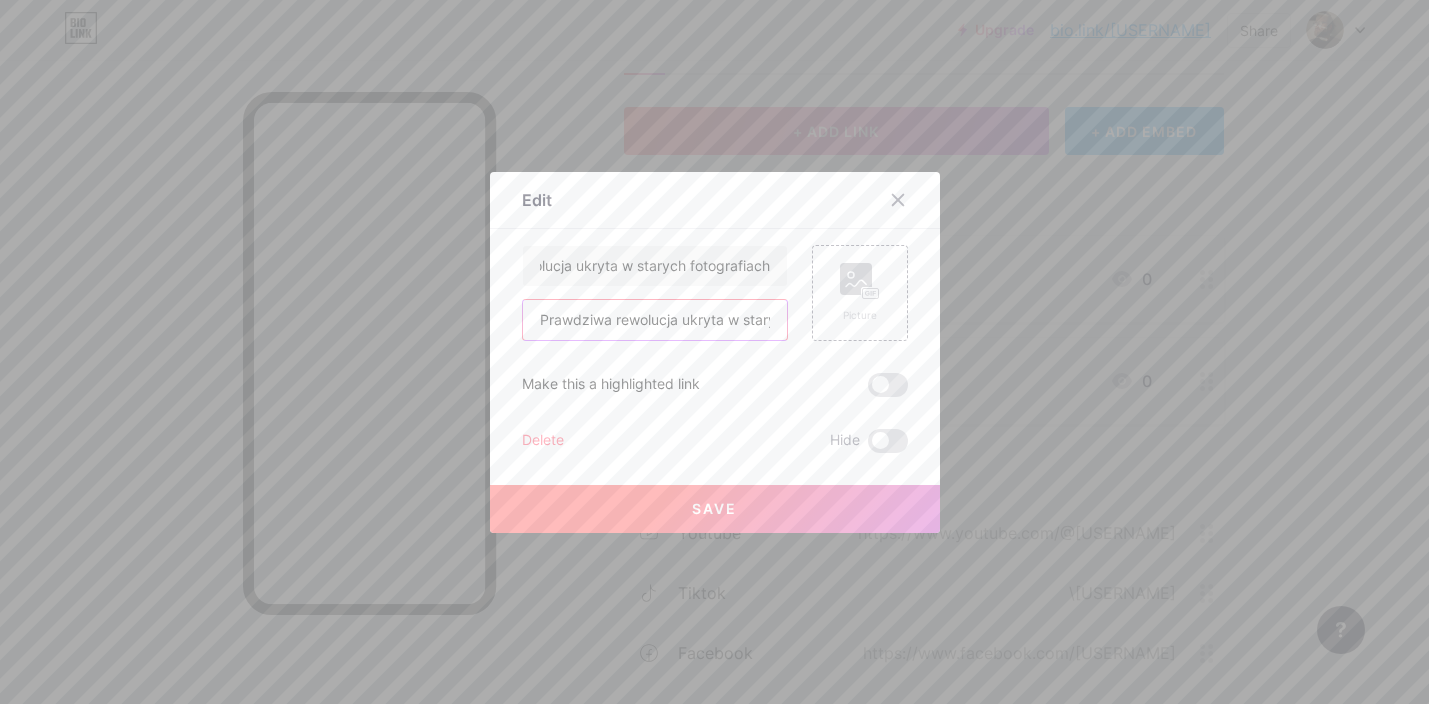 scroll, scrollTop: 0, scrollLeft: 0, axis: both 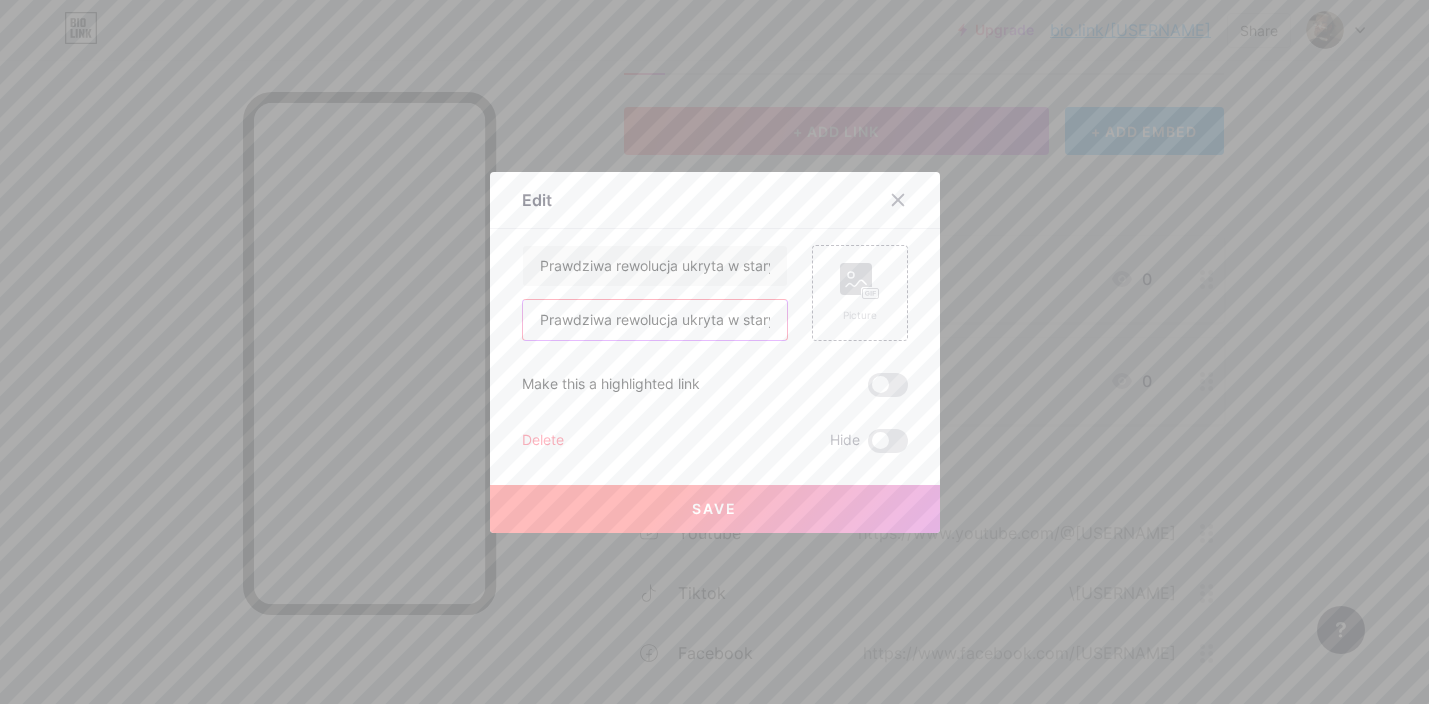 click on "Prawdziwa rewolucja ukryta w starych fotografiach" at bounding box center [655, 320] 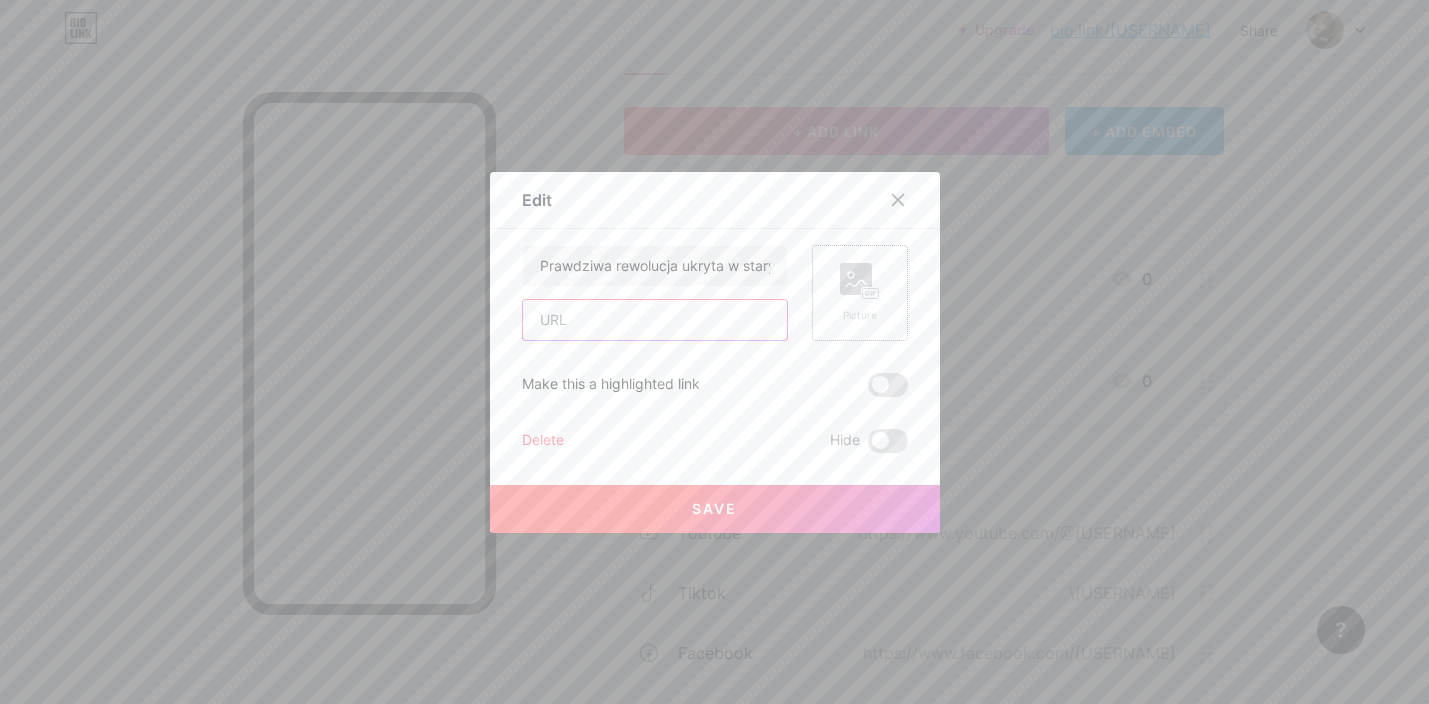 type 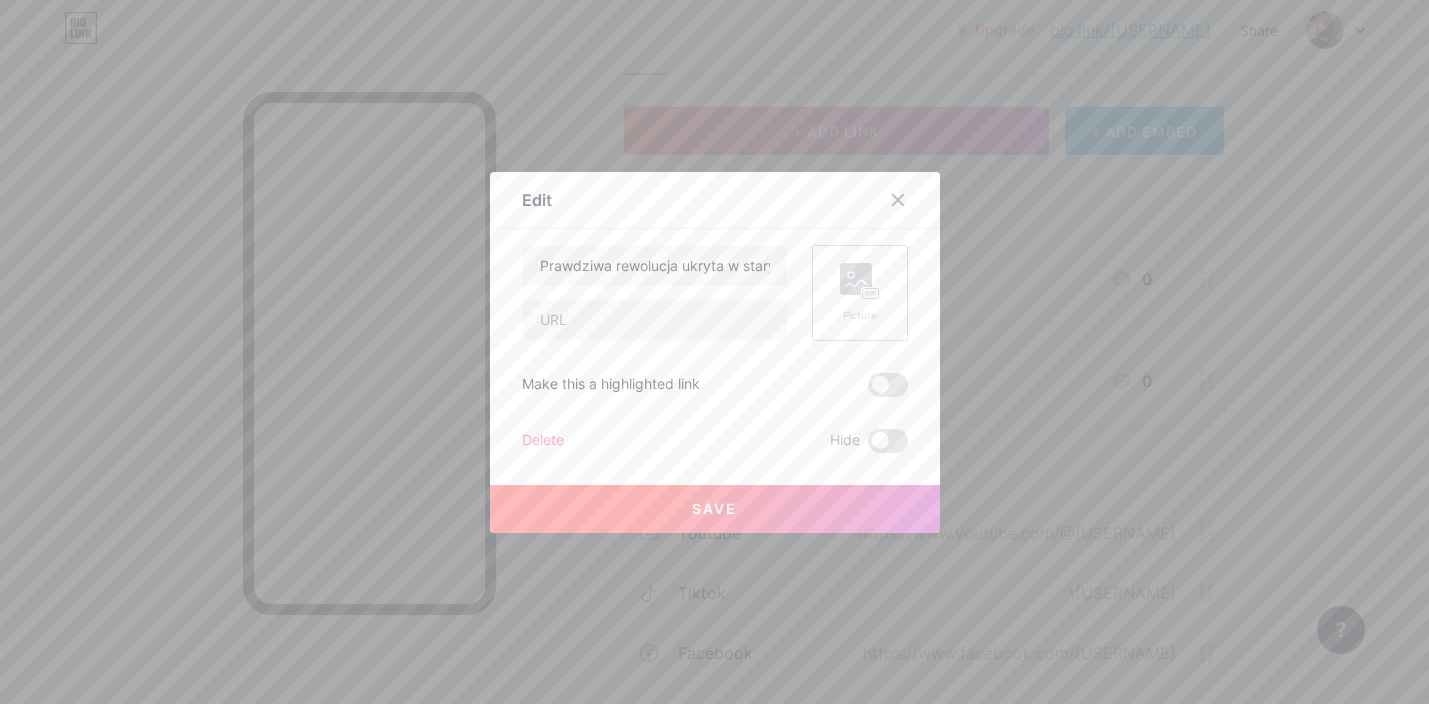 click at bounding box center (873, 293) 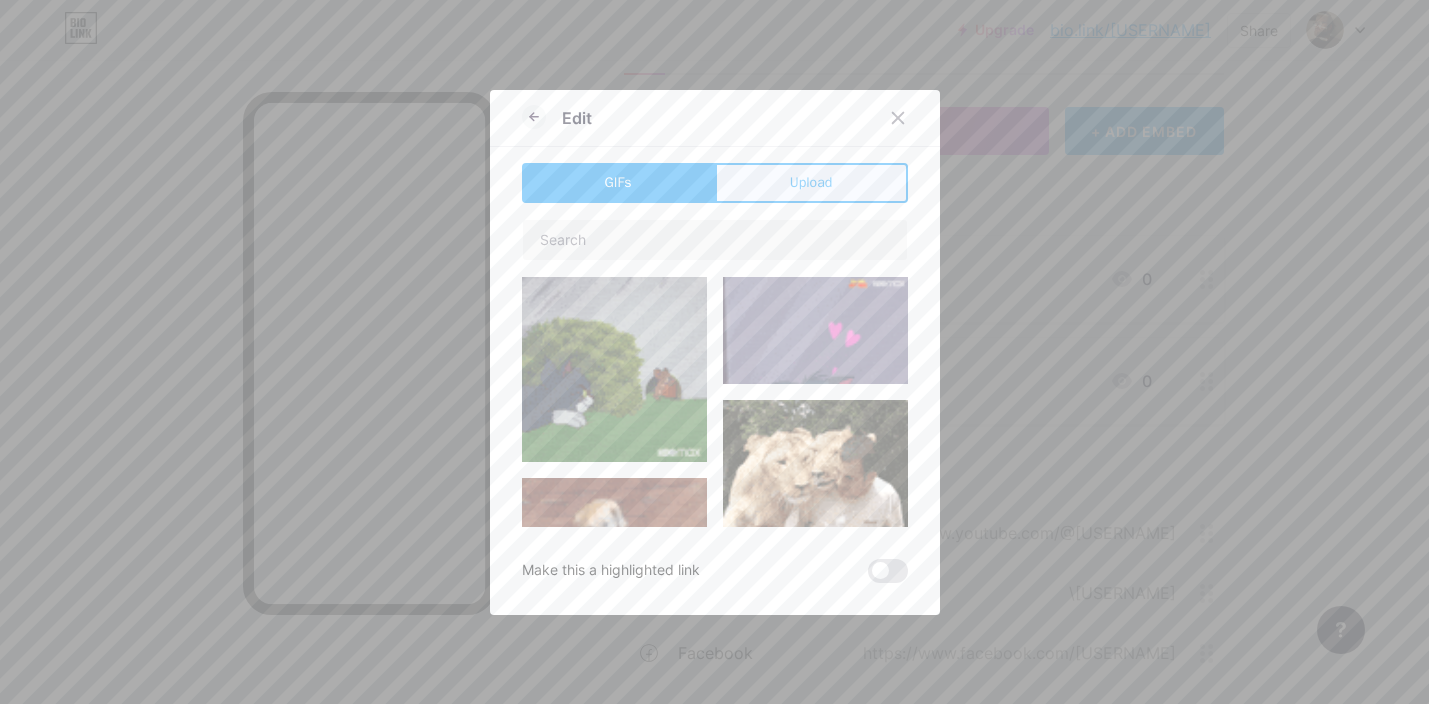 click on "Upload" at bounding box center (811, 183) 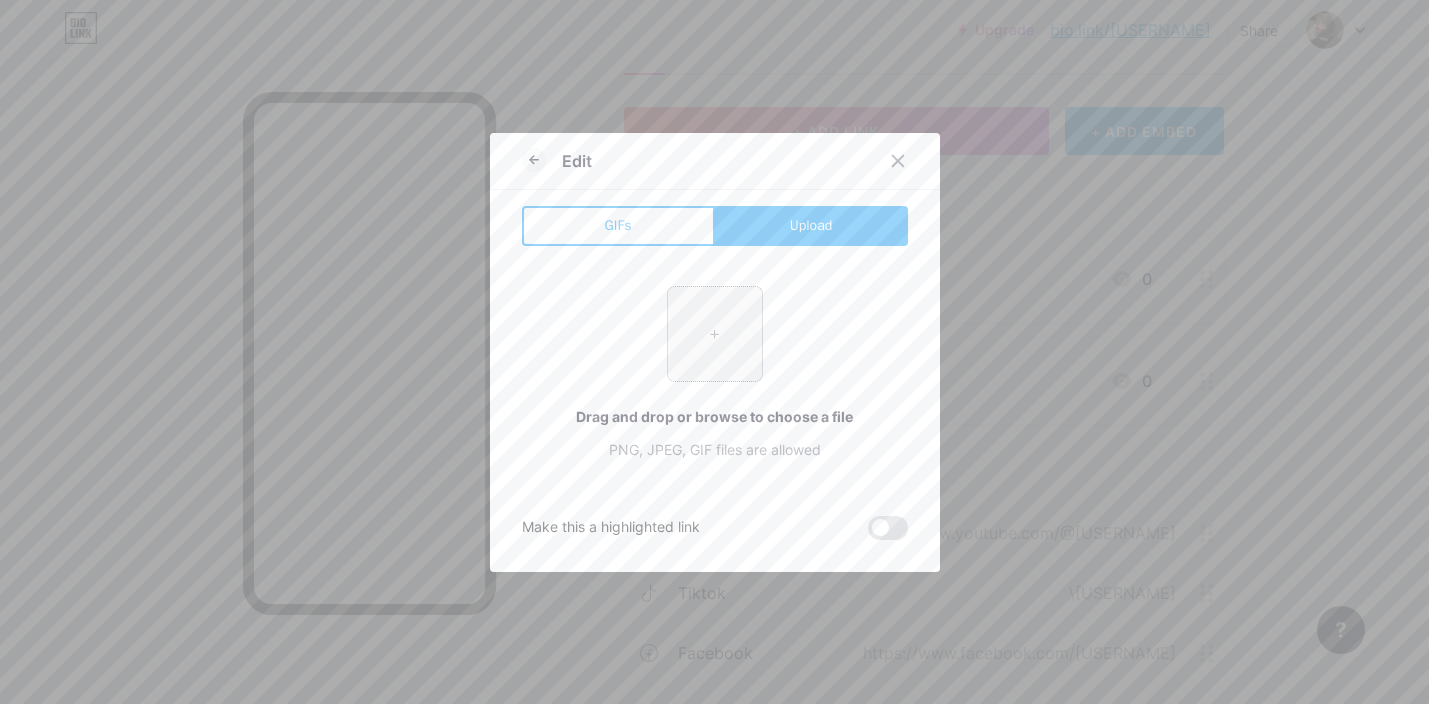 click at bounding box center [715, 334] 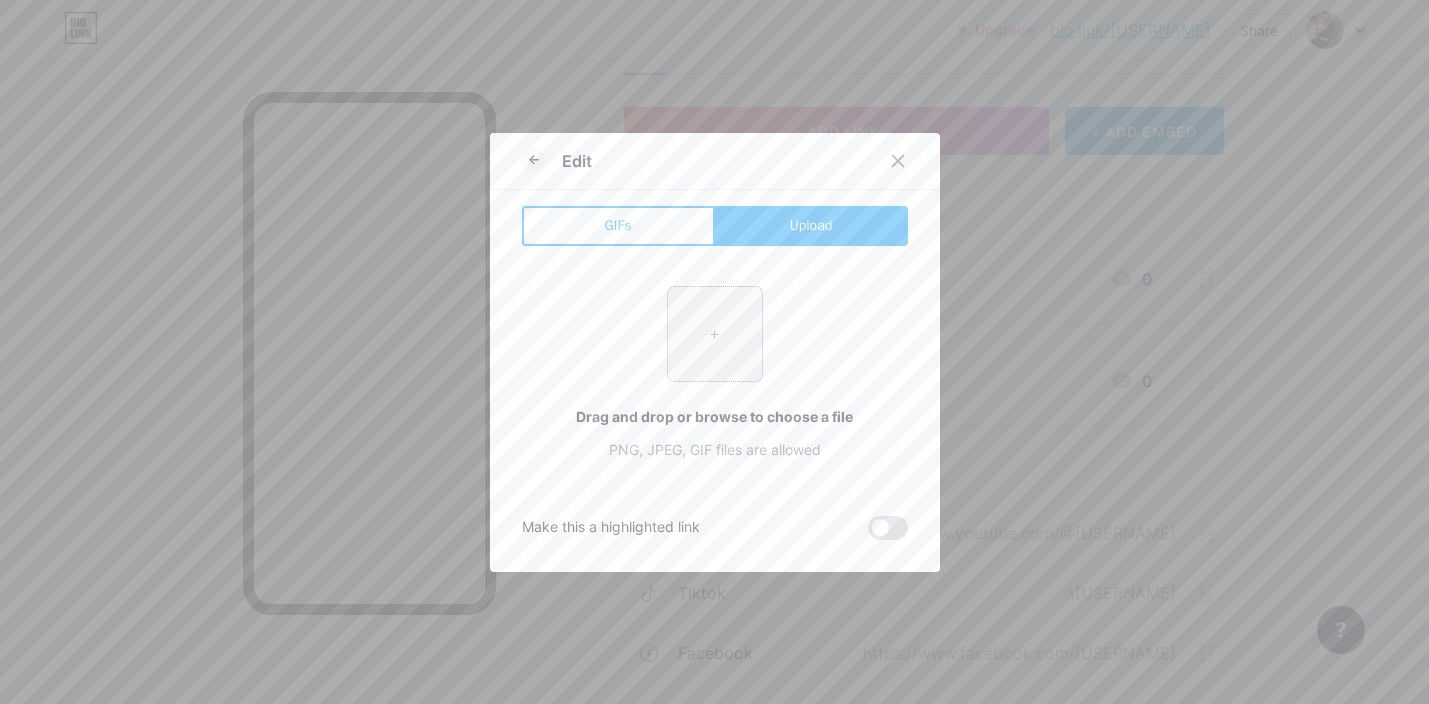 type on "C:\fakepath\film.png" 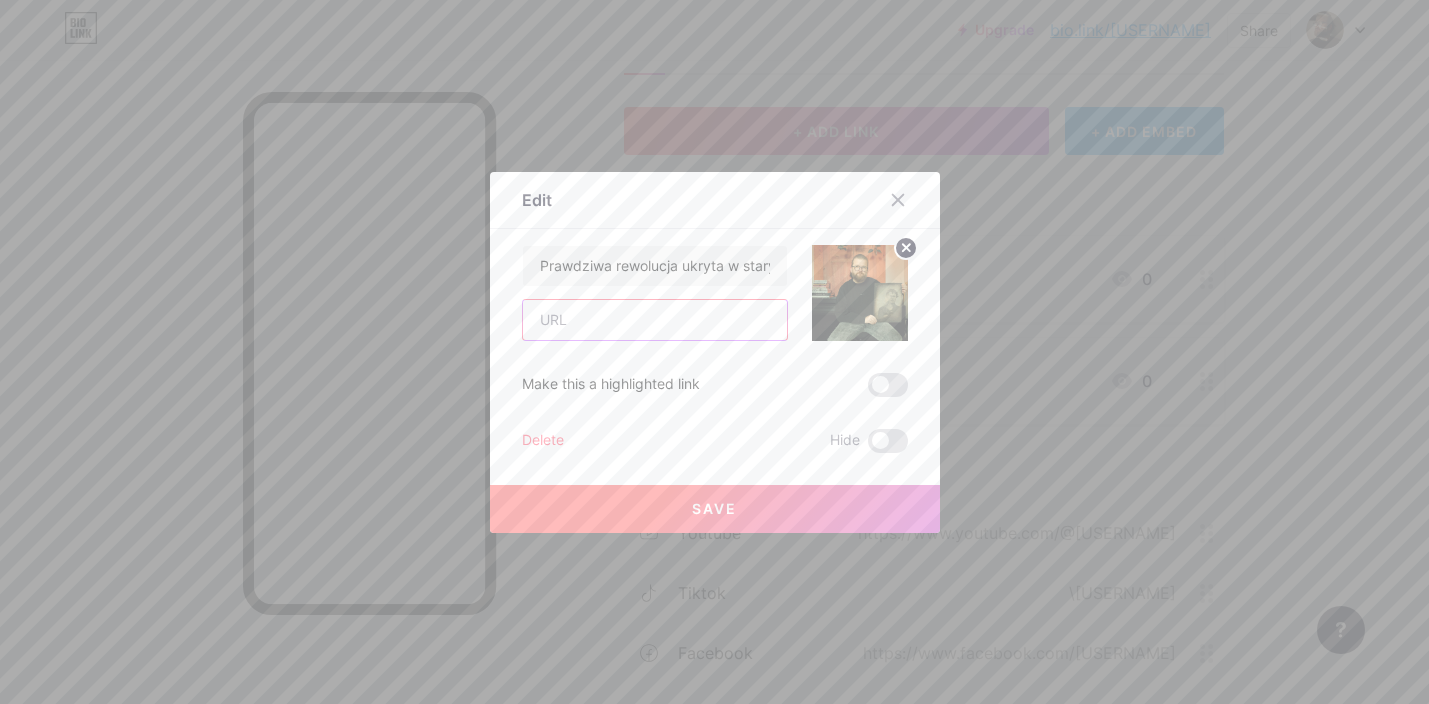 click at bounding box center (655, 320) 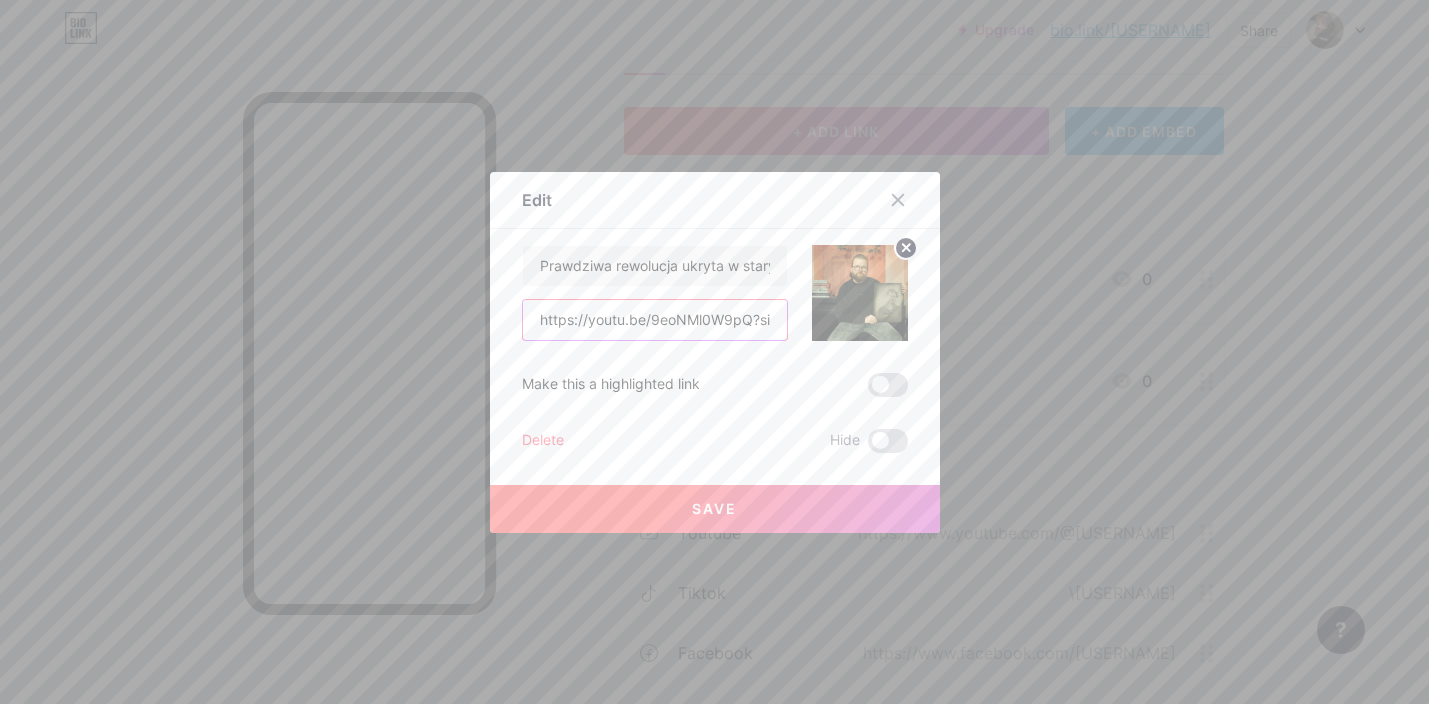 scroll, scrollTop: 0, scrollLeft: 139, axis: horizontal 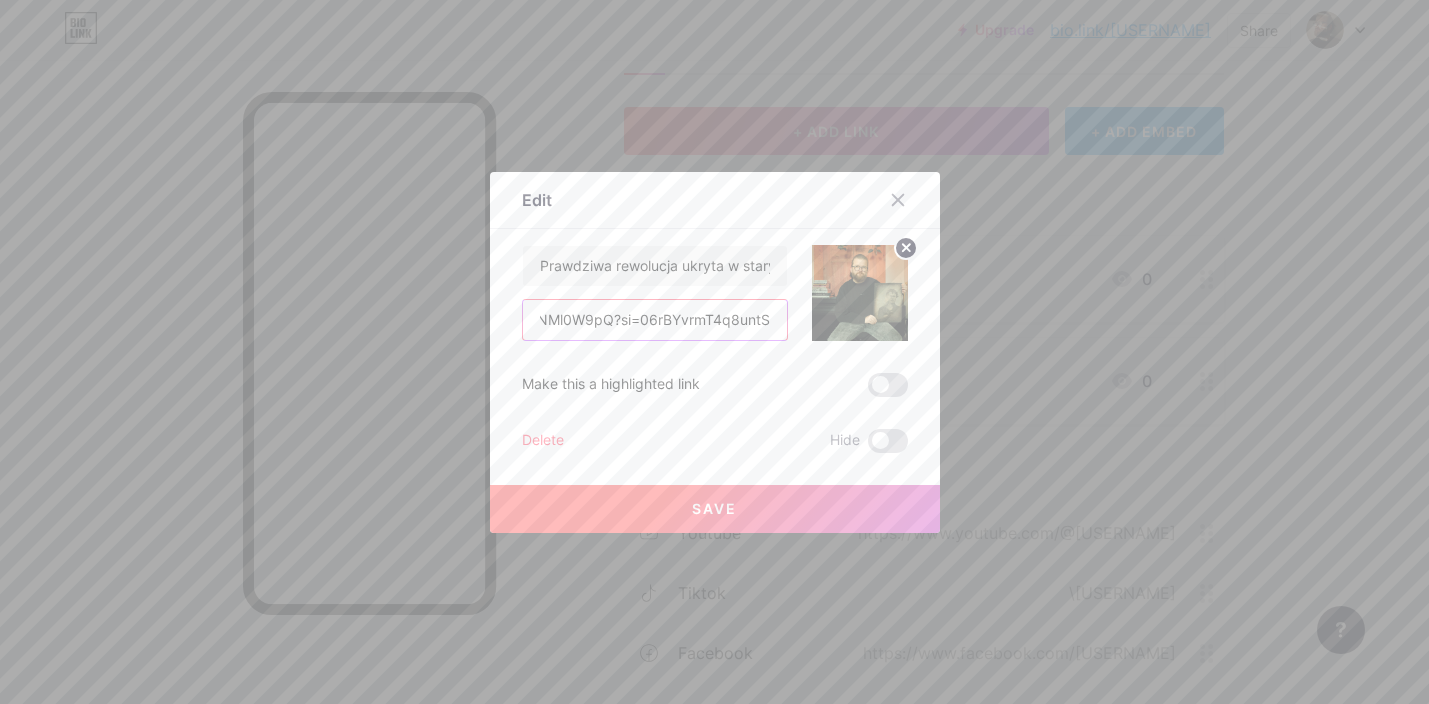 type on "https://youtu.be/9eoNMl0W9pQ?si=06rBYvrmT4q8untS" 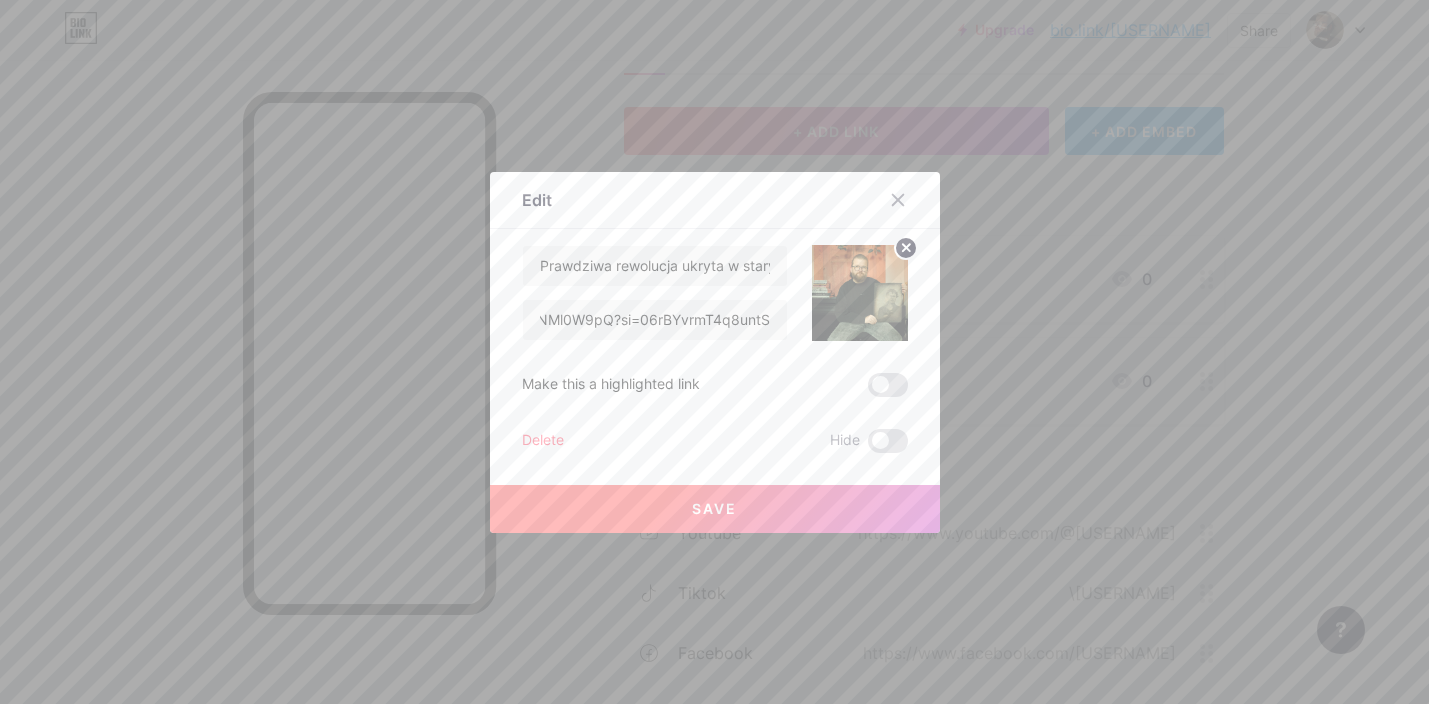 click on "Prawdziwa rewolucja ukryta w starych fotografiach     https://youtu.be/9eoNMl0W9pQ?si=06rBYvrmT4q8untS
Make this a highlighted link
Delete
Hide         Save" at bounding box center [715, 349] 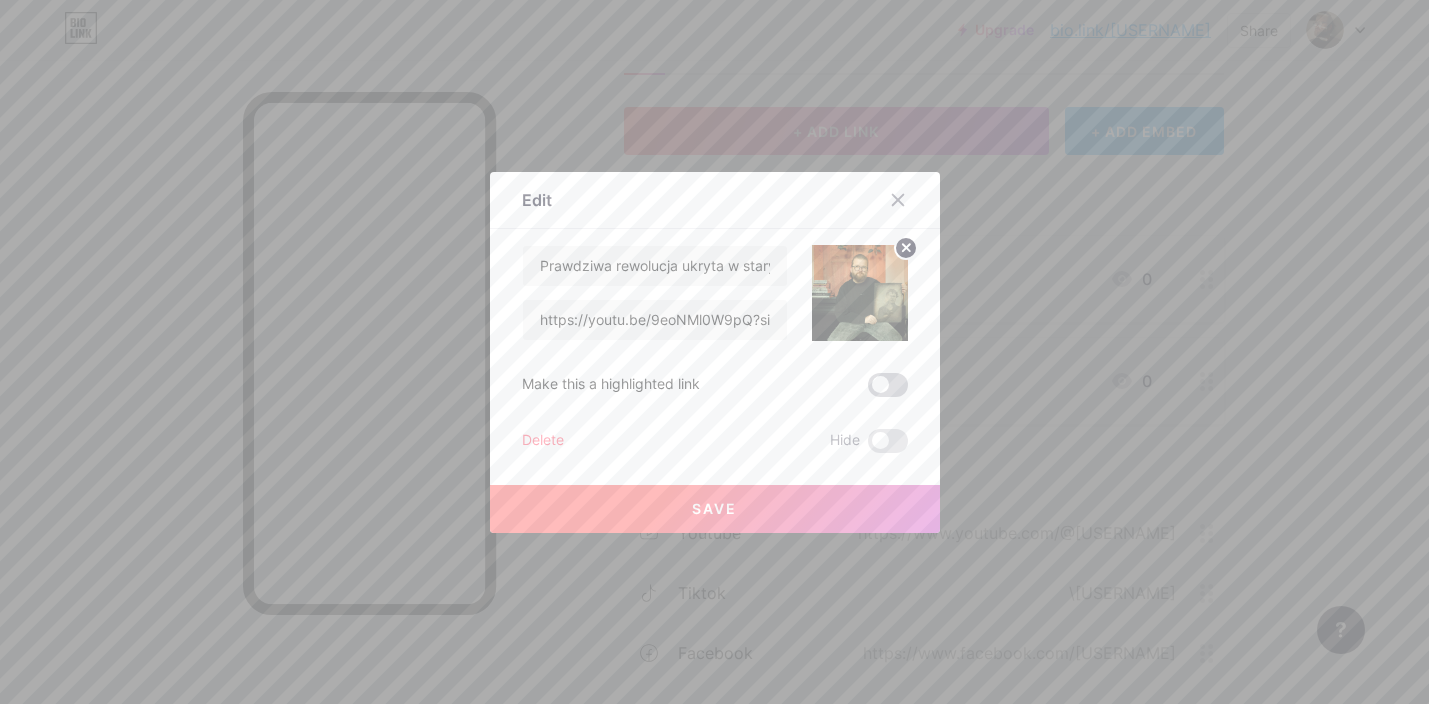click at bounding box center (888, 385) 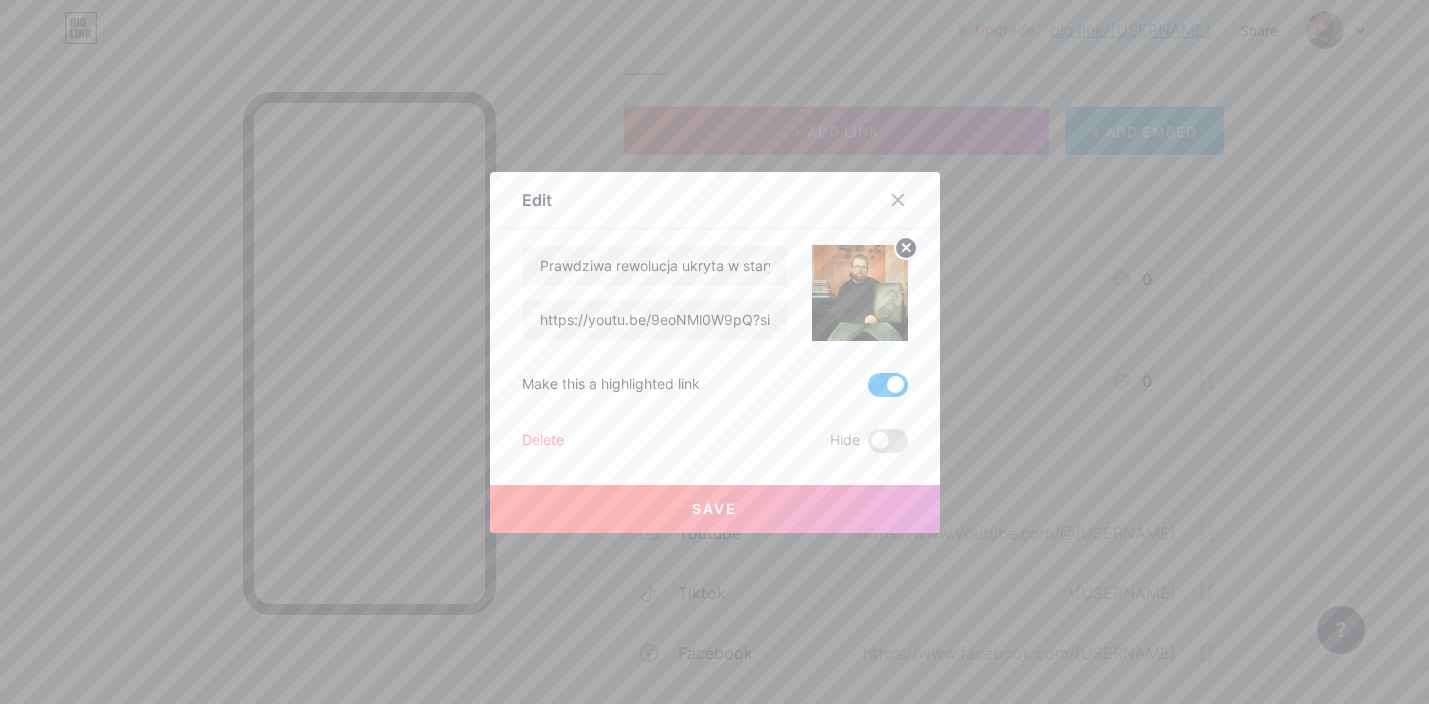 click on "Save" at bounding box center (714, 508) 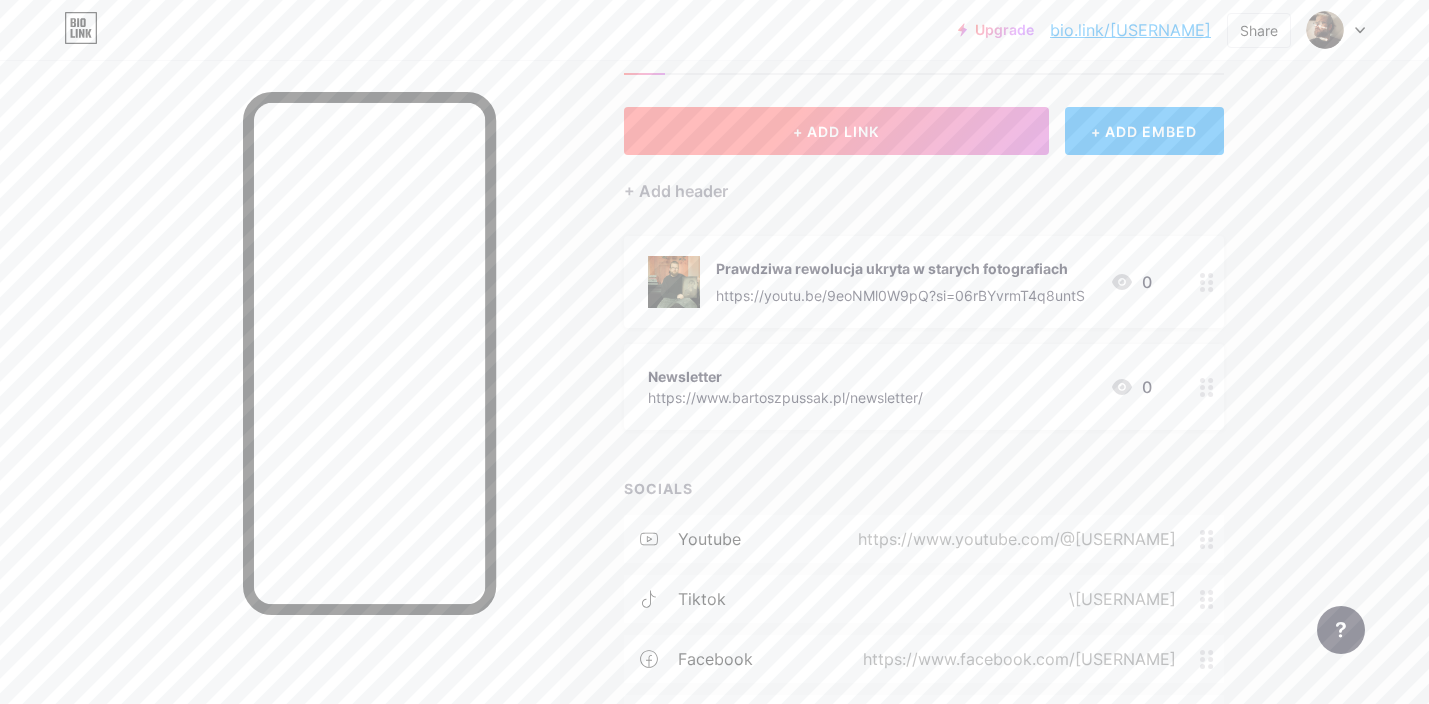 click on "+ ADD LINK" at bounding box center (836, 131) 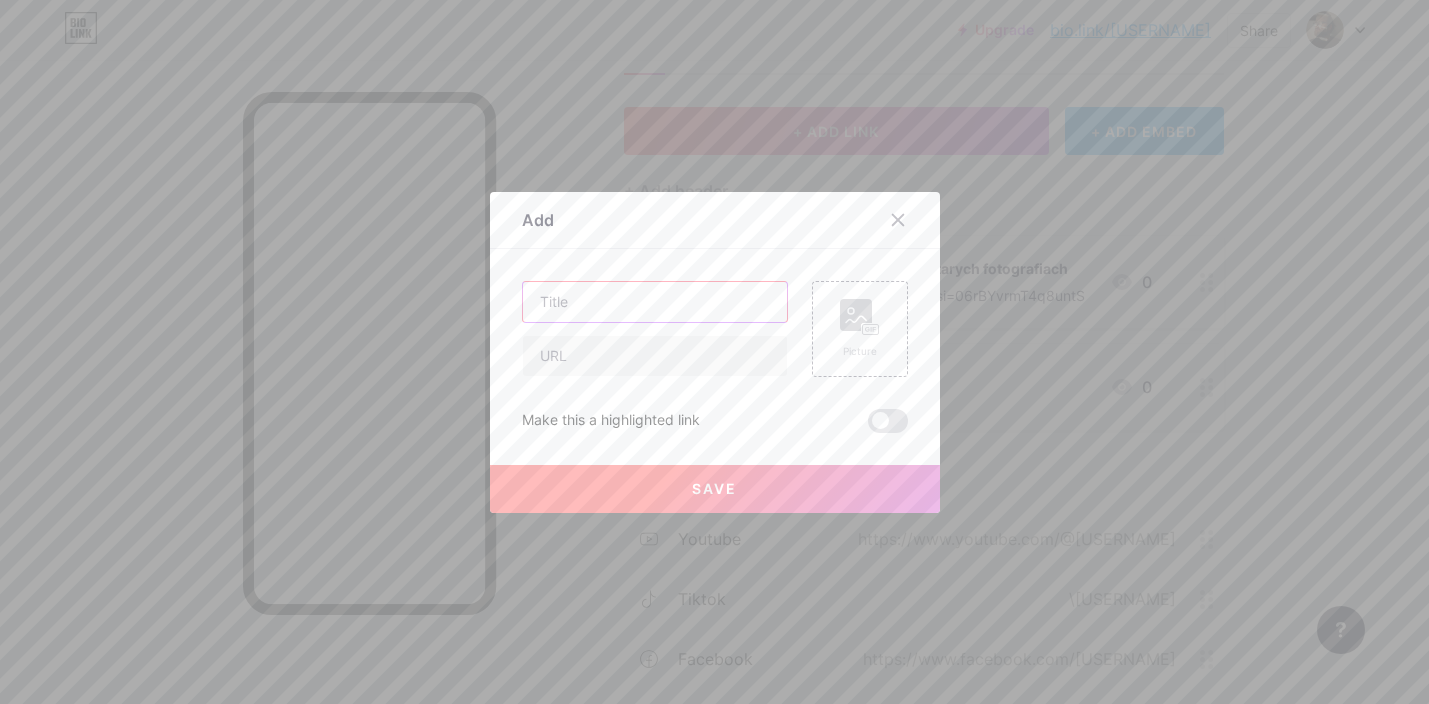 click at bounding box center [655, 302] 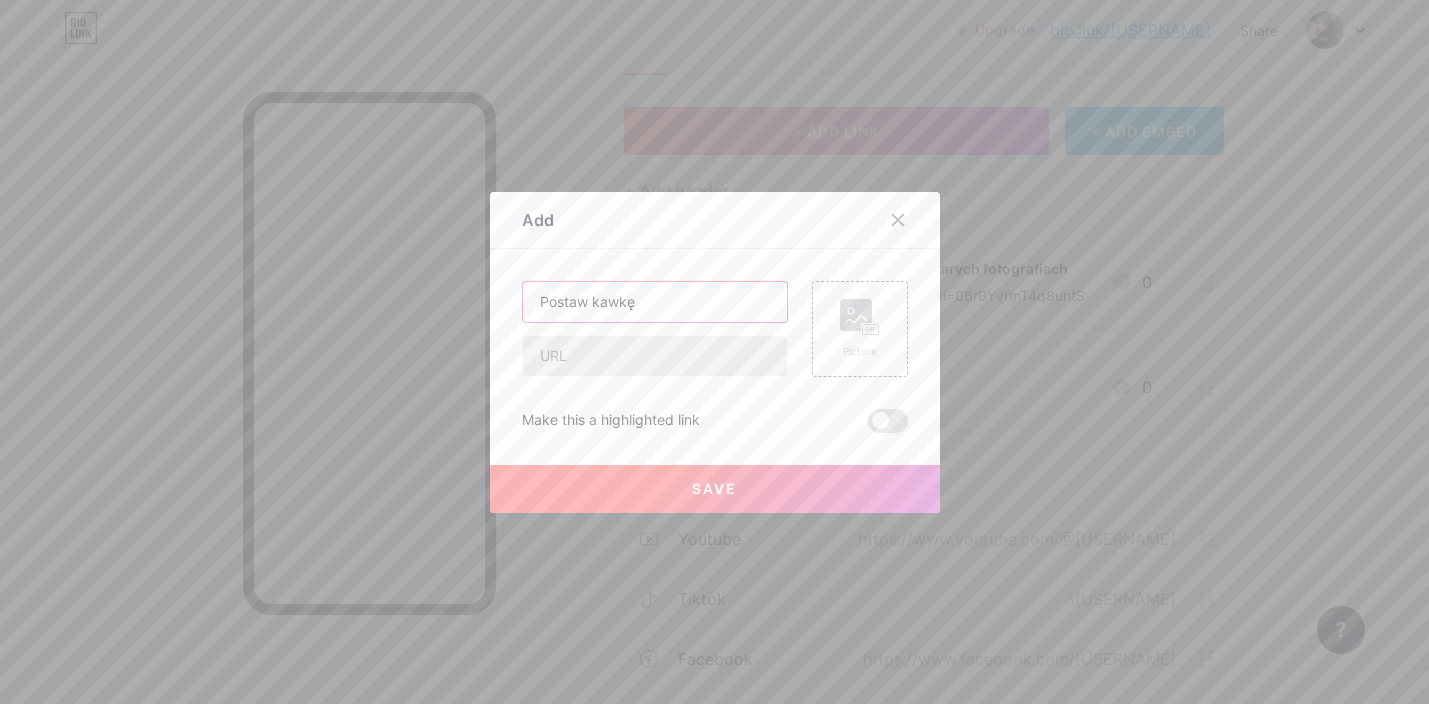 type on "Postaw kawkę" 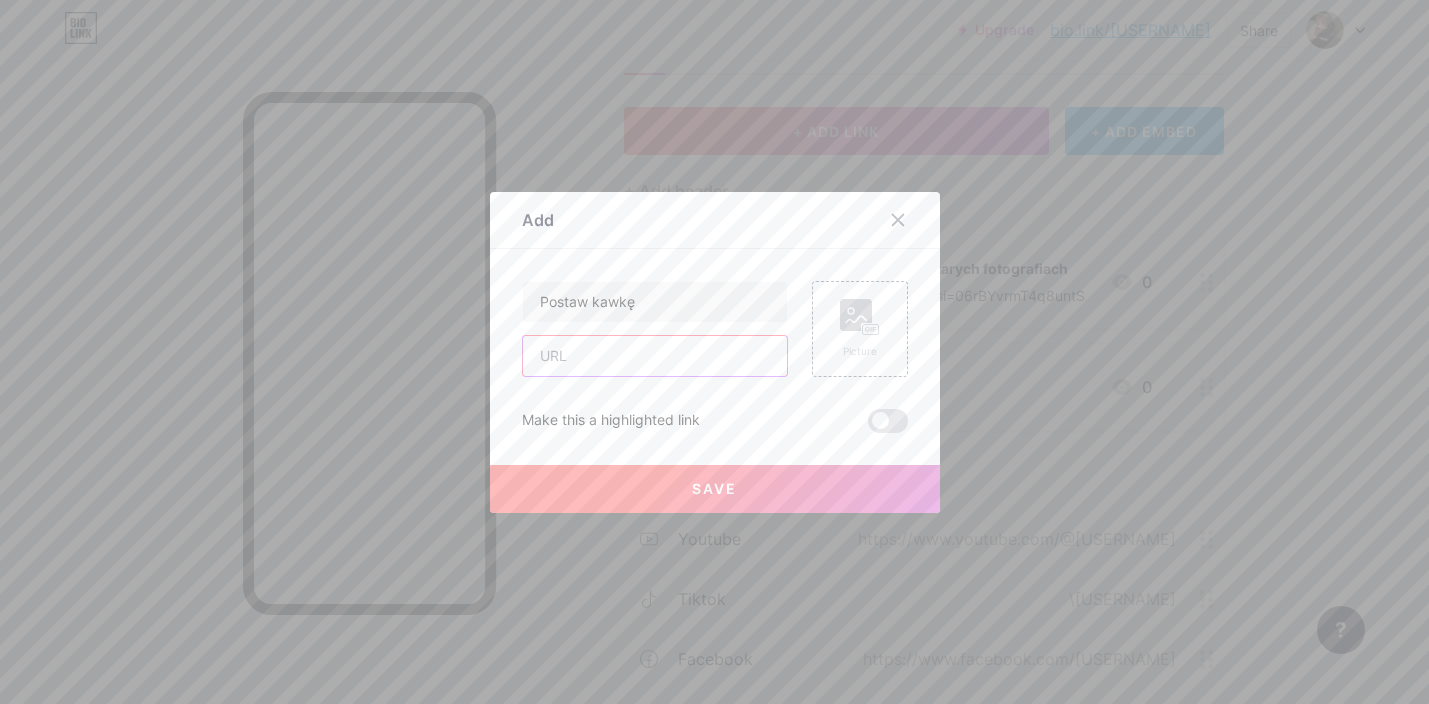 click at bounding box center (655, 356) 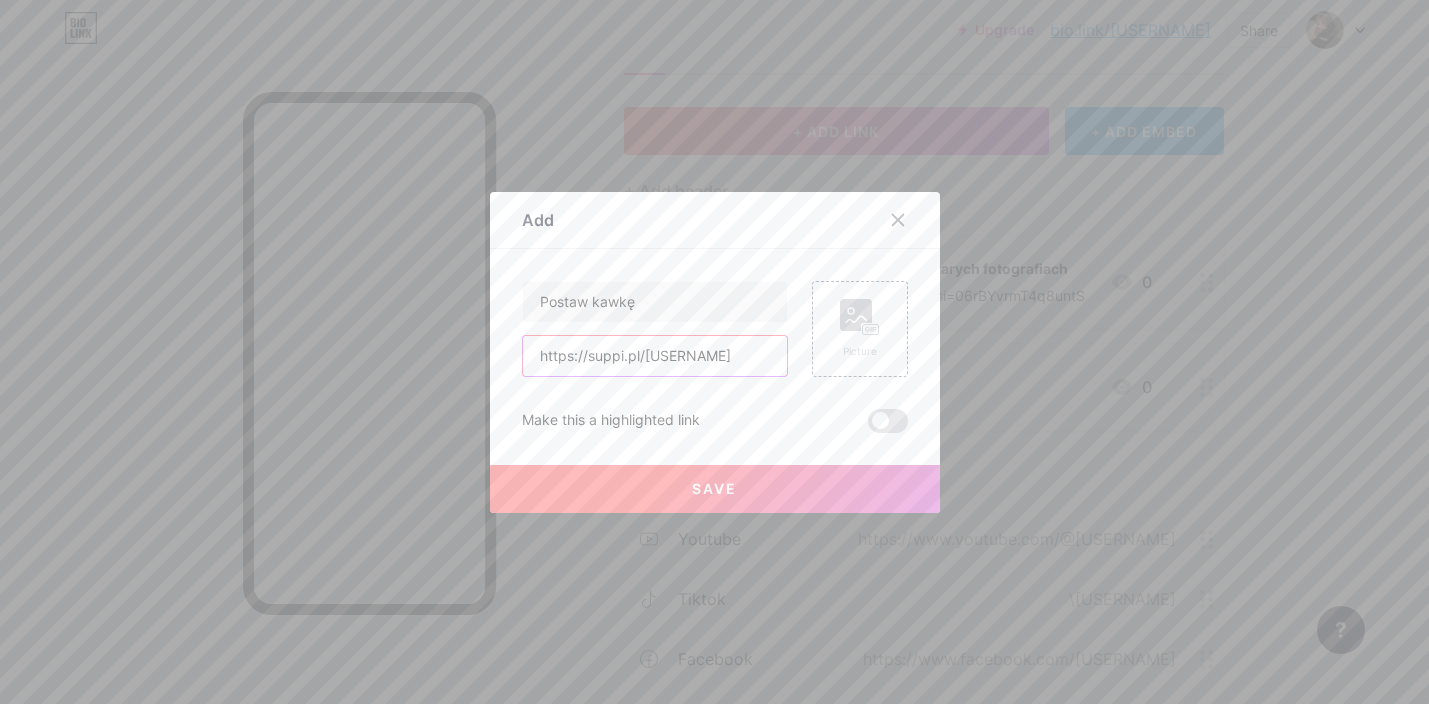 type on "https://suppi.pl/[USERNAME]" 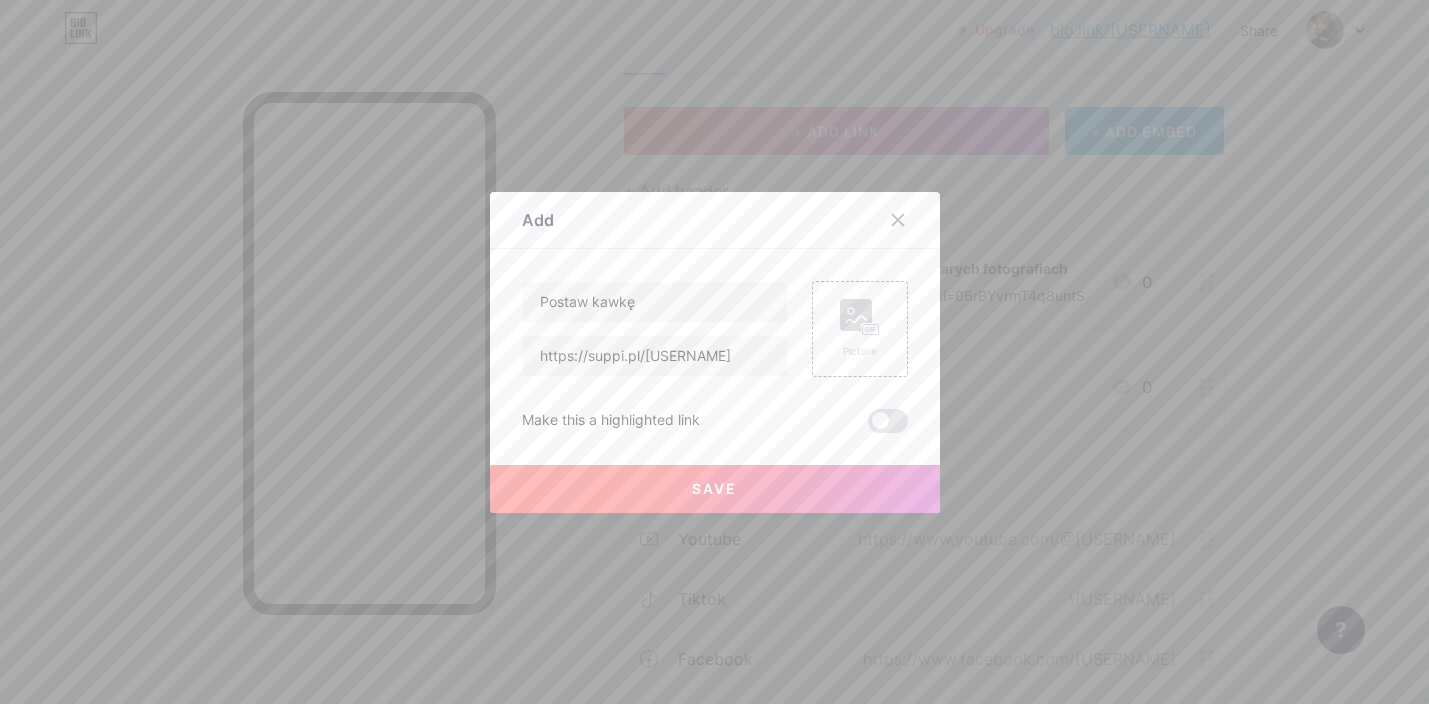 click on "Save" at bounding box center [715, 489] 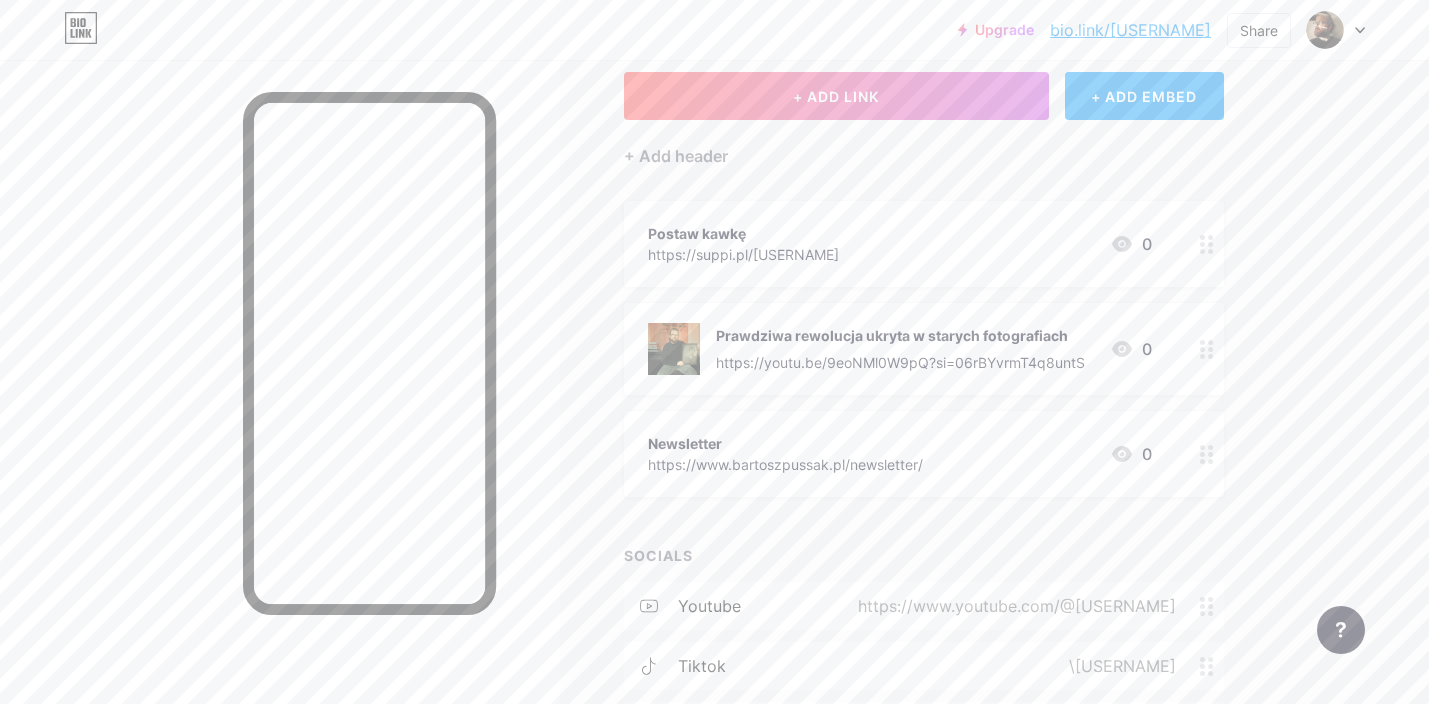 scroll, scrollTop: 119, scrollLeft: 0, axis: vertical 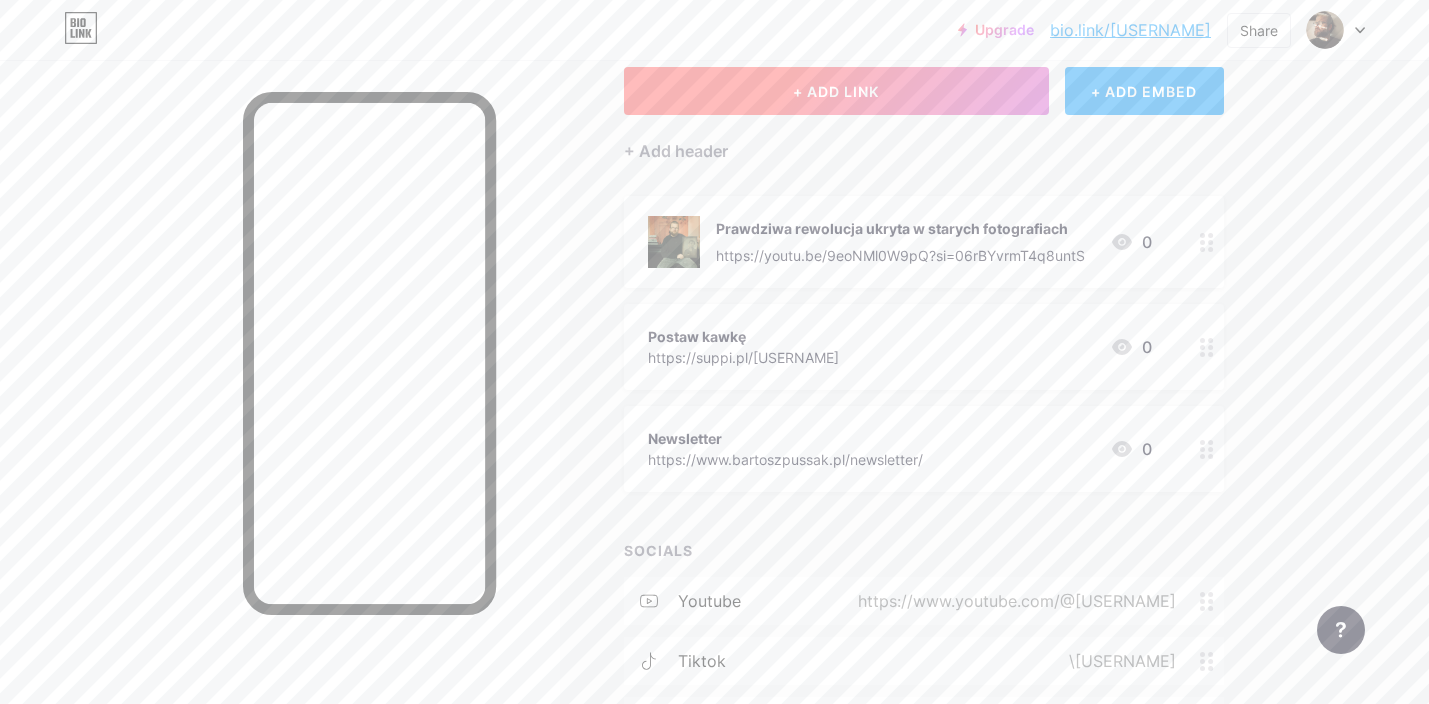 click on "+ ADD LINK" at bounding box center [836, 91] 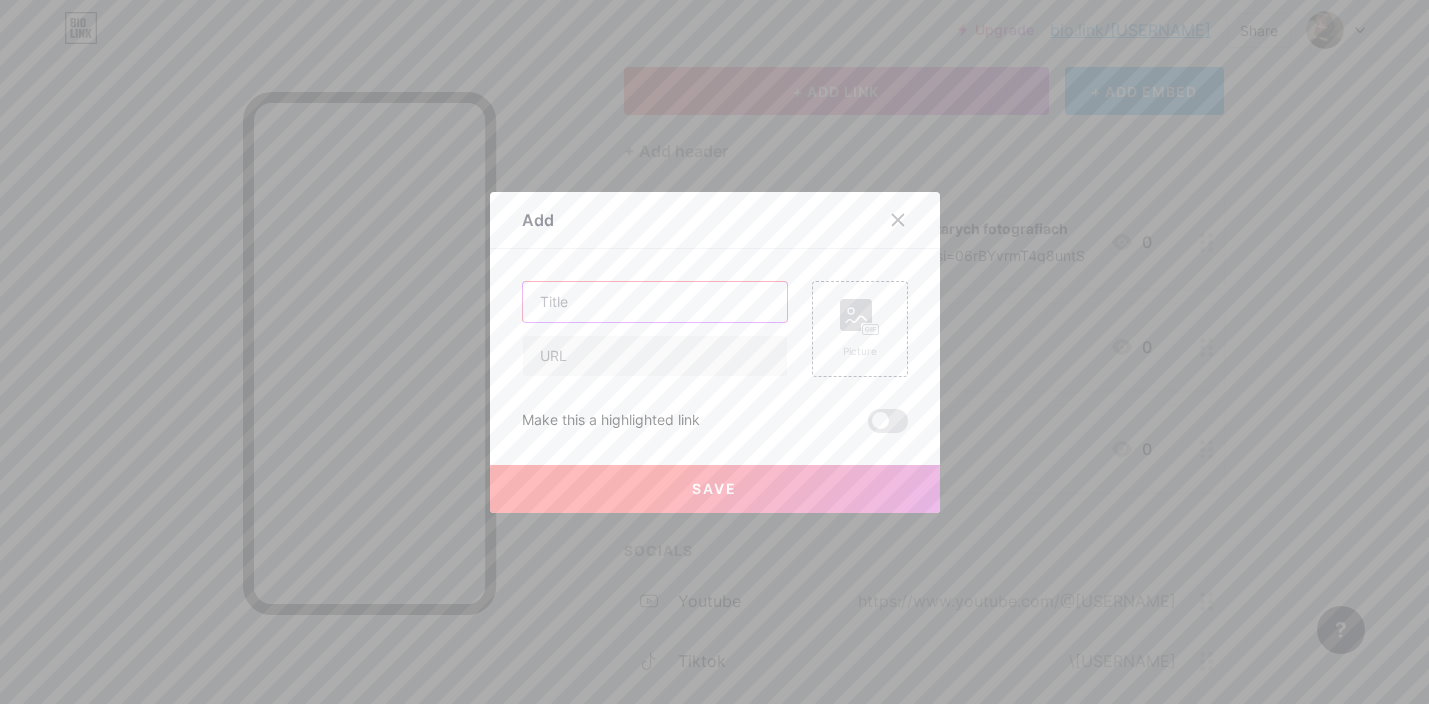 click at bounding box center [655, 302] 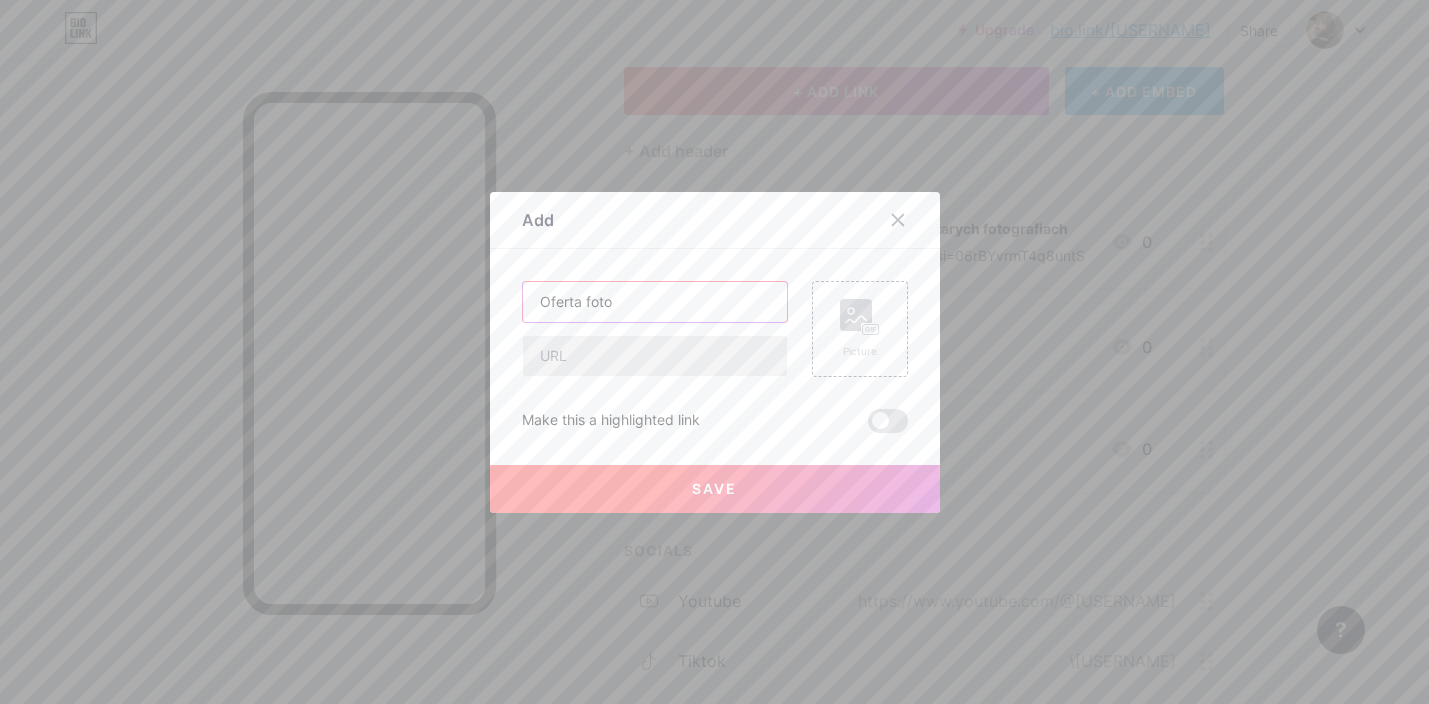 type on "Oferta foto" 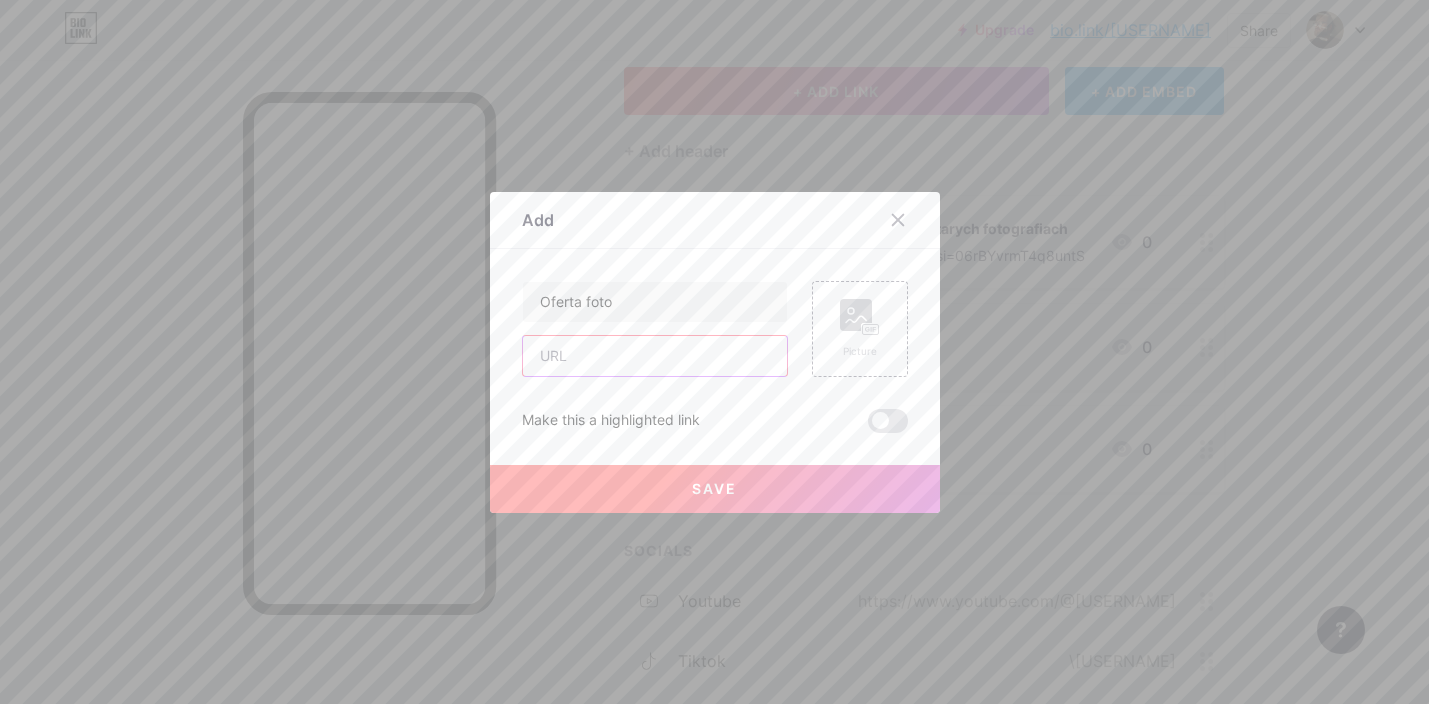 click at bounding box center (655, 356) 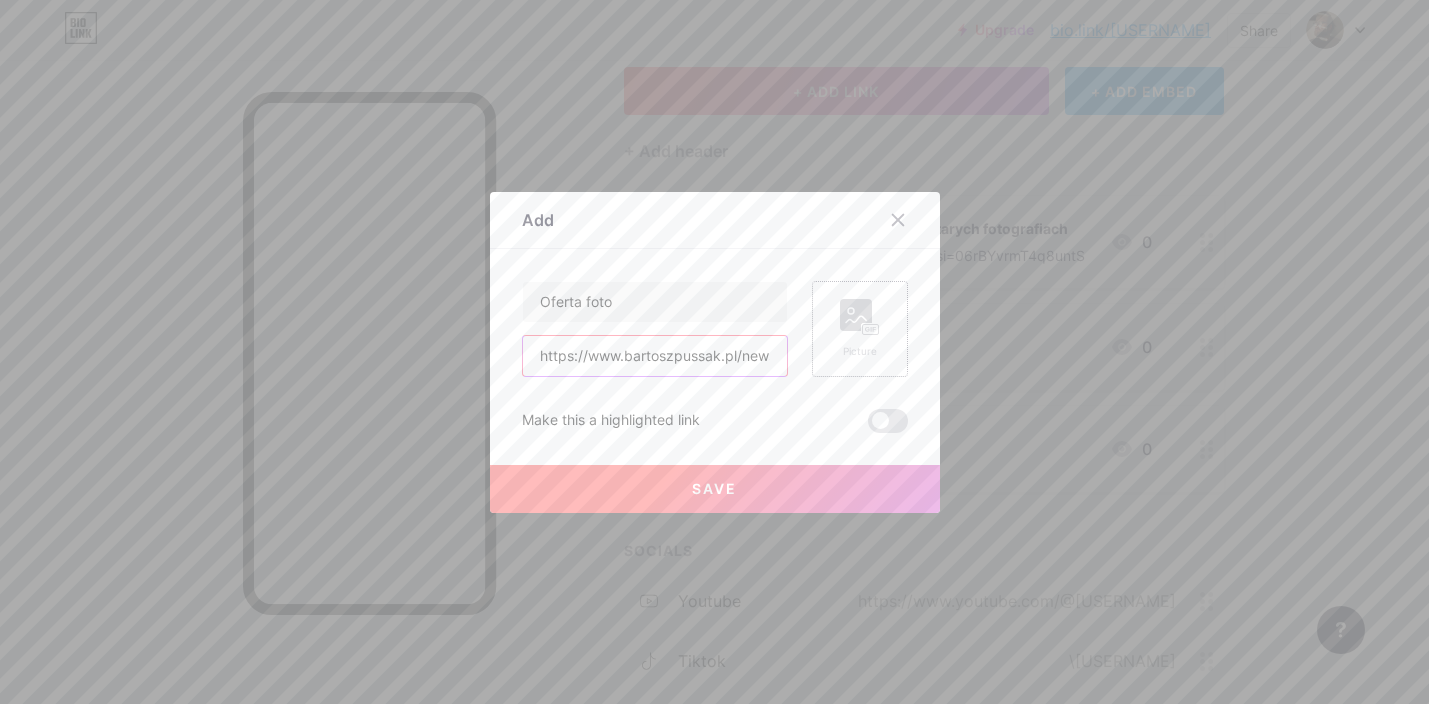 scroll, scrollTop: 0, scrollLeft: 47, axis: horizontal 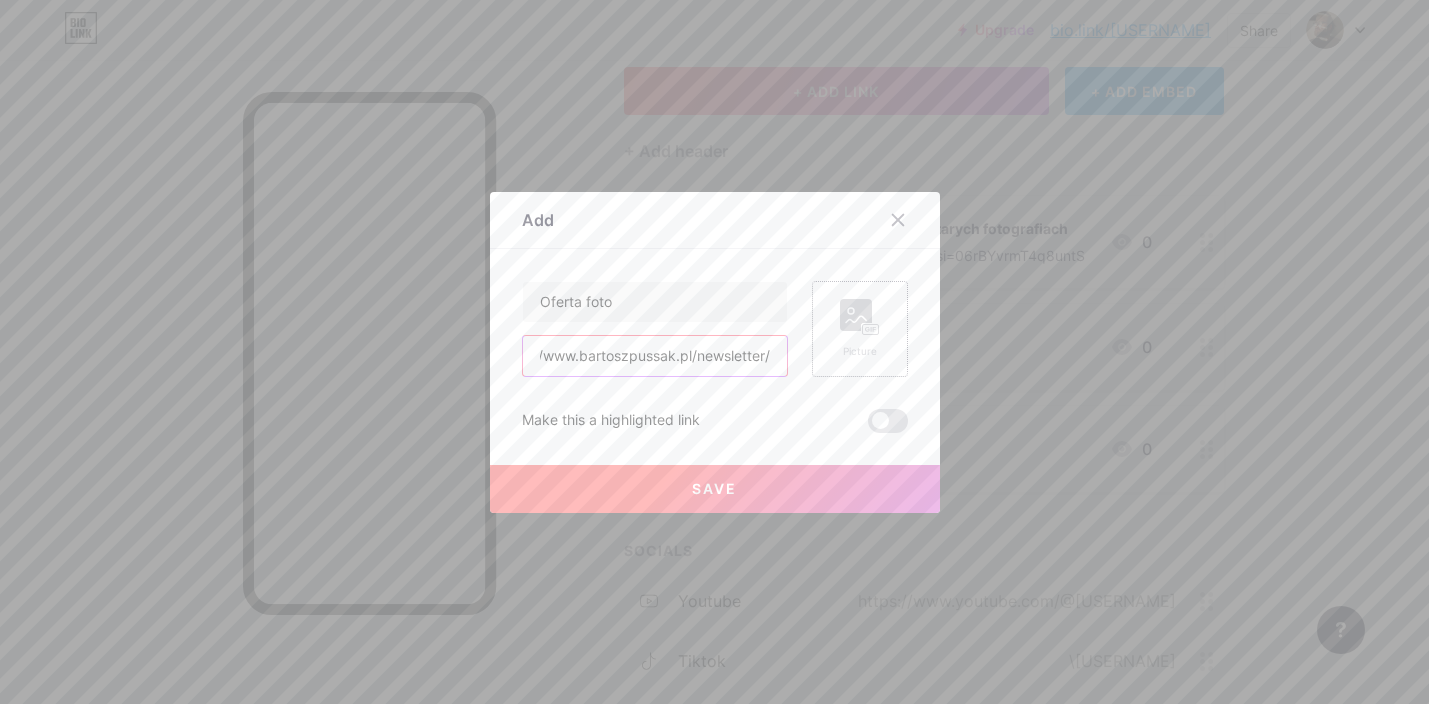 drag, startPoint x: 740, startPoint y: 356, endPoint x: 828, endPoint y: 359, distance: 88.051125 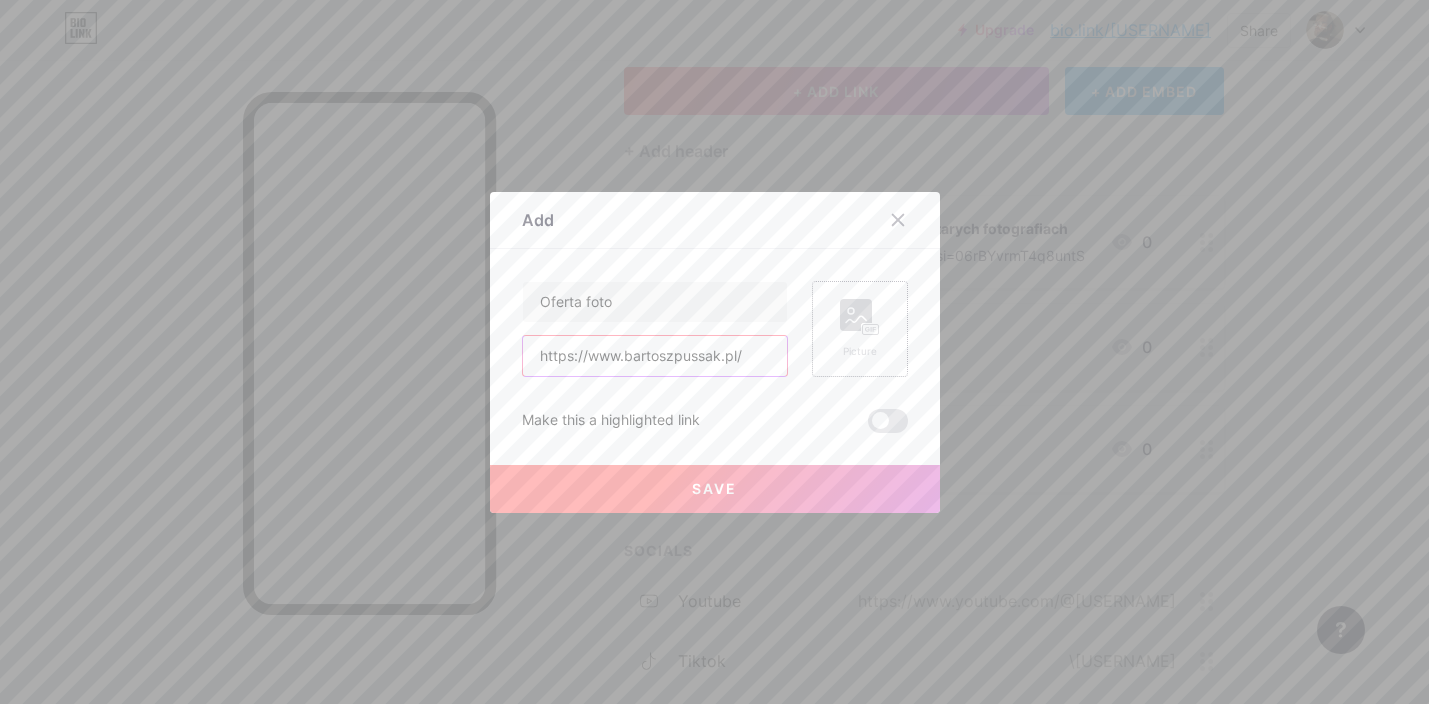 scroll, scrollTop: 0, scrollLeft: 0, axis: both 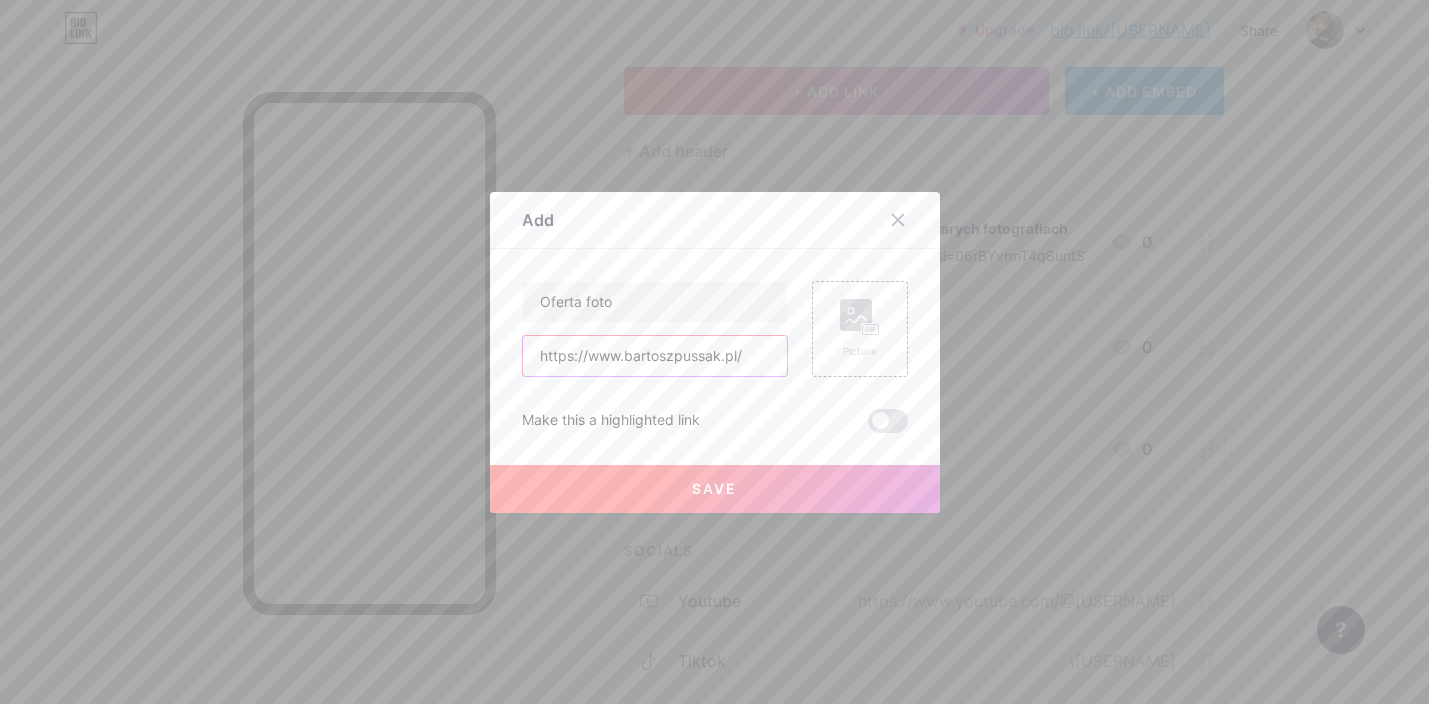 type on "https://www.bartoszpussak.pl/" 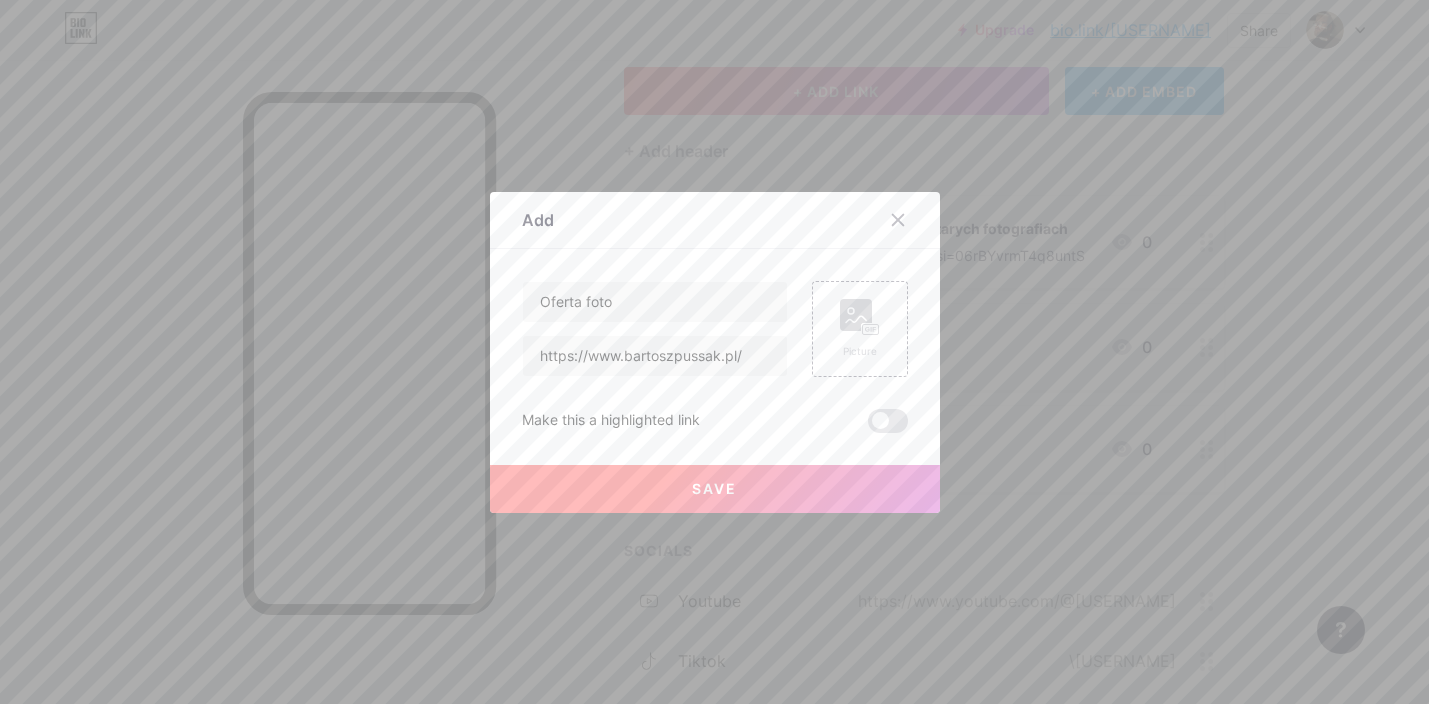click on "Save" at bounding box center (715, 489) 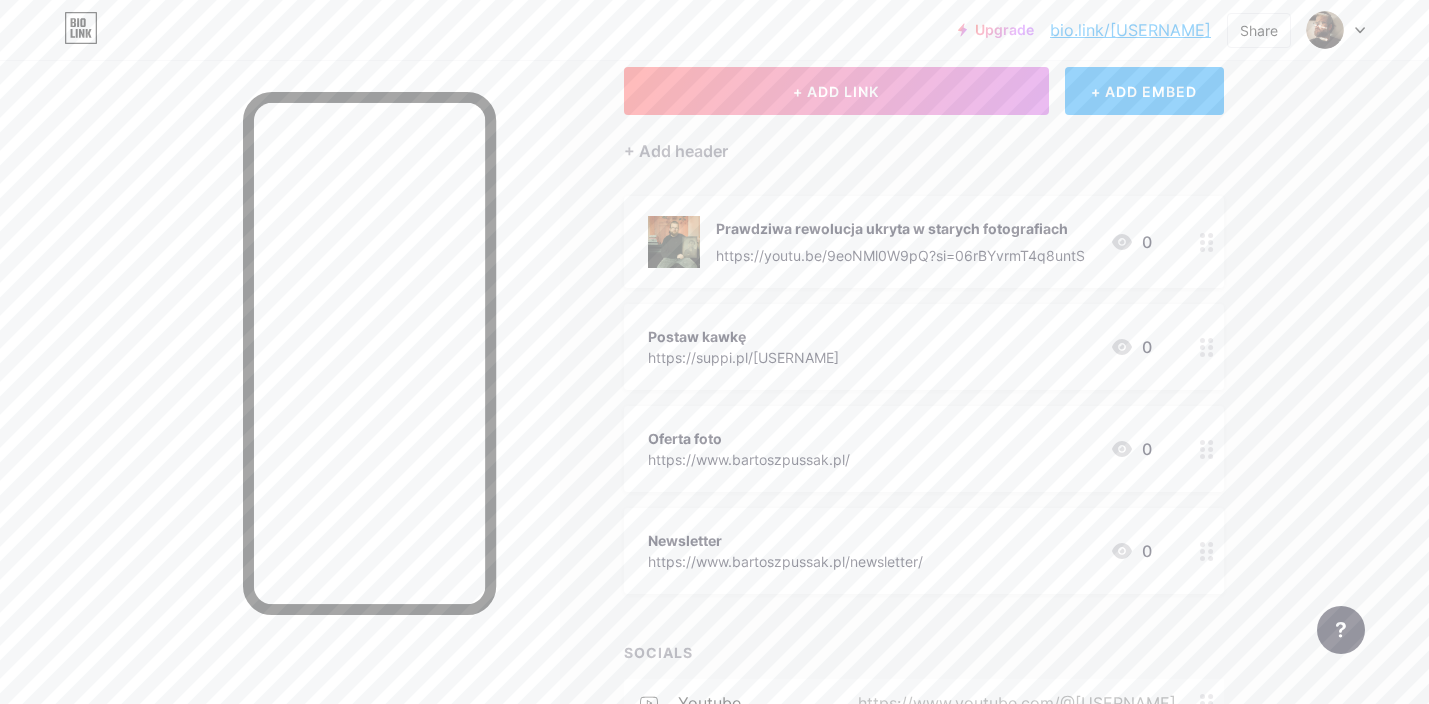 click on "Upgrade   bio.link/[USERNAME]   bio.link/[USERNAME]   Share               Switch accounts     [FIRST] [LAST]   bio.link/[USERNAME]       + Add a new page        Account settings   Logout   Link Copied
Links
Posts
Design
Subscribers
NEW
Stats
Settings       + ADD LINK     + ADD EMBED
+ Add header
Prawdziwa rewolucja ukryta w starych fotografiach
https://youtu.be/9eoNMl0W9pQ?si=06rBYvrmT4q8untS
0
Postaw kawkę
https://suppi.pl/[USERNAME]
0
Oferta foto
https://www.bartoszpussak.pl/
0
Newsletter
https://www.bartoszpussak.pl/newsletter/
0
SOCIALS" at bounding box center [714, 444] 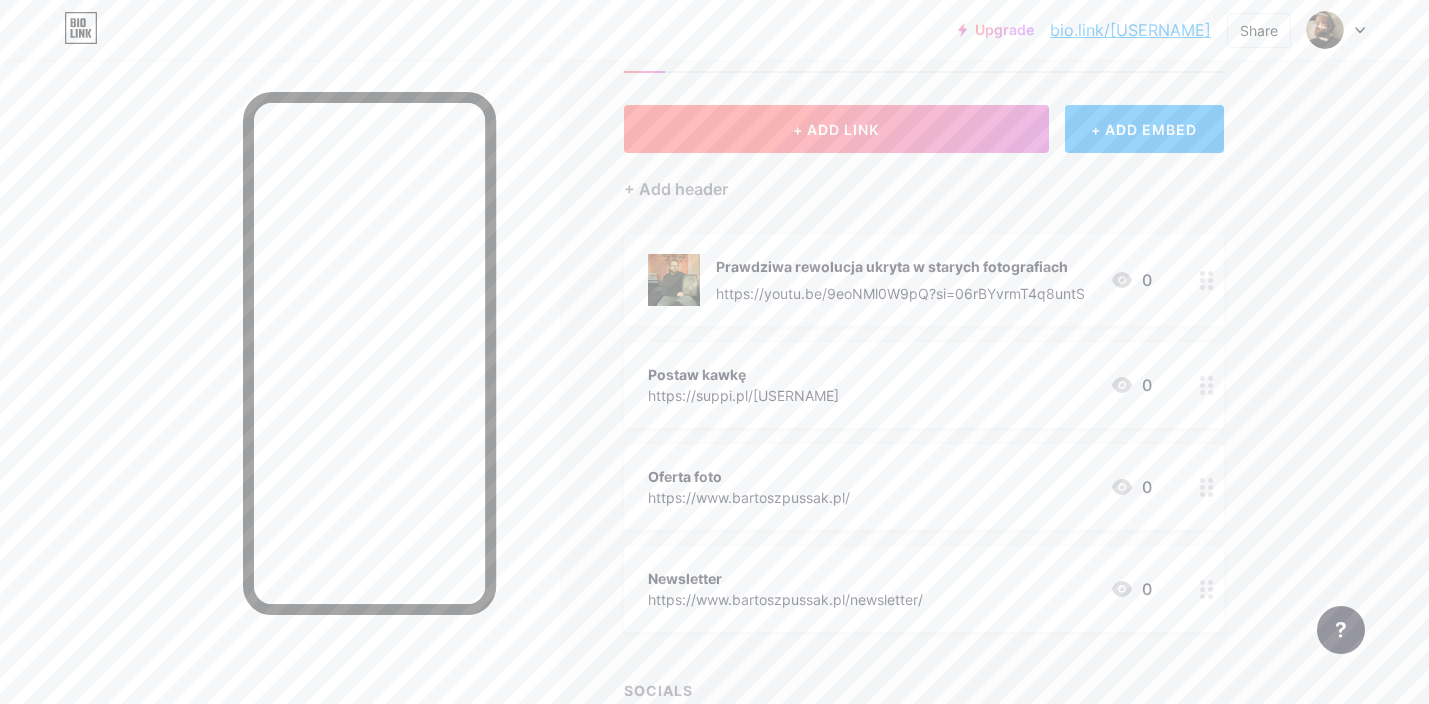 scroll, scrollTop: 0, scrollLeft: 0, axis: both 